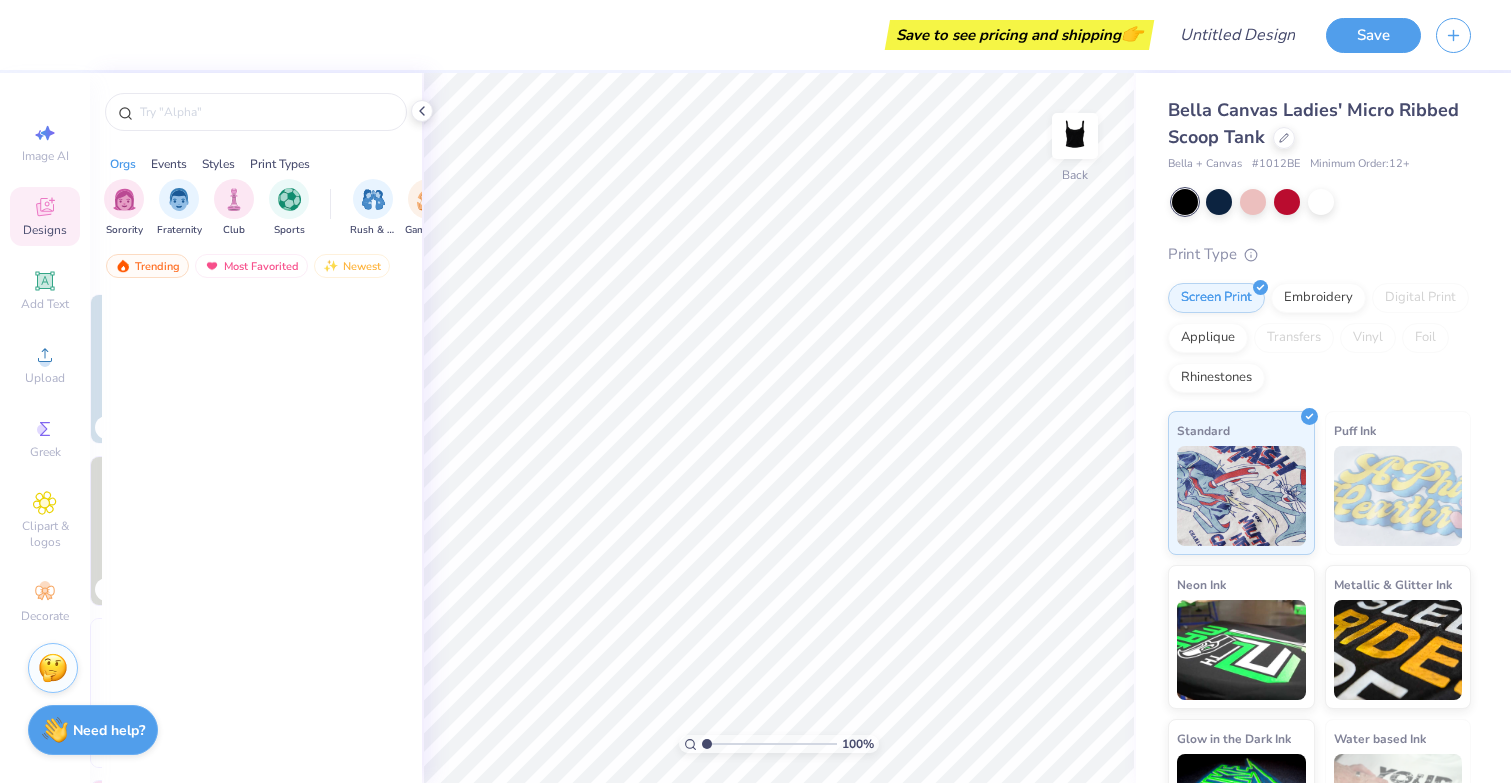 scroll, scrollTop: 0, scrollLeft: 0, axis: both 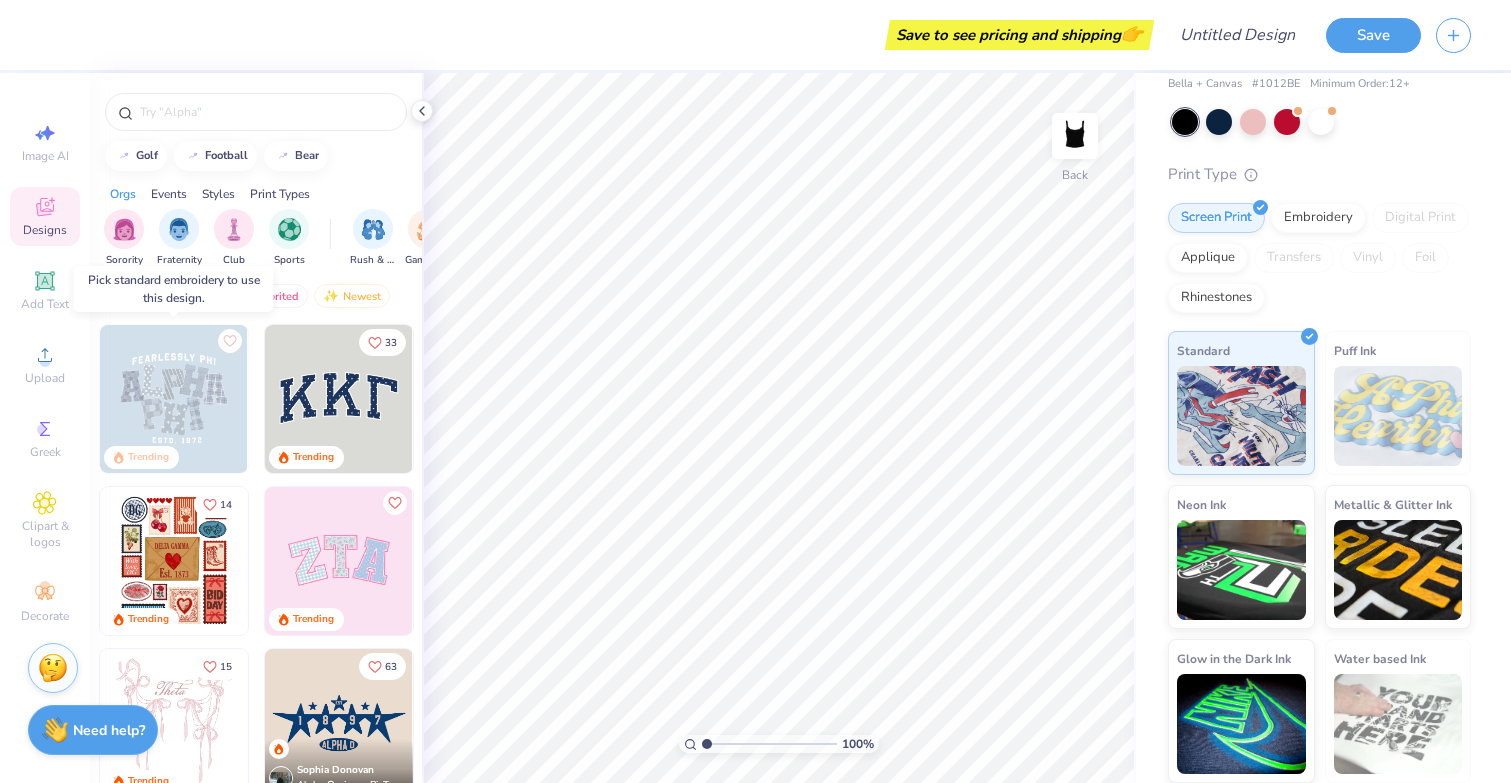 click at bounding box center [174, 399] 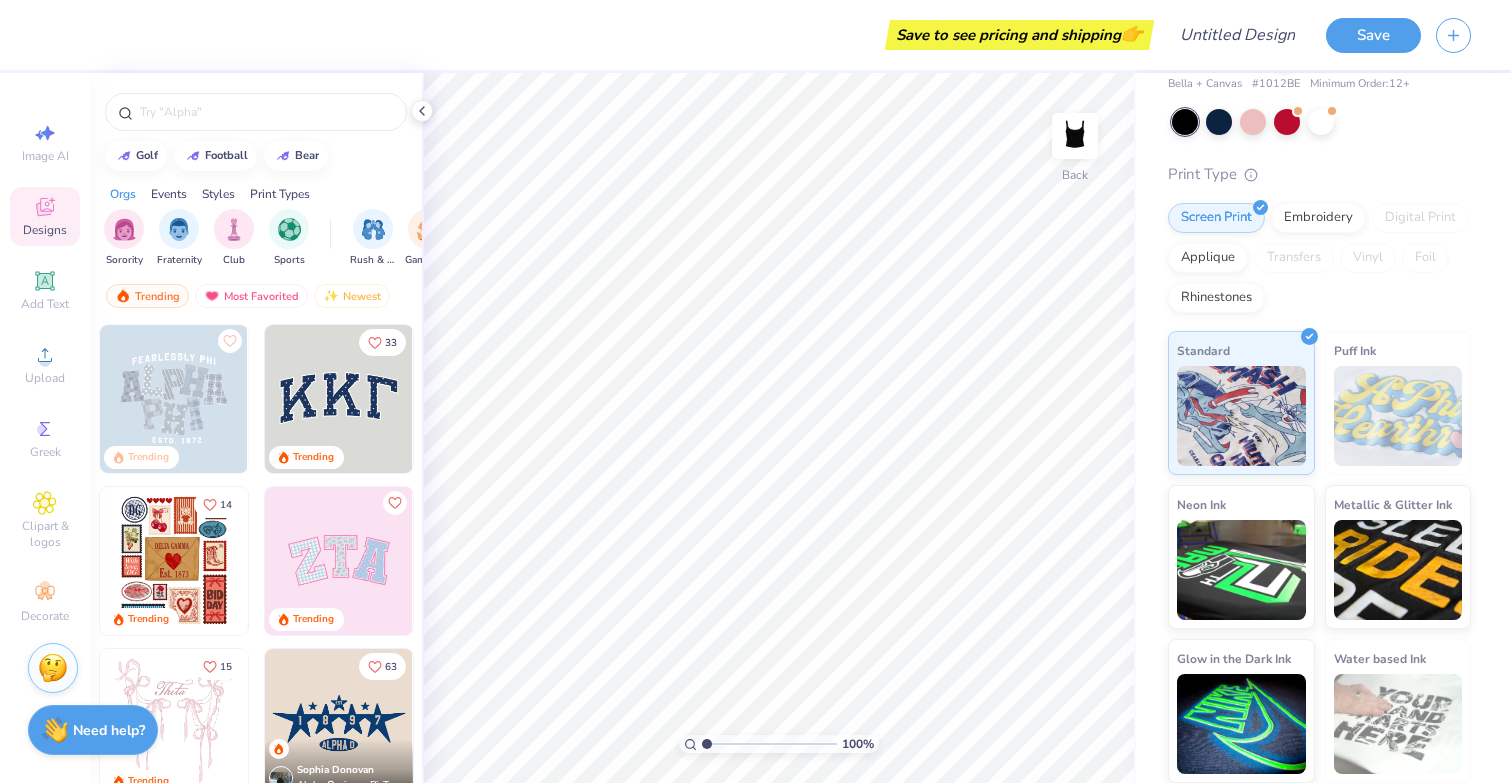 click at bounding box center [339, 561] 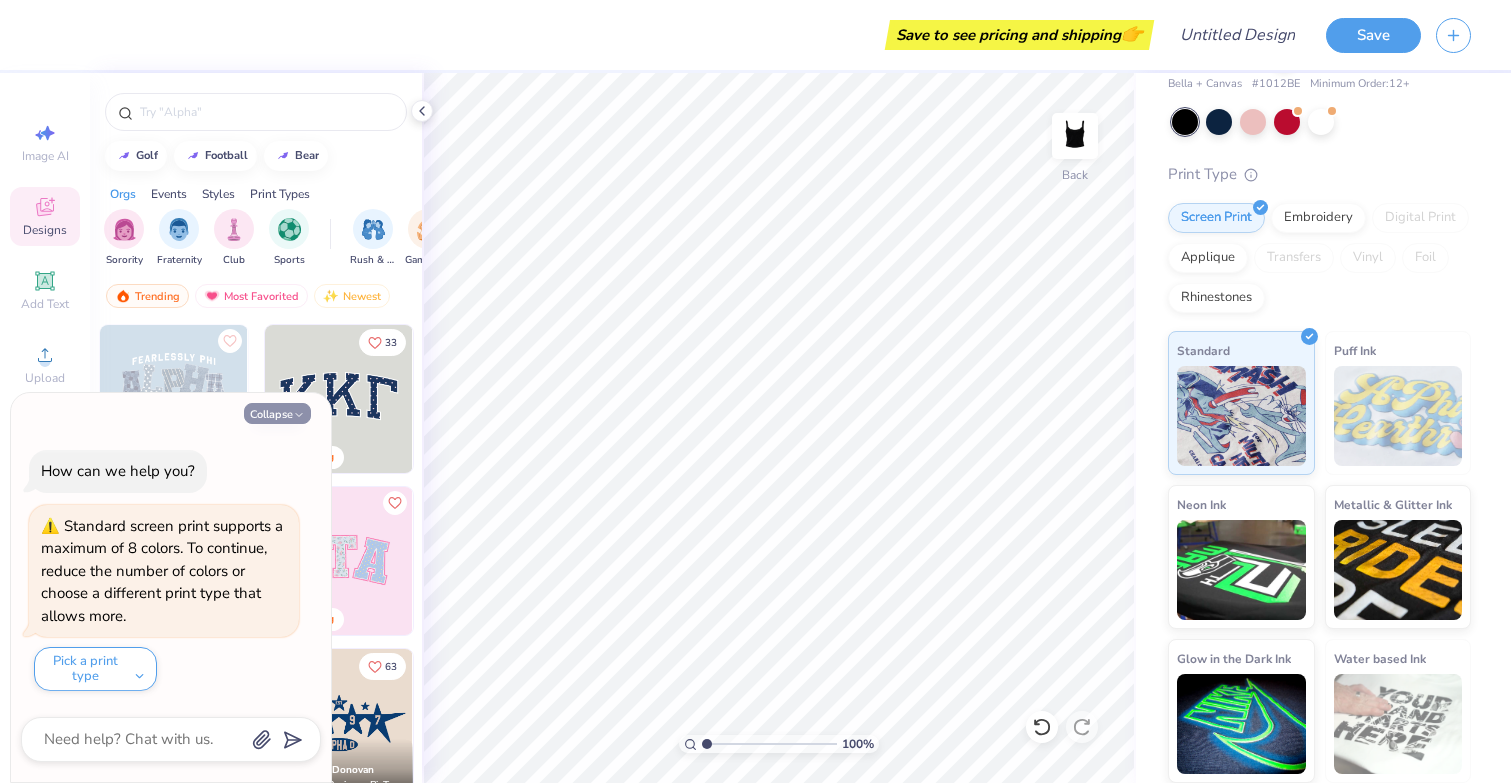 click on "Collapse" at bounding box center [277, 413] 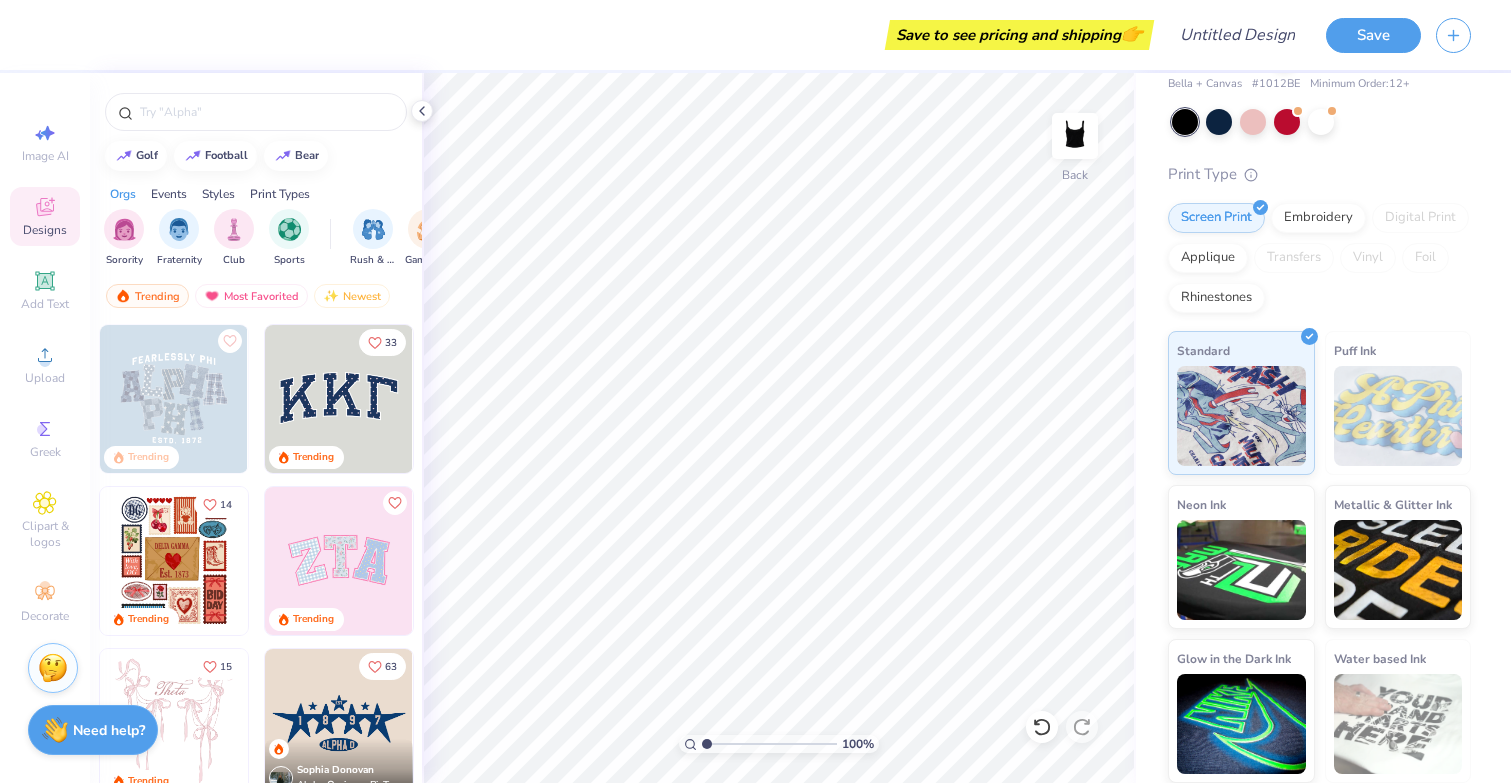 click at bounding box center [339, 723] 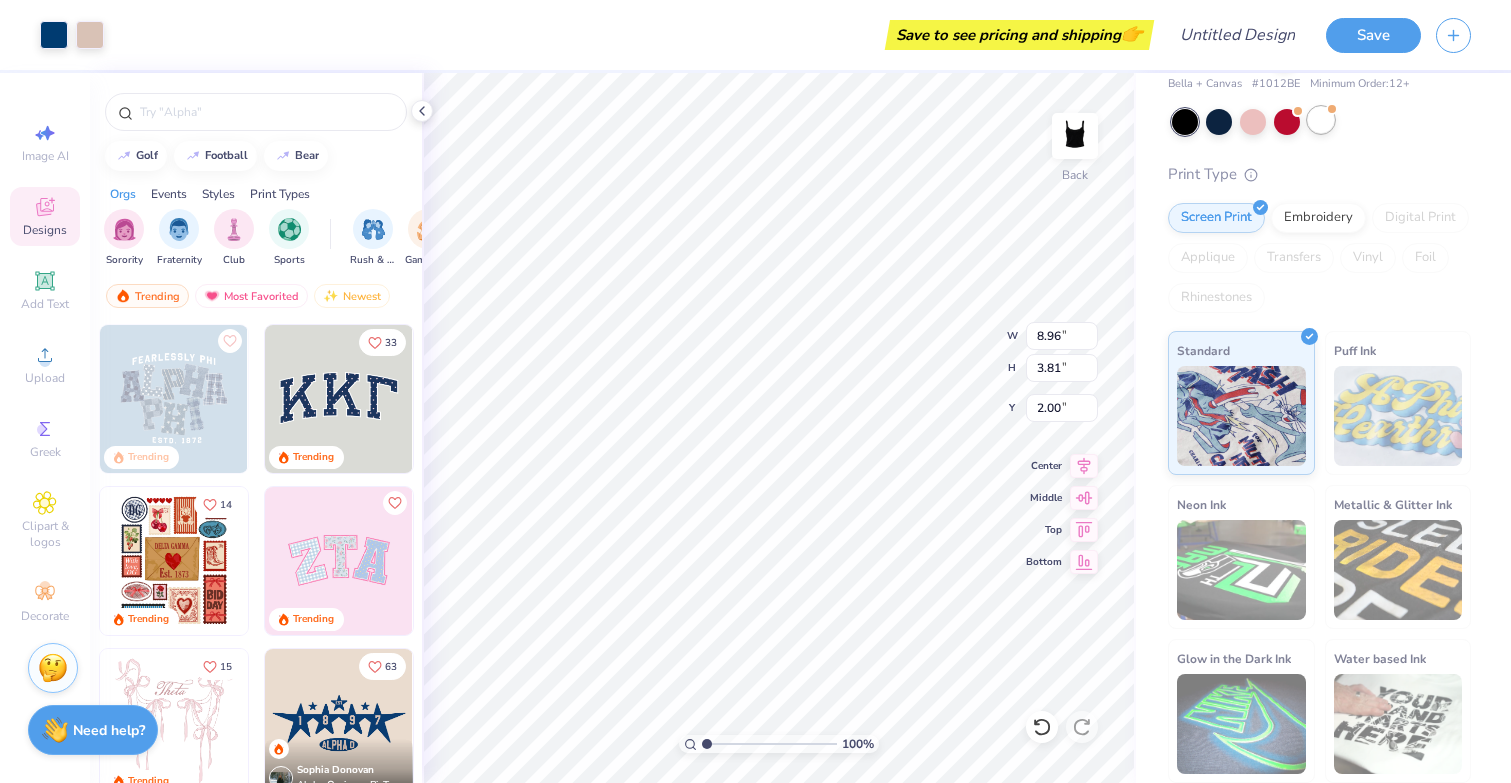 click at bounding box center [1321, 120] 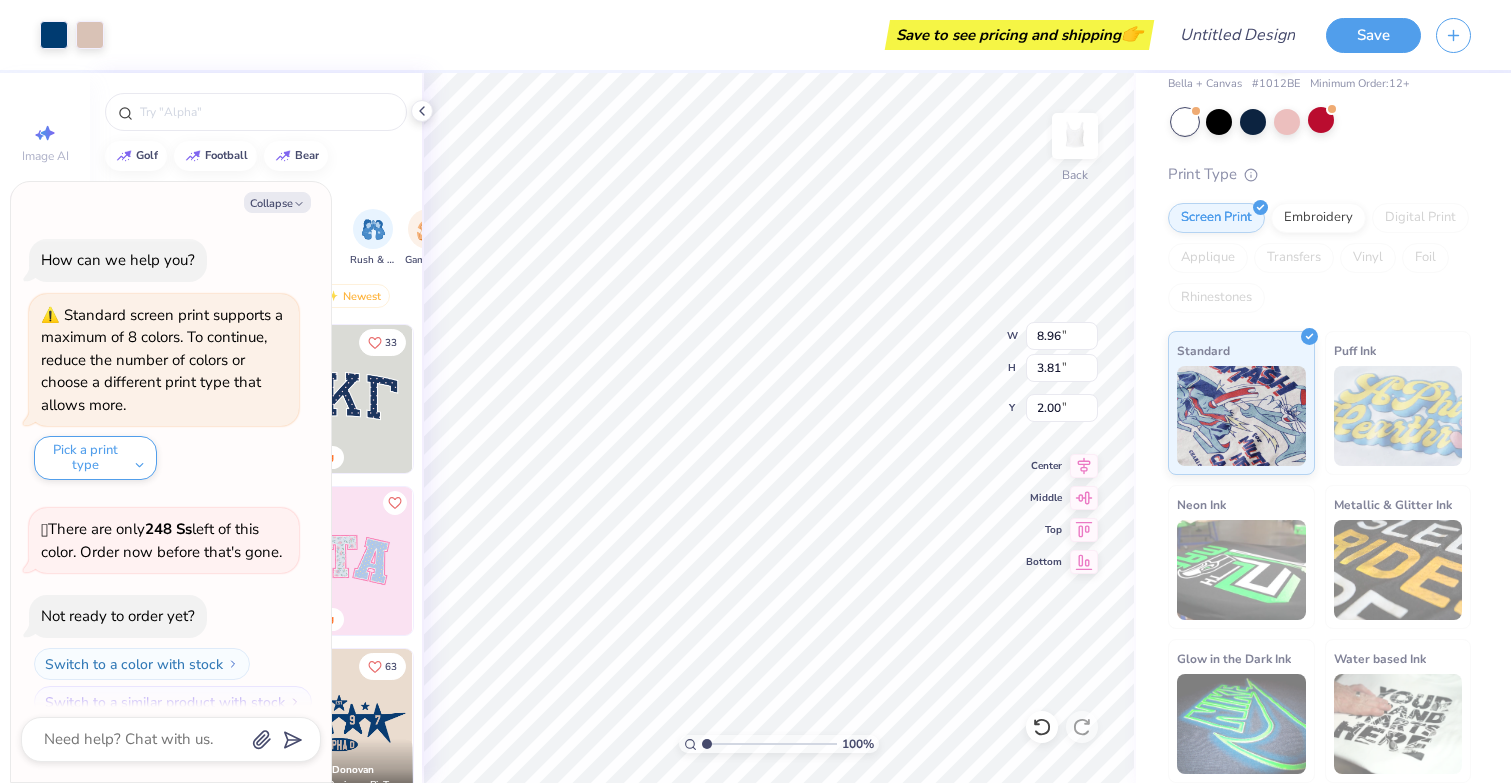 scroll, scrollTop: 264, scrollLeft: 0, axis: vertical 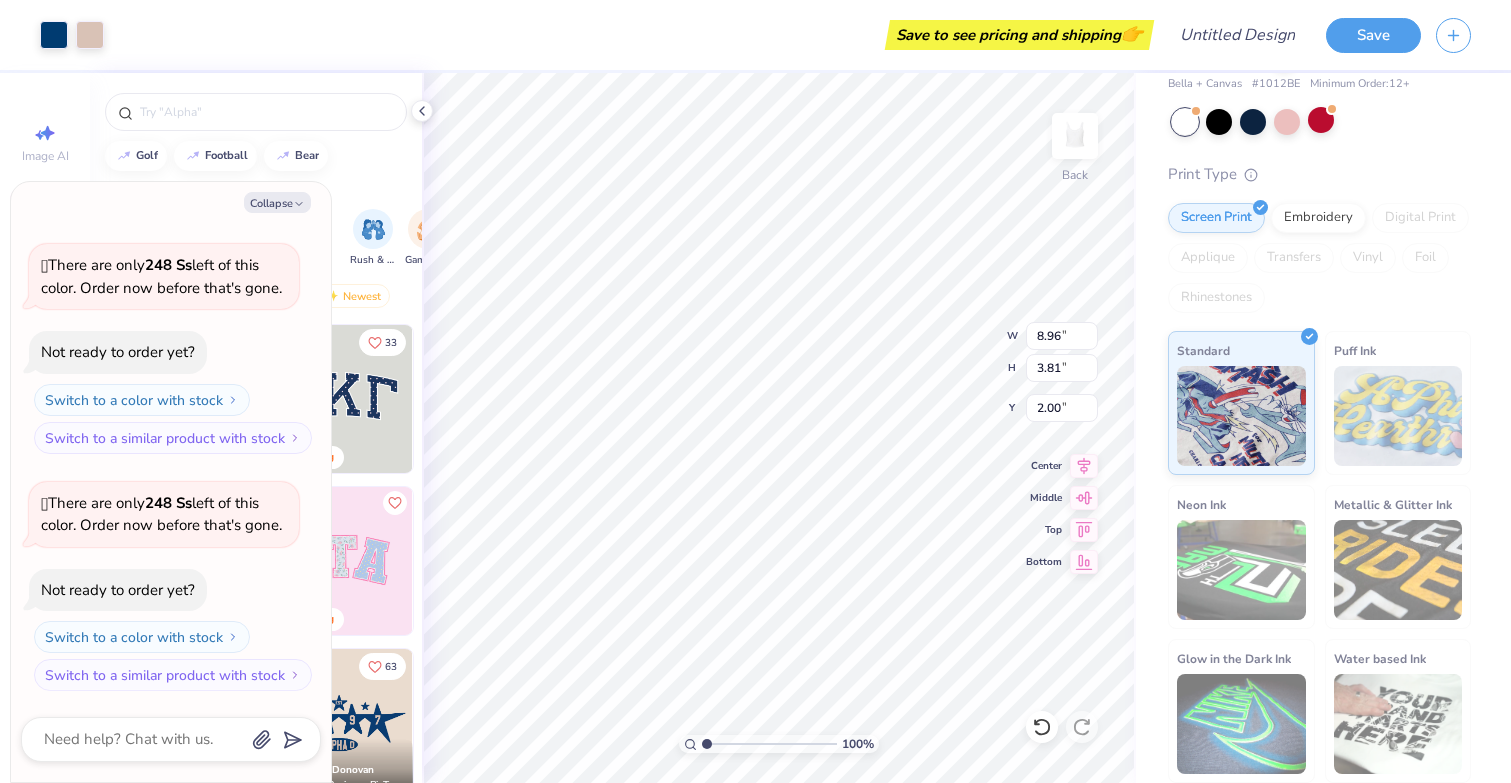 type on "x" 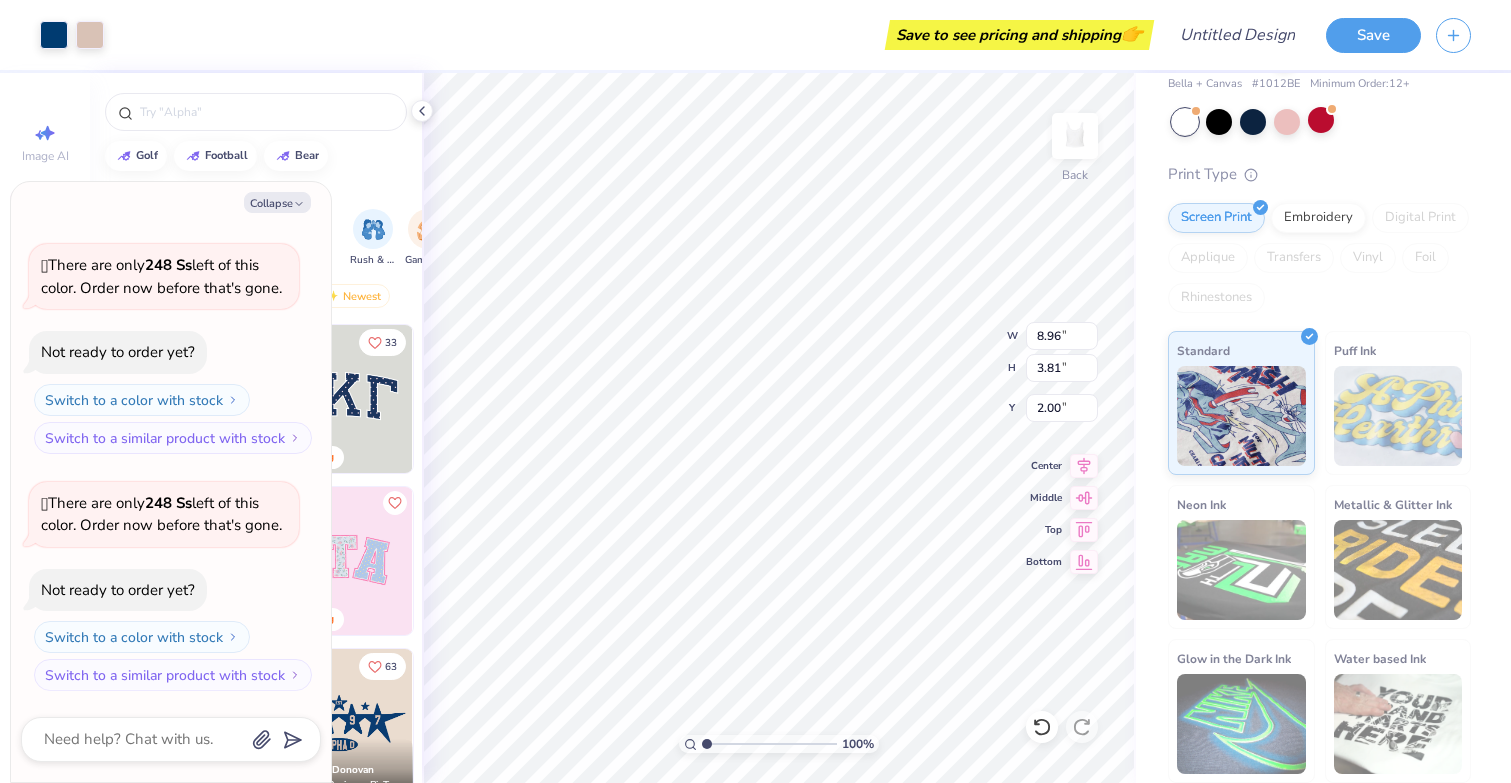 type on "0.50" 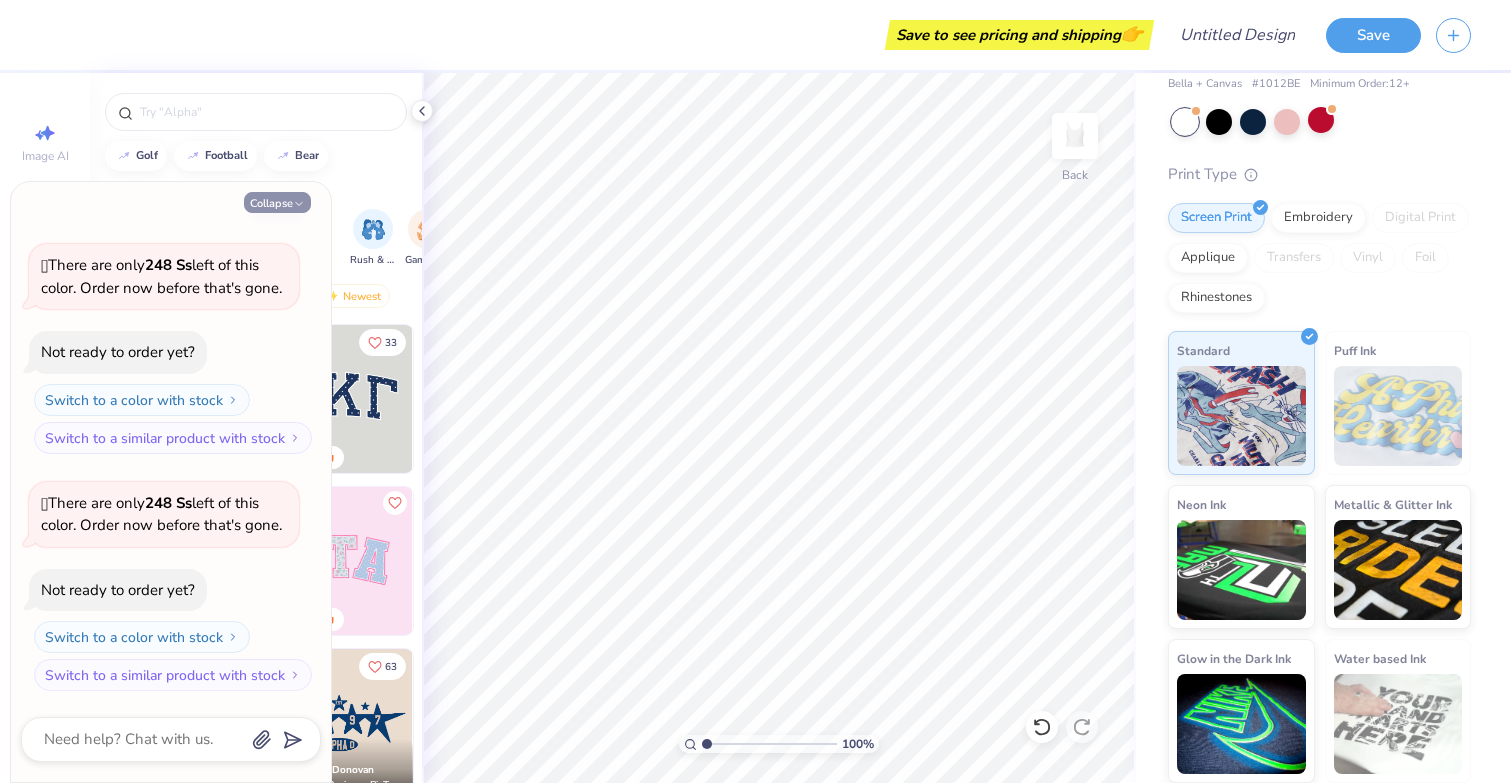 click on "Collapse" at bounding box center [277, 202] 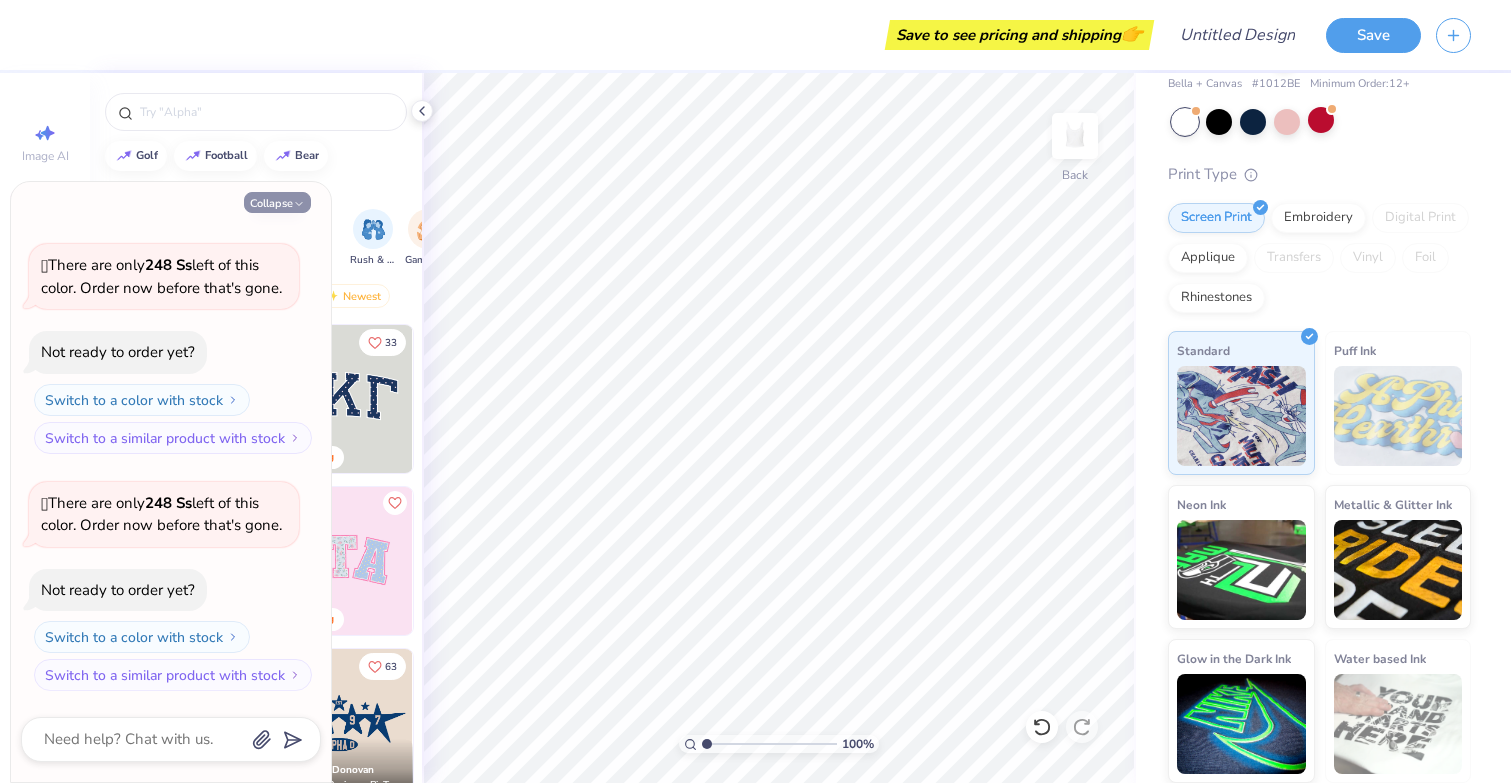 type on "x" 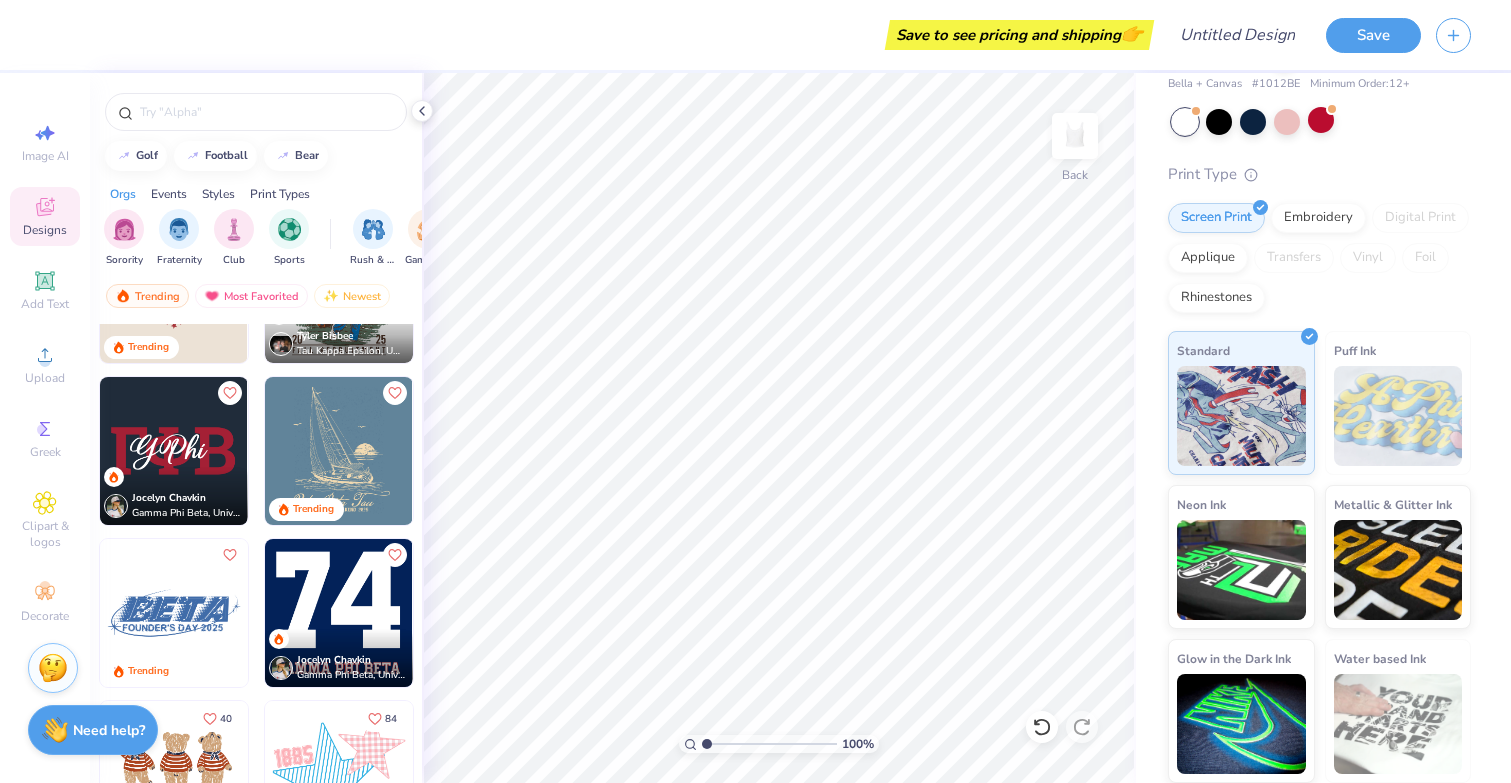 scroll, scrollTop: 1408, scrollLeft: 0, axis: vertical 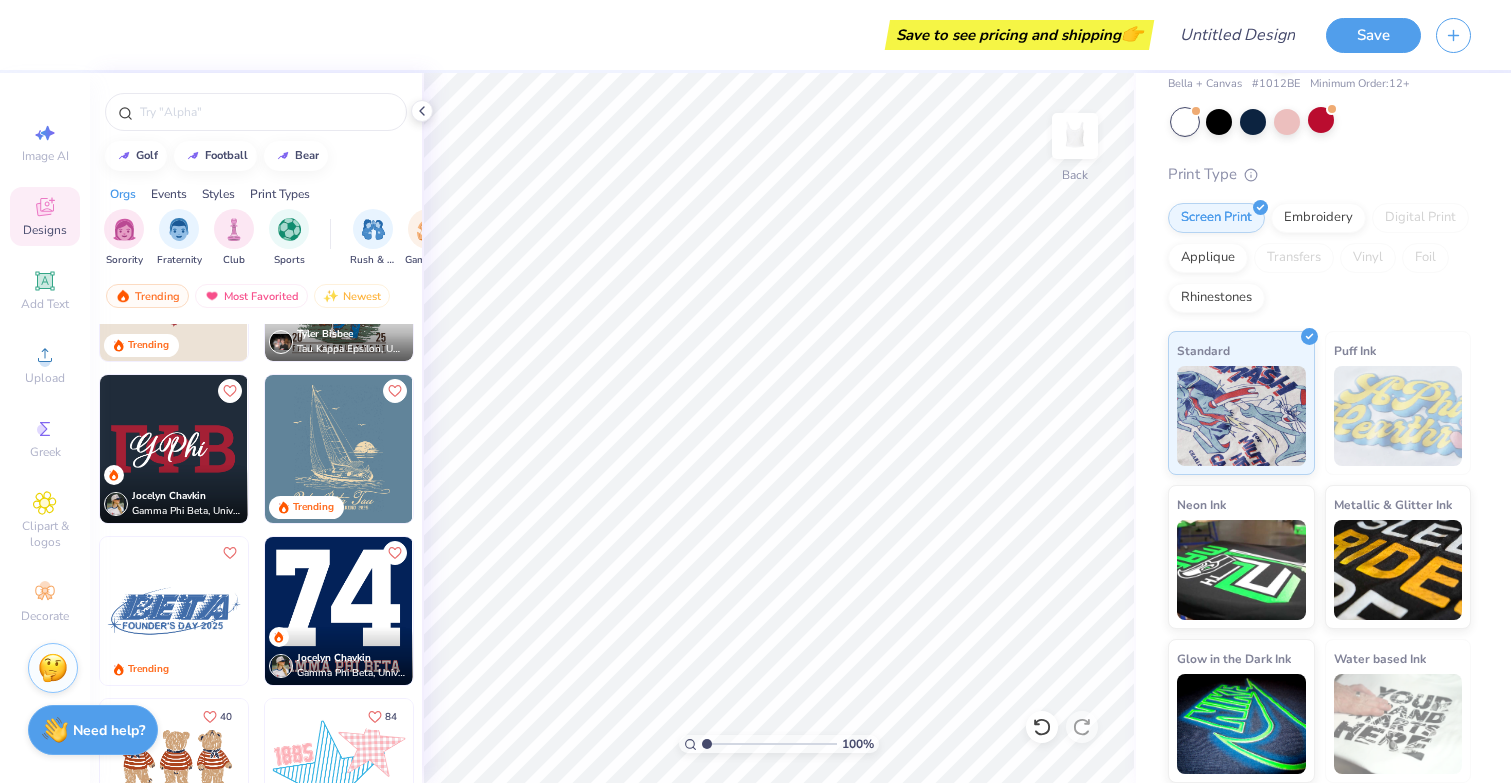 click at bounding box center [339, 449] 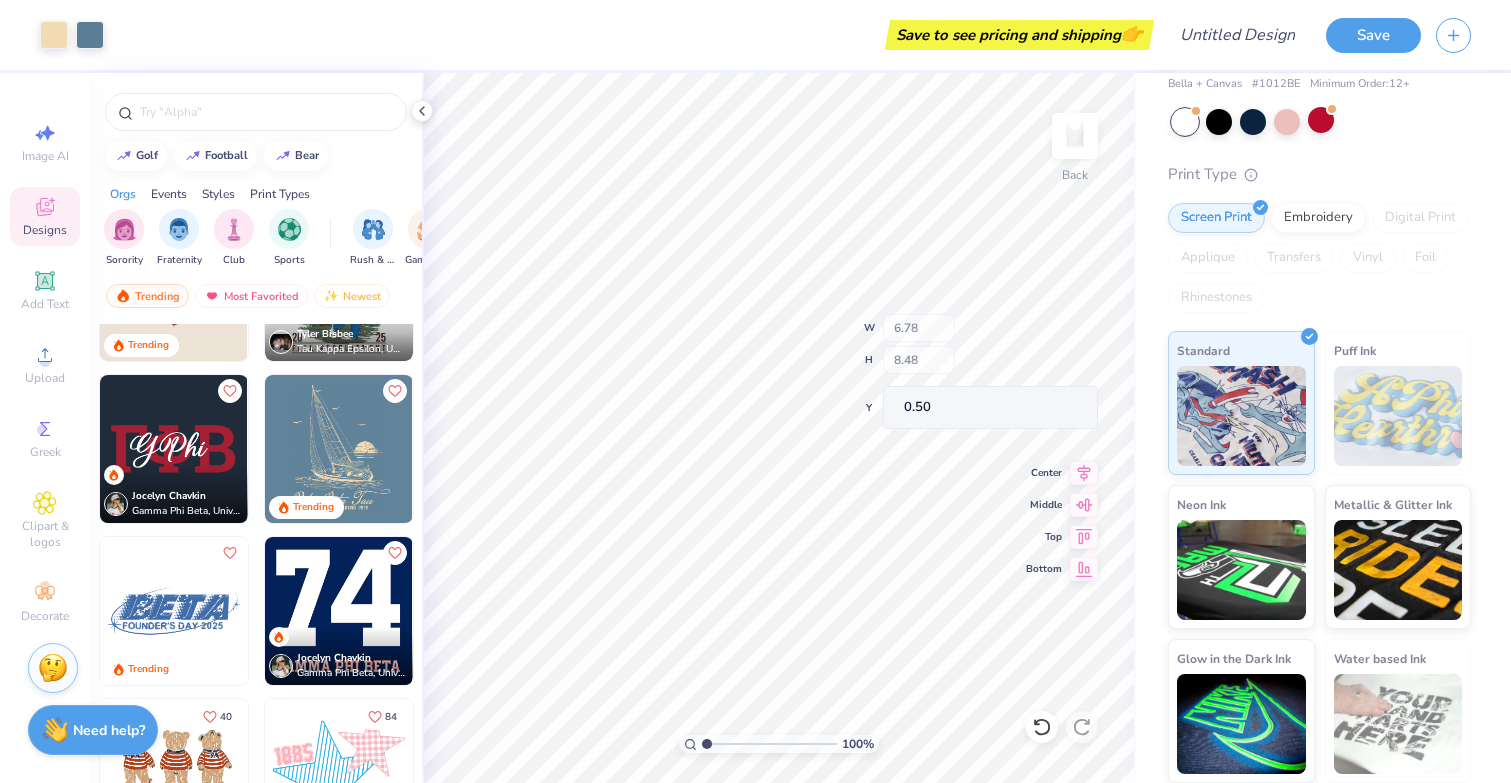 type on "0.50" 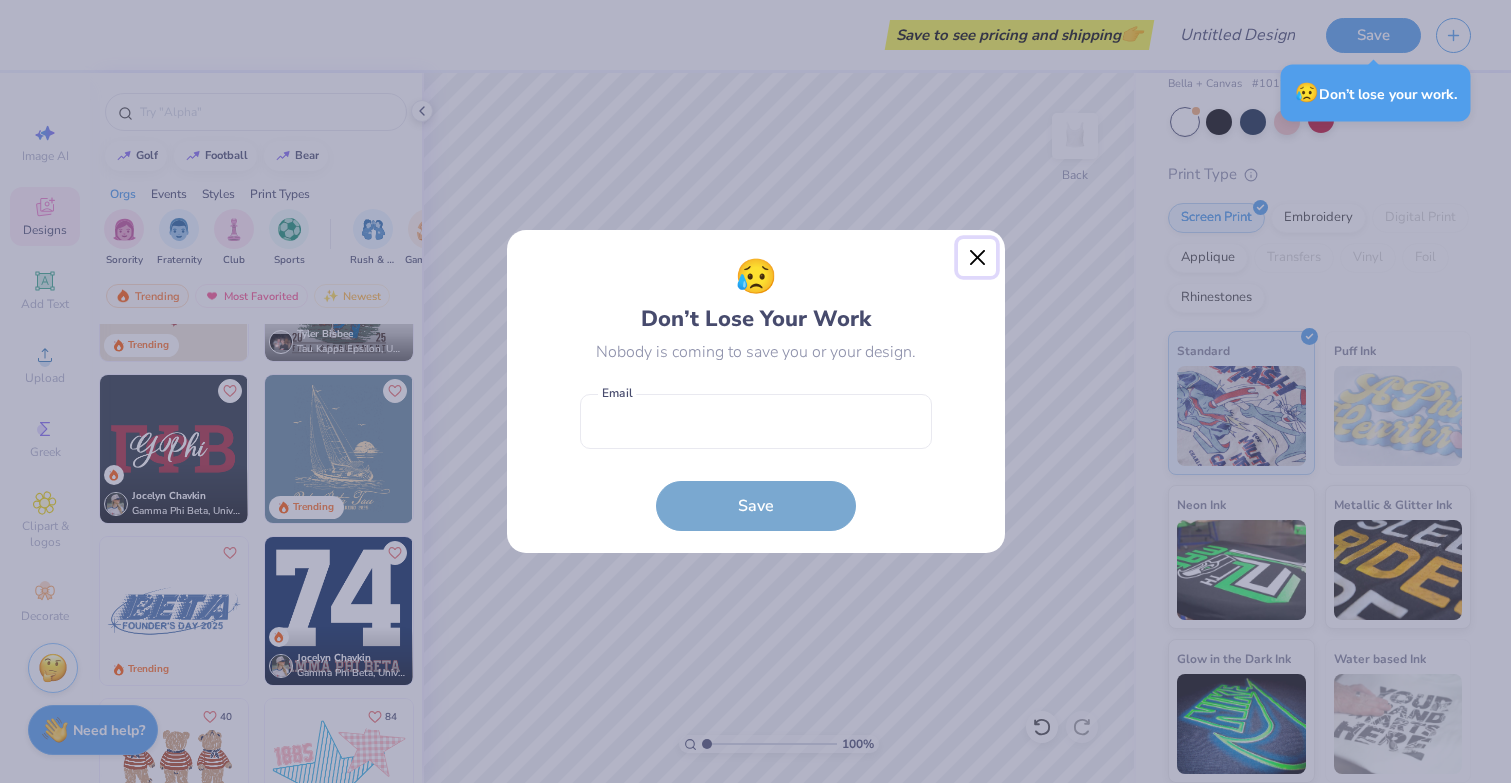 click at bounding box center (977, 258) 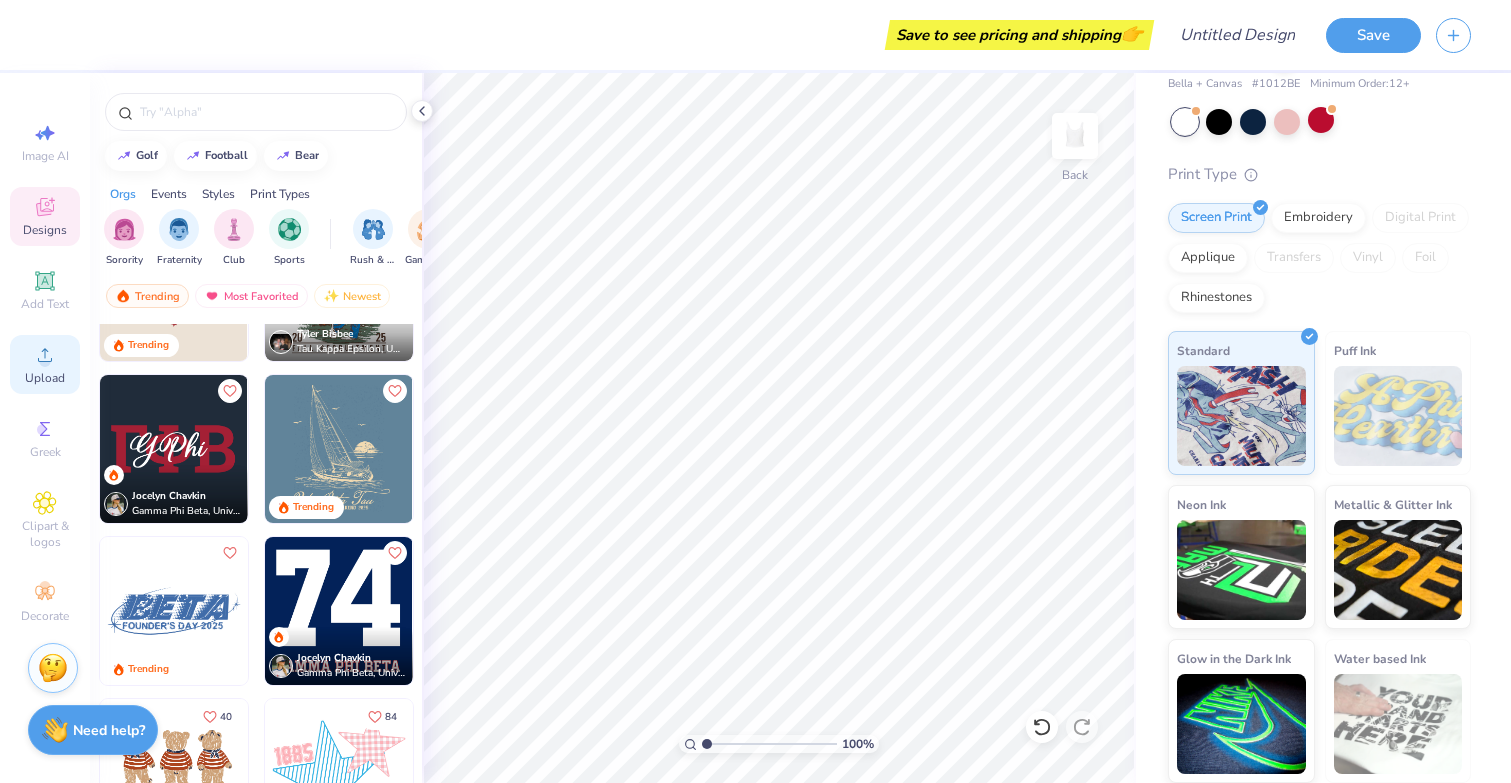 click on "Upload" at bounding box center [45, 378] 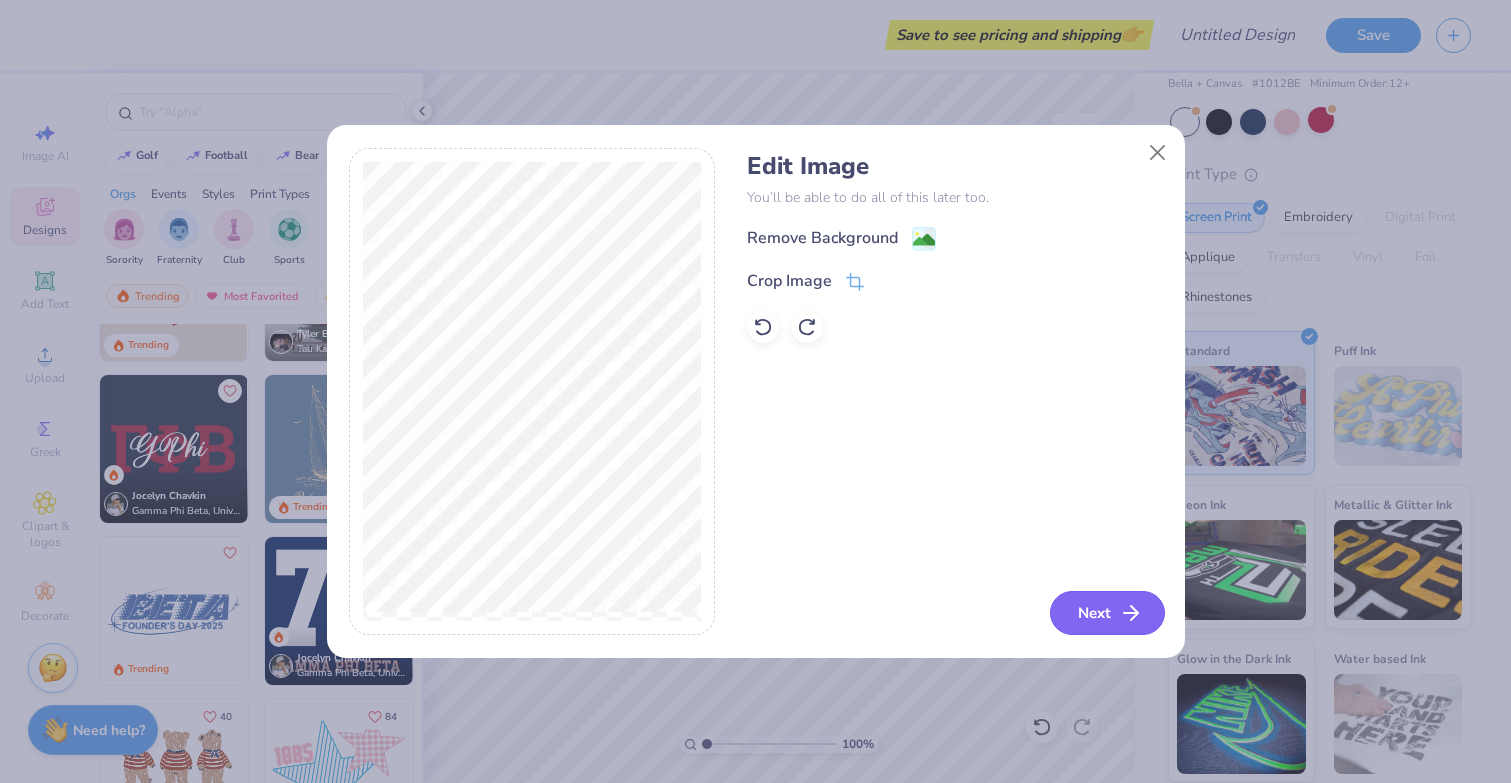 click on "Next" at bounding box center (1107, 613) 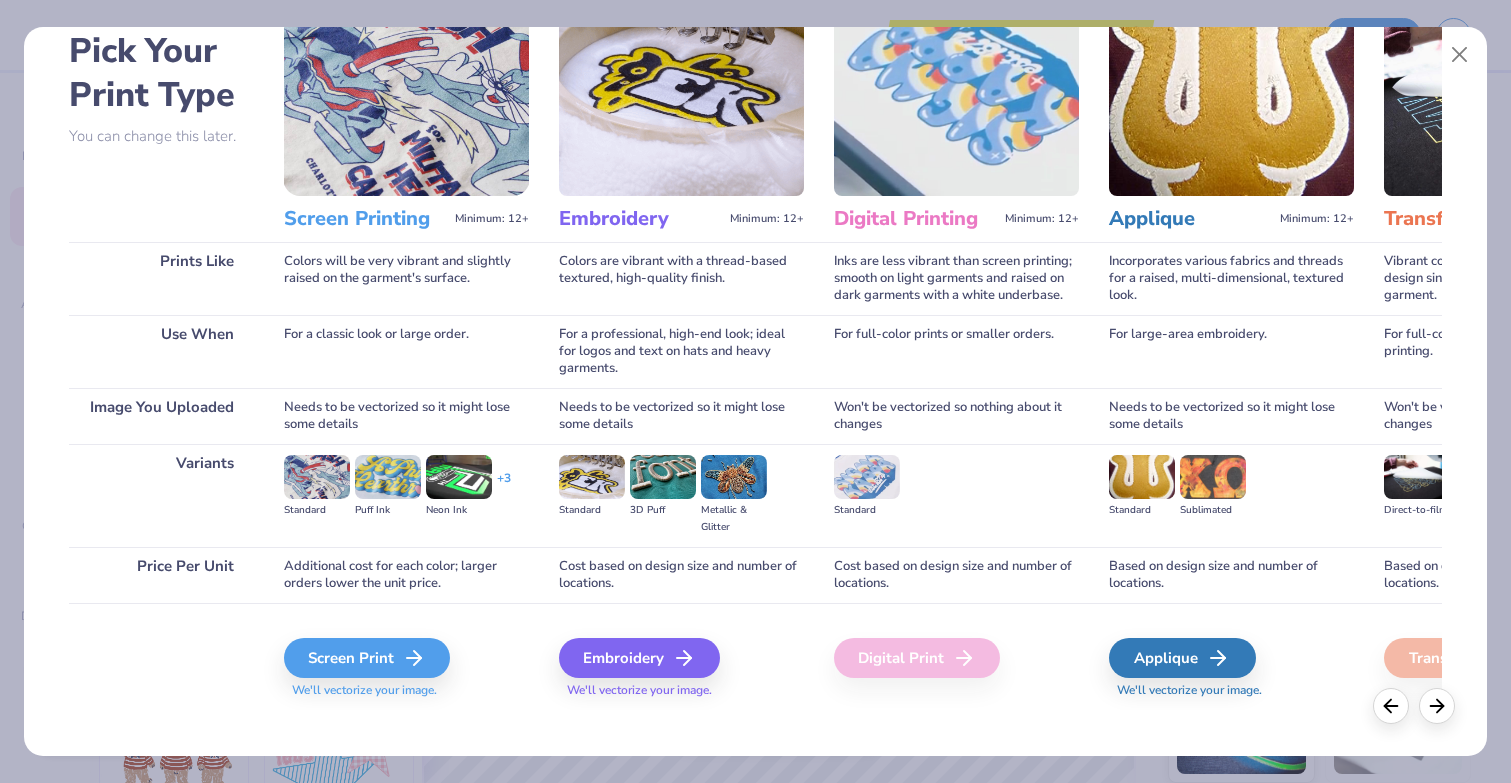 scroll, scrollTop: 114, scrollLeft: 0, axis: vertical 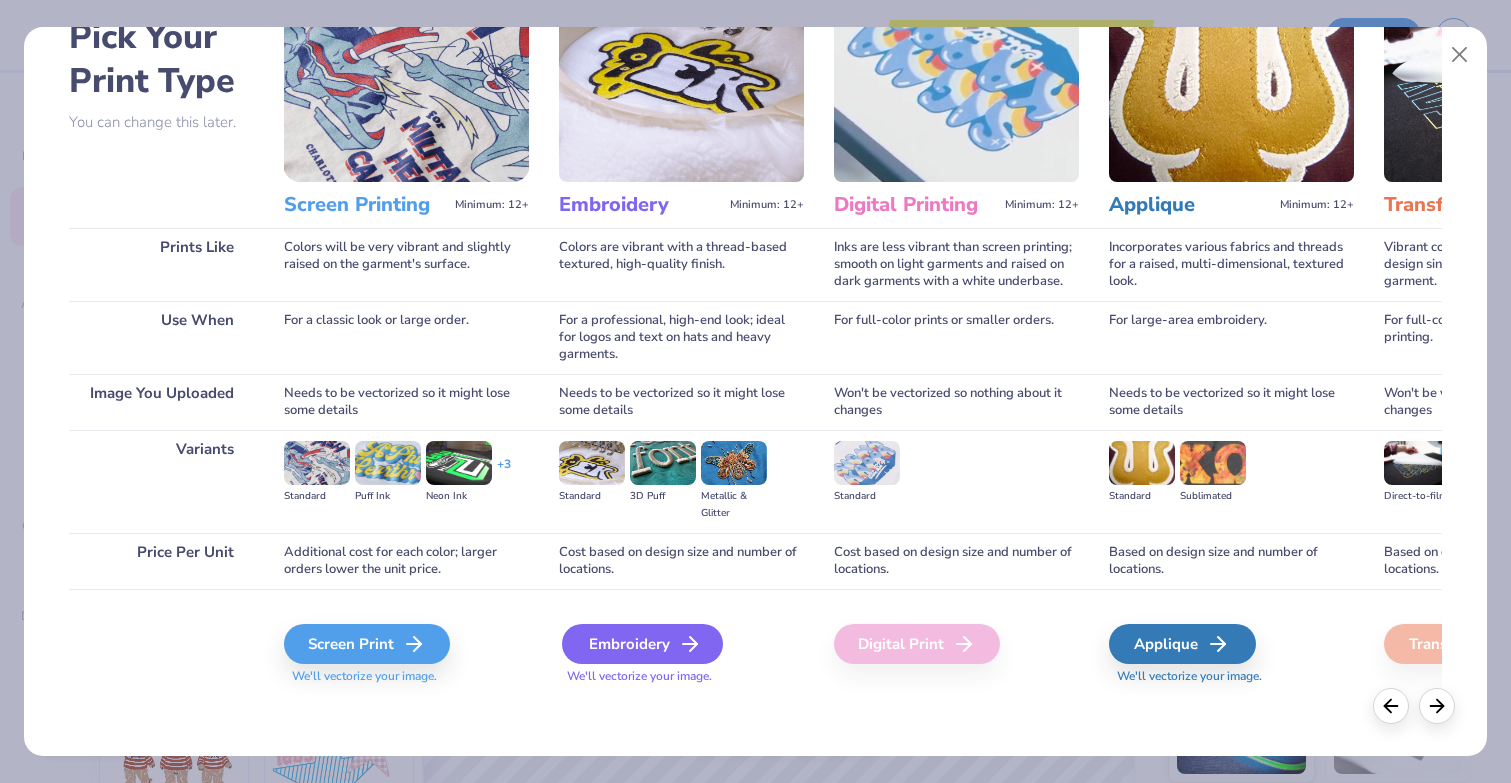 click on "Embroidery" at bounding box center [642, 644] 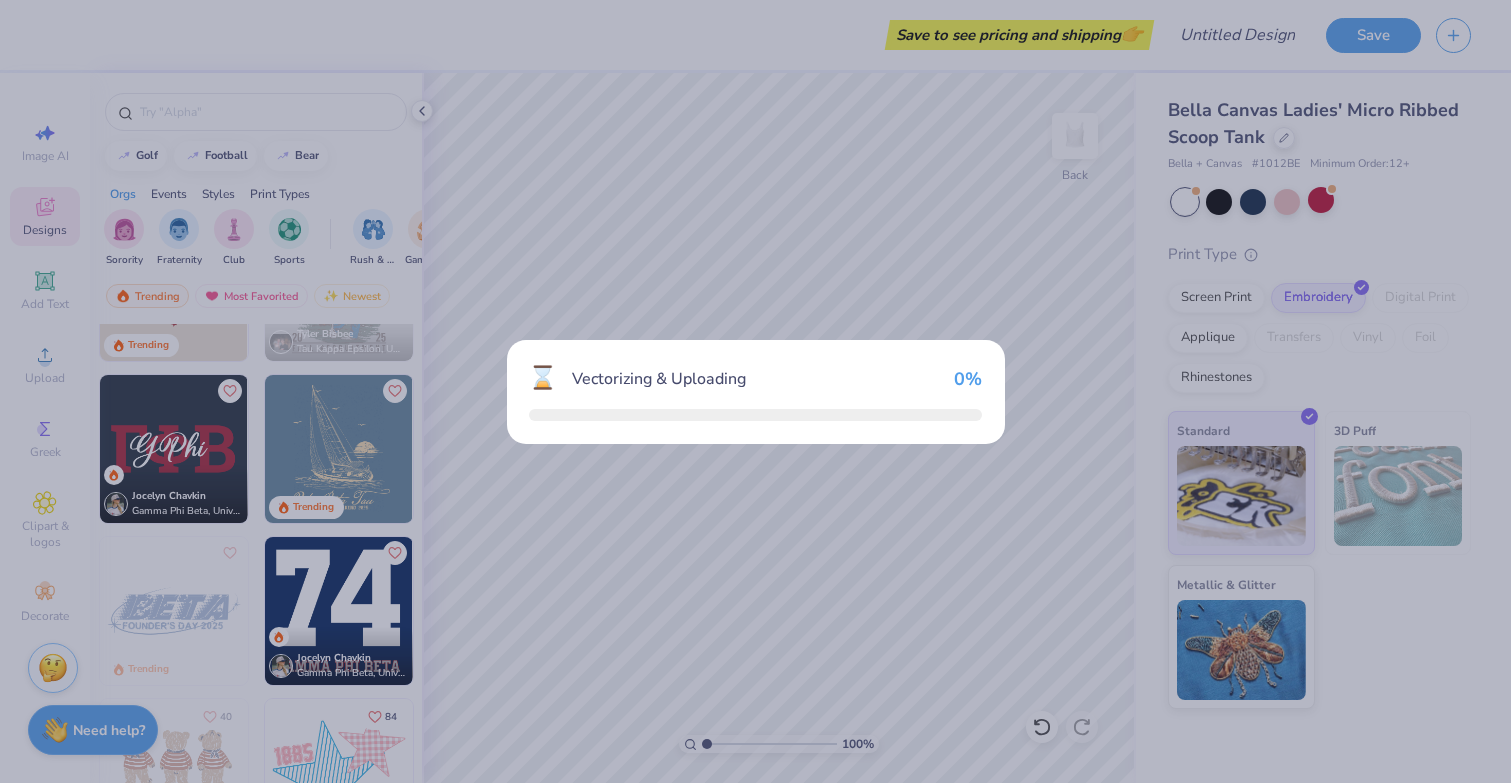 scroll, scrollTop: 0, scrollLeft: 0, axis: both 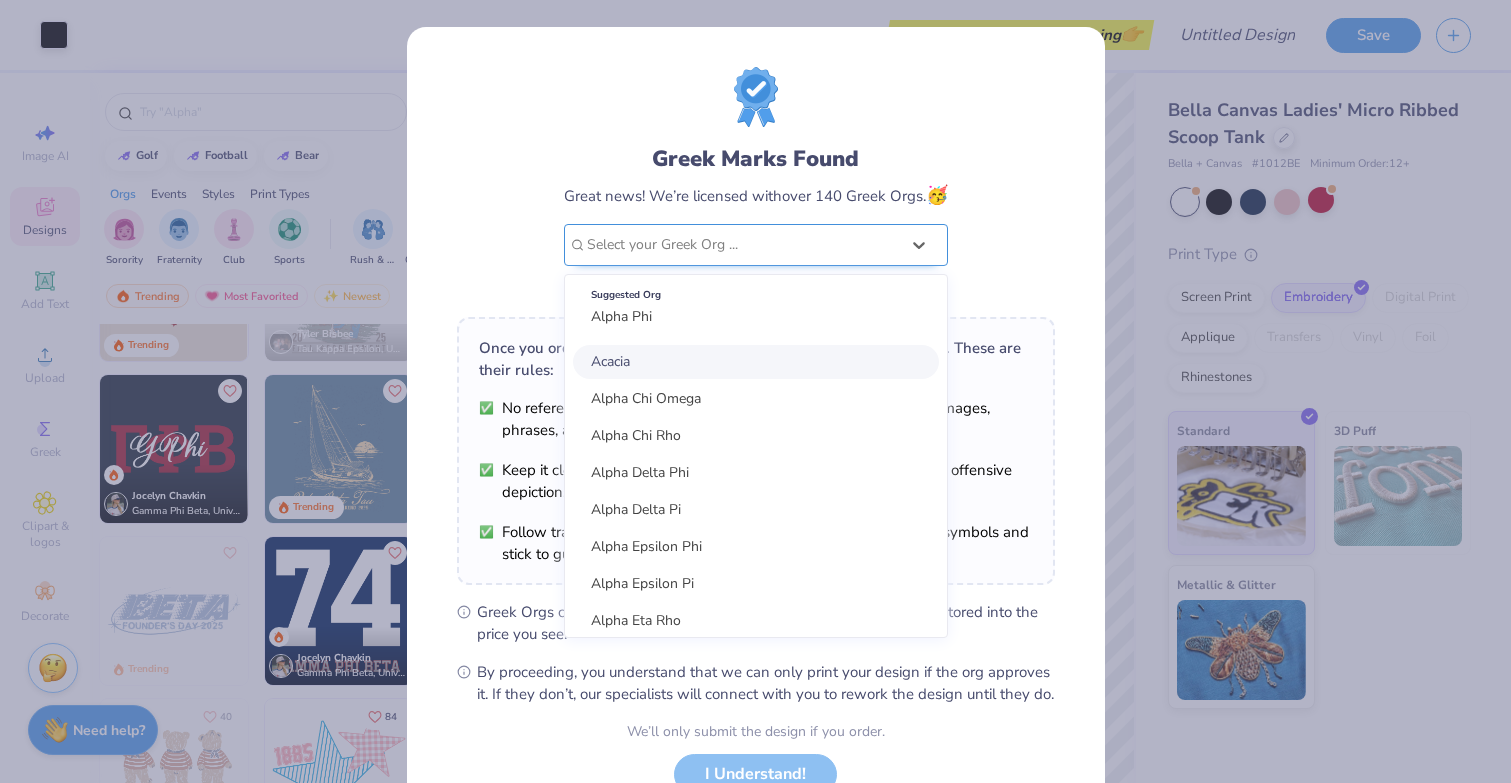 click on "Greek Marks Found Great news! We’re licensed with  over 140 Greek Orgs. 🥳 option  focused, 1 of 30. 30 results available. Use Up and Down to choose options, press Enter to select the currently focused option, press Escape to exit the menu, press Tab to select the option and exit the menu. Select your Greek Org ... Suggested Org Alpha Phi Acacia Alpha Chi Omega Alpha Chi Rho Alpha Delta Phi Alpha Delta Pi Alpha Epsilon Phi Alpha Epsilon Pi Alpha Eta Rho Alpha Gamma Rho alpha Kappa Delta Phi Alpha Kappa Lambda Alpha Kappa Psi Alpha Omega Epsilon Alpha Omicron Pi Alpha Phi alpha phi gamma Alpha Phi Omega Alpha Psi Lambda Alpha Sigma Alpha Alpha Sigma Kappa Alpha Sigma Phi Alpha Sigma Tau Alpha Tau Omega Alpha Xi Delta Beta Chi Theta Beta Theta Pi Beta Upsilon Chi Chi Omega Chi Phi Chi Psi Please pick the right org." at bounding box center (756, 184) 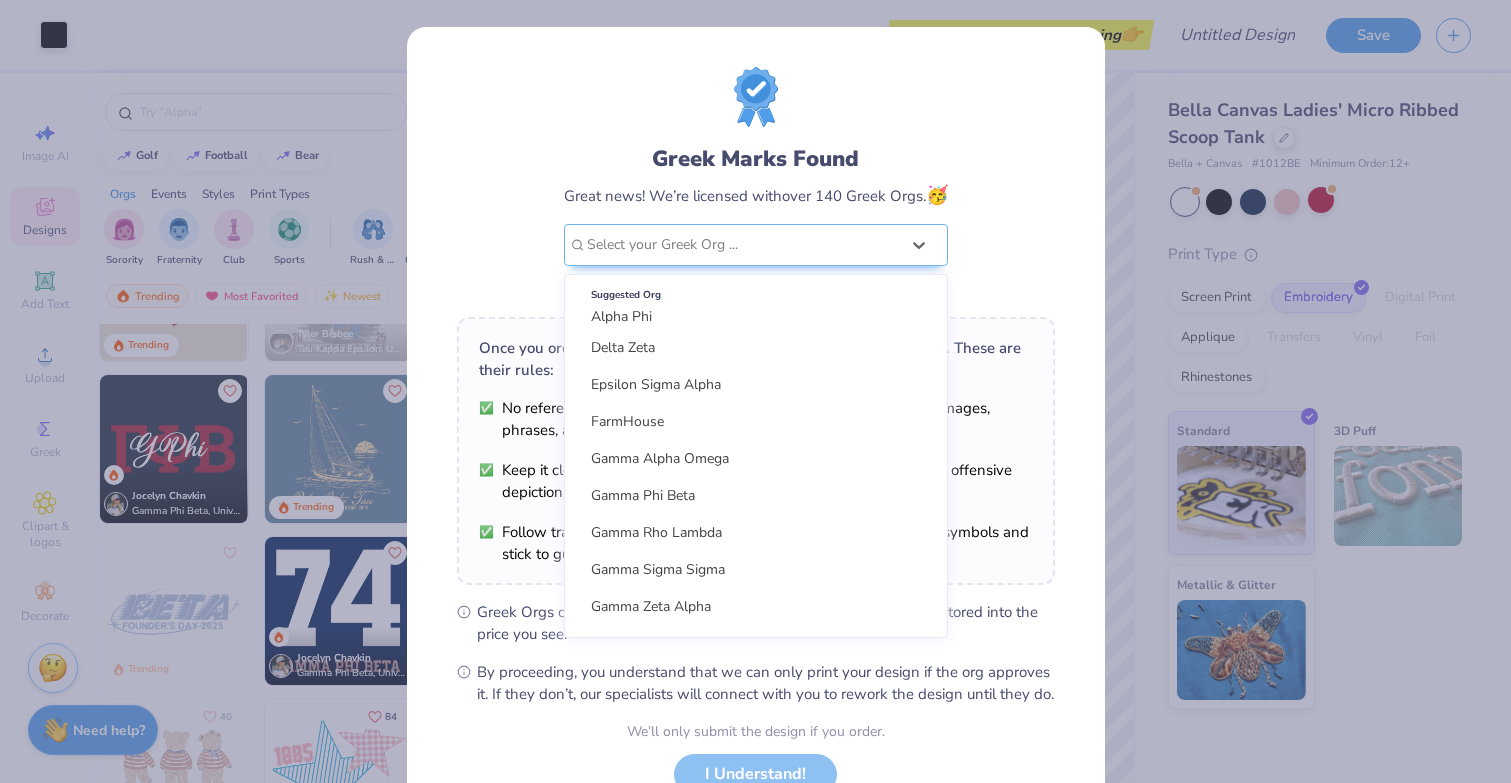 scroll, scrollTop: 1933, scrollLeft: 0, axis: vertical 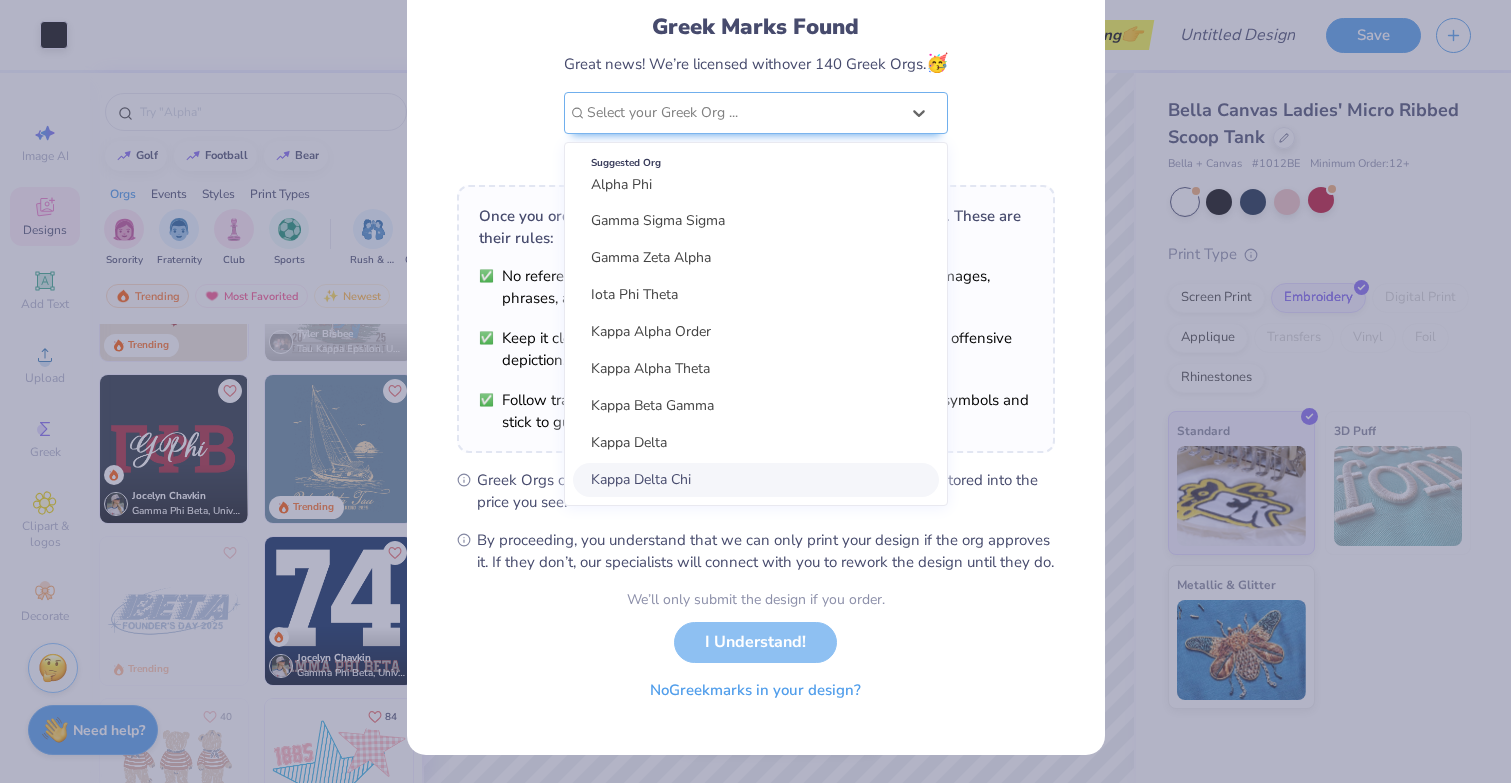 click on "No  Greek  marks in your design?" at bounding box center [755, 690] 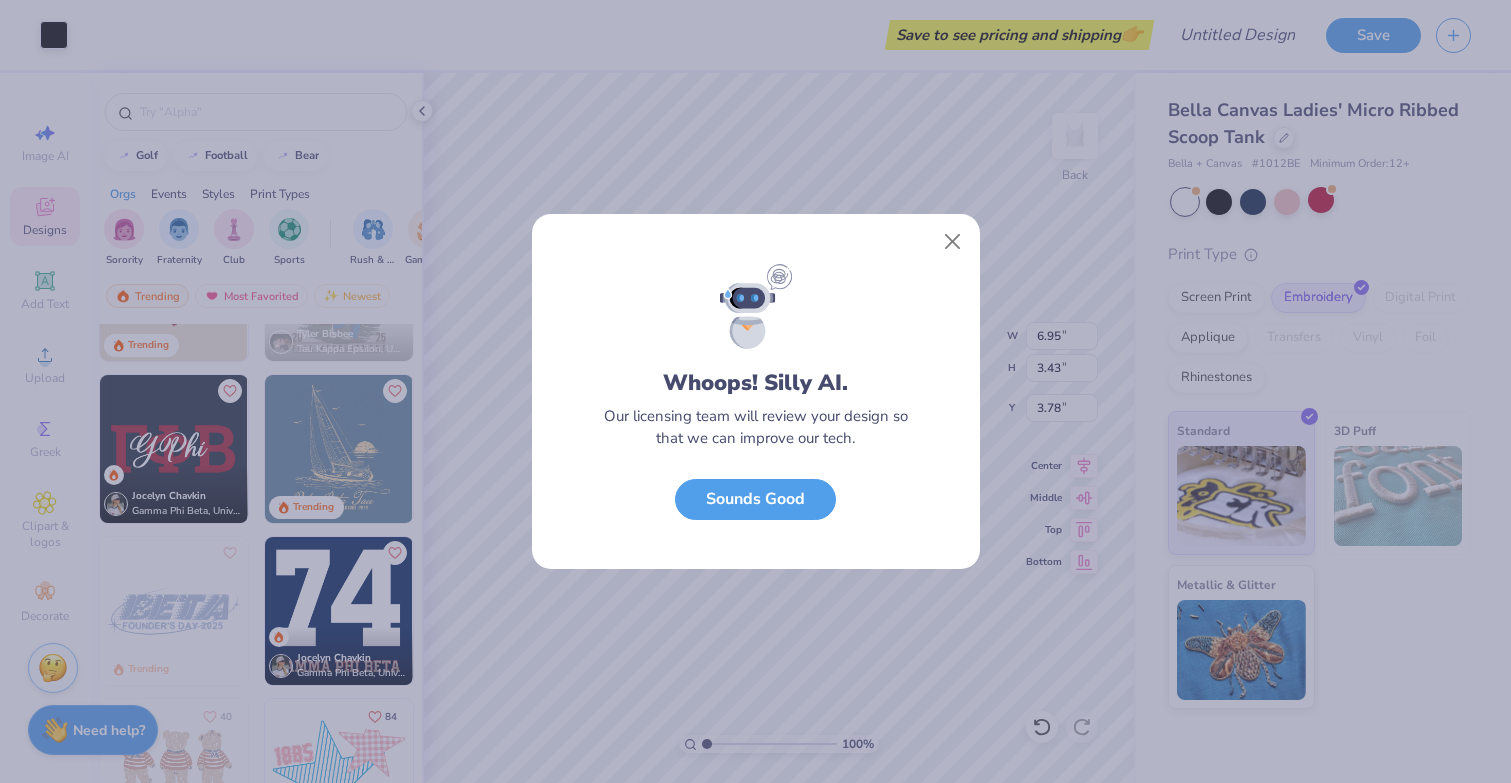 scroll, scrollTop: 0, scrollLeft: 0, axis: both 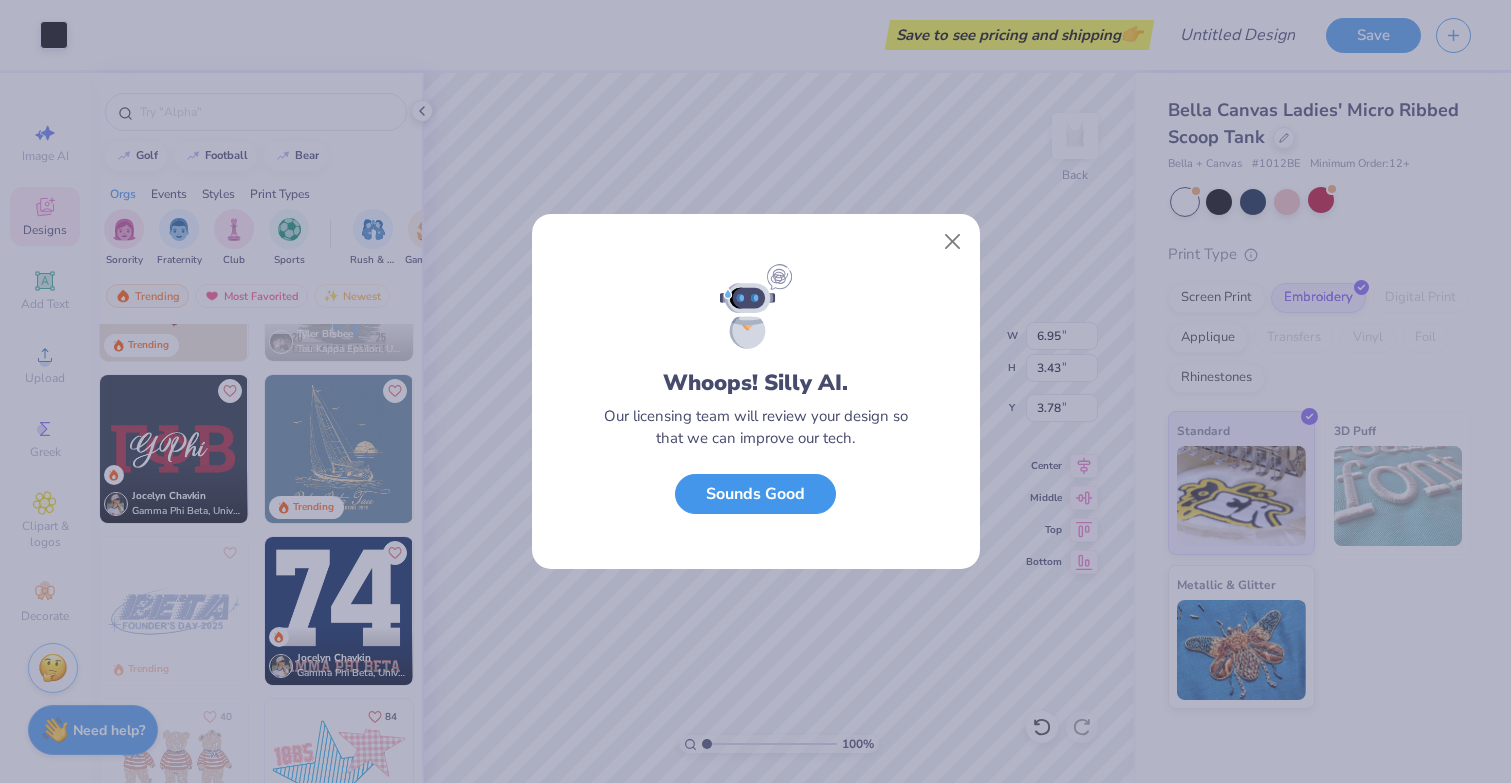 click on "Sounds Good" at bounding box center (755, 494) 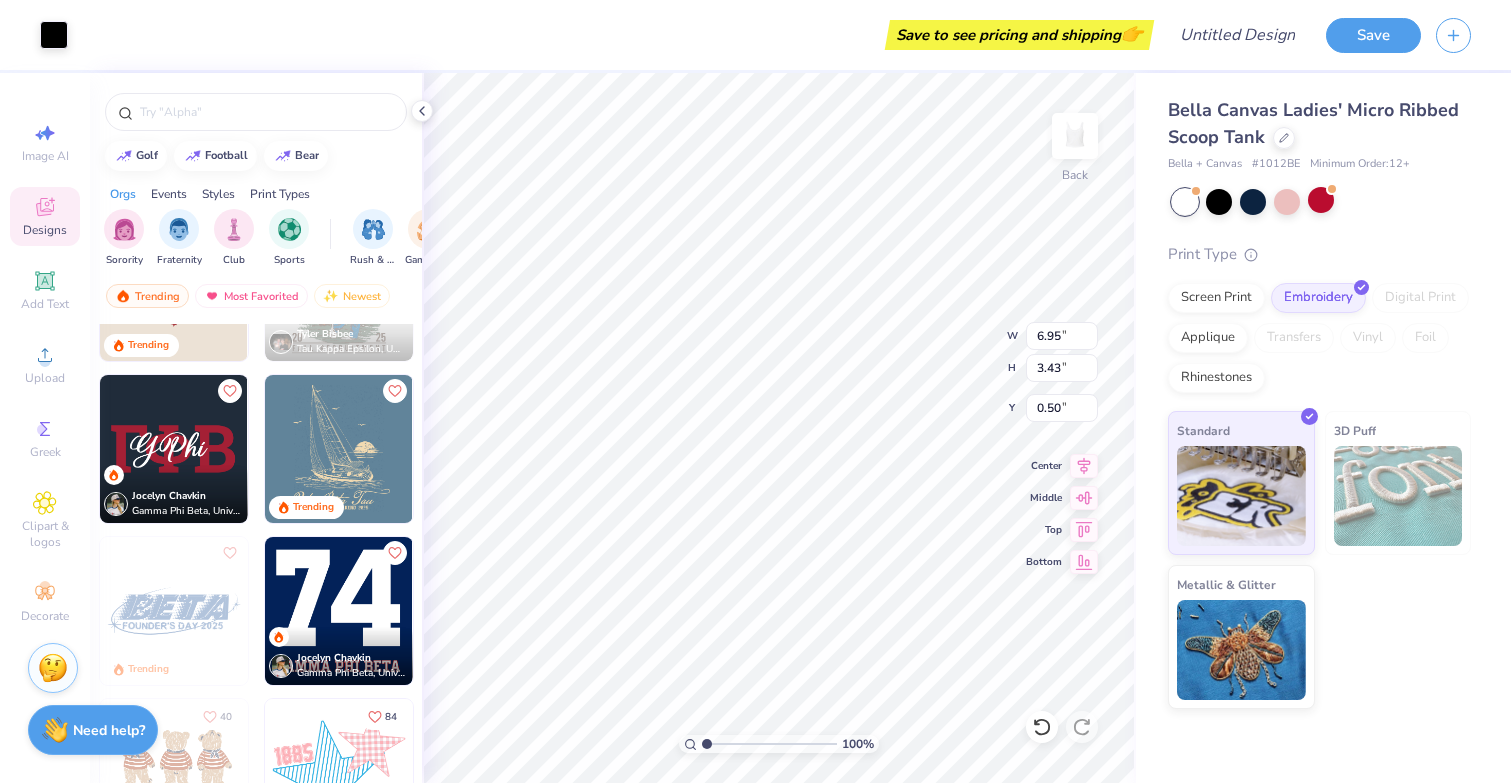 type on "0.50" 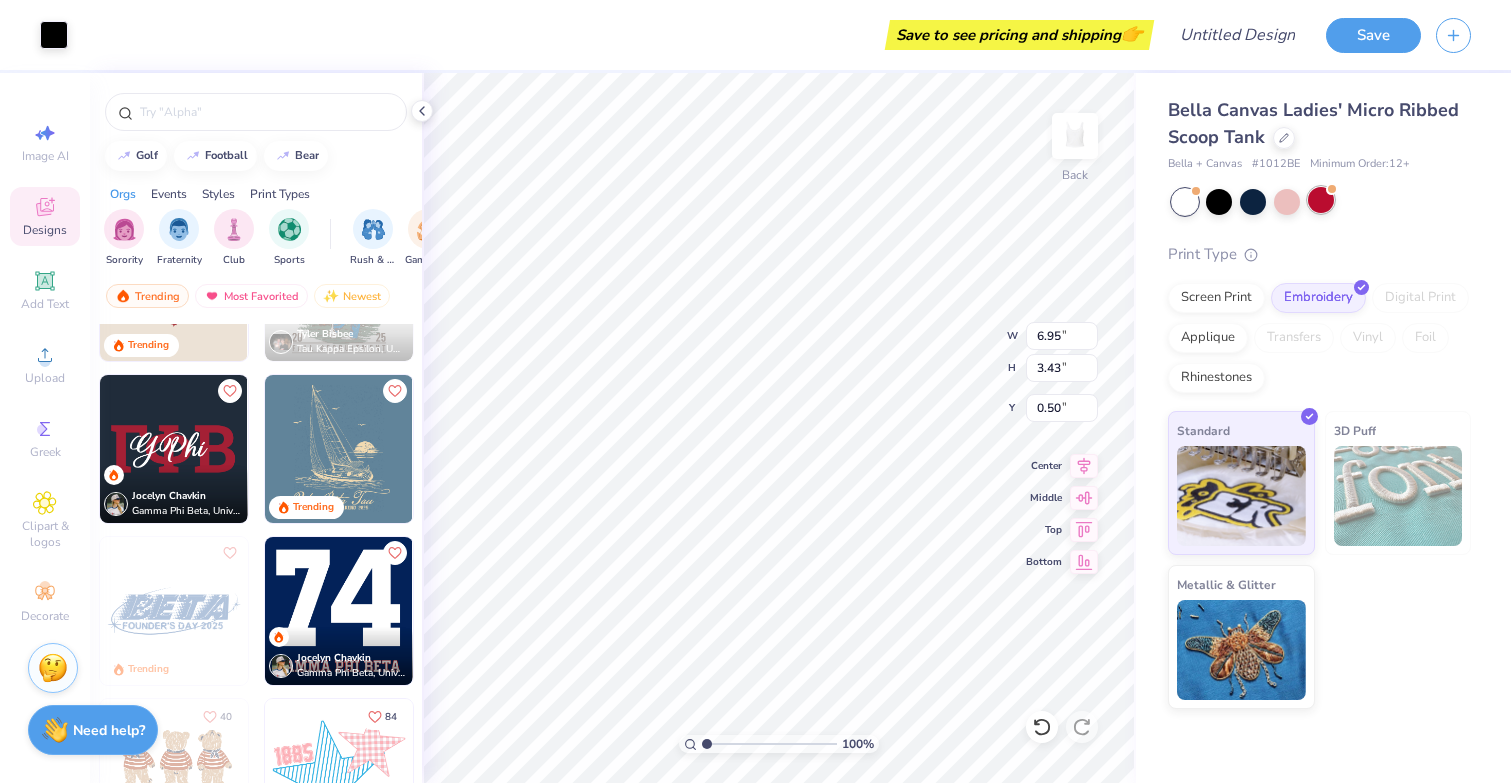 click at bounding box center [1321, 200] 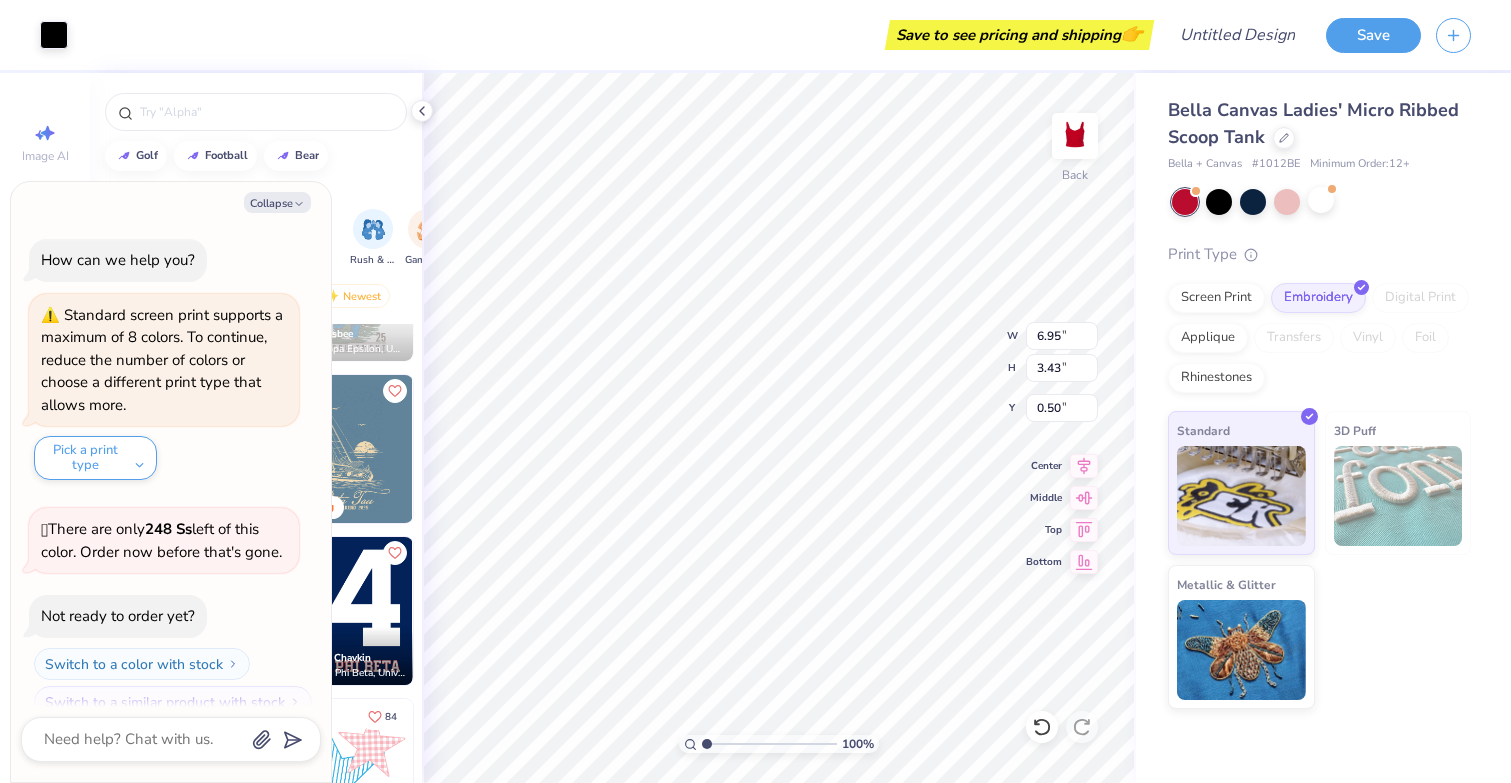 scroll, scrollTop: 501, scrollLeft: 0, axis: vertical 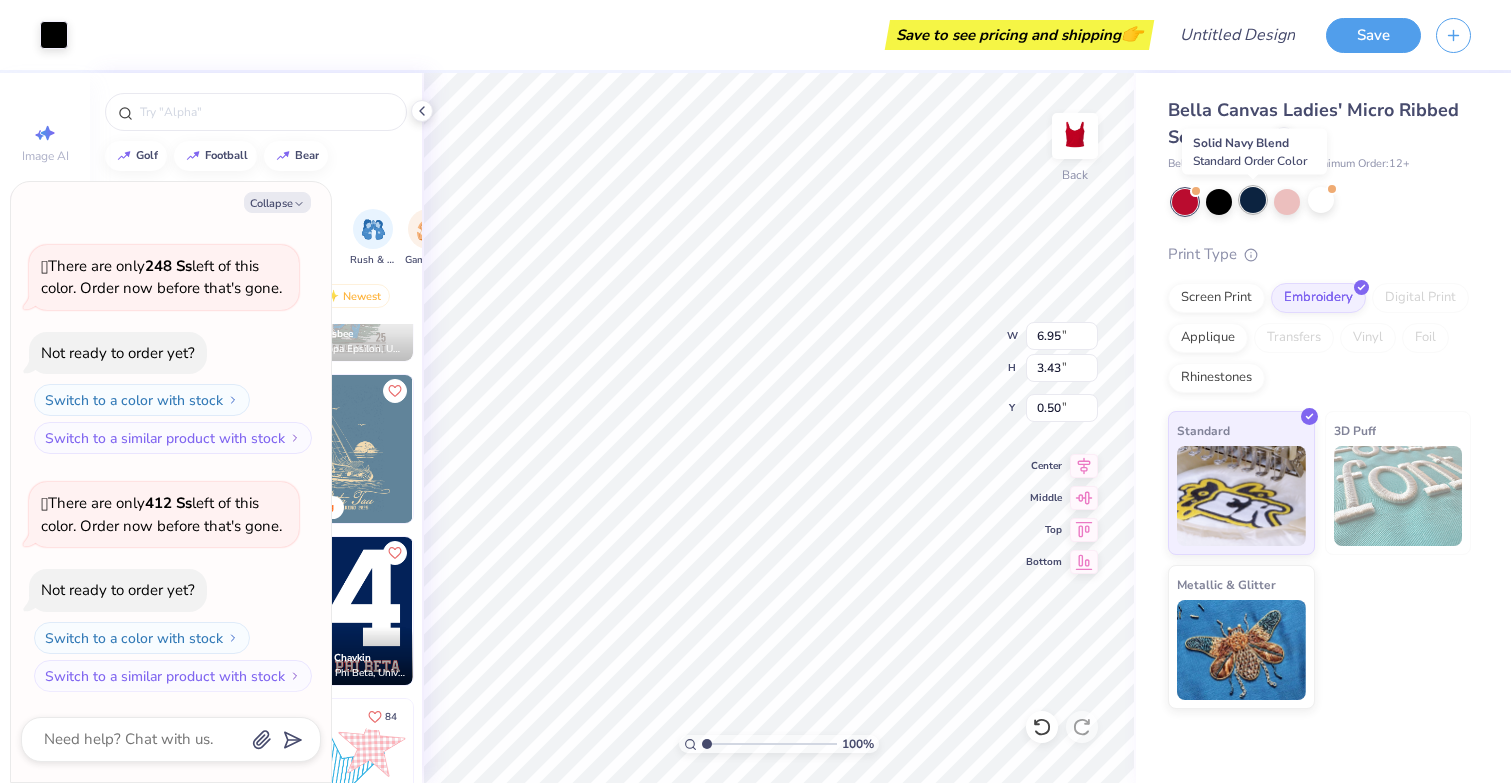 click at bounding box center [1253, 200] 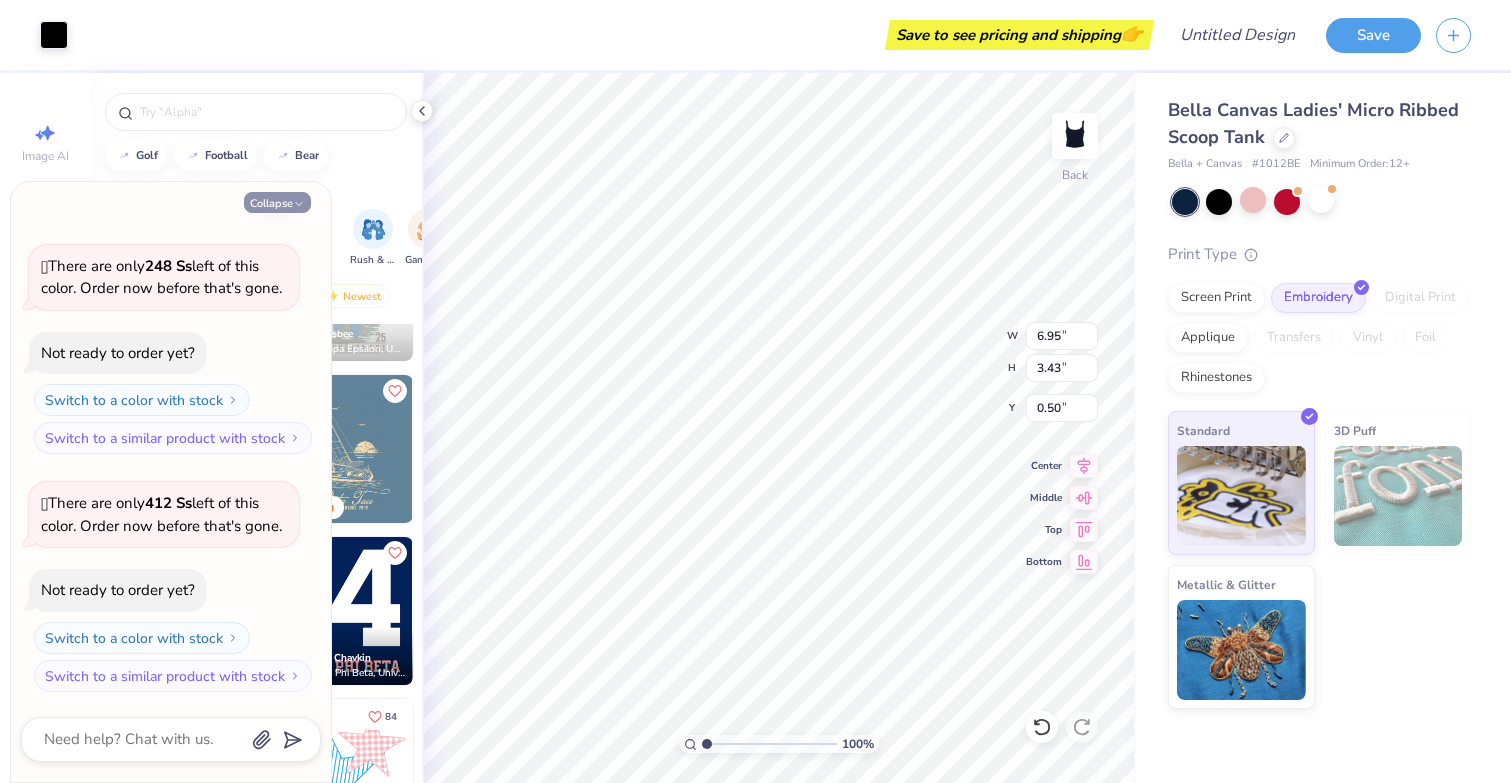 click on "Collapse" at bounding box center (277, 202) 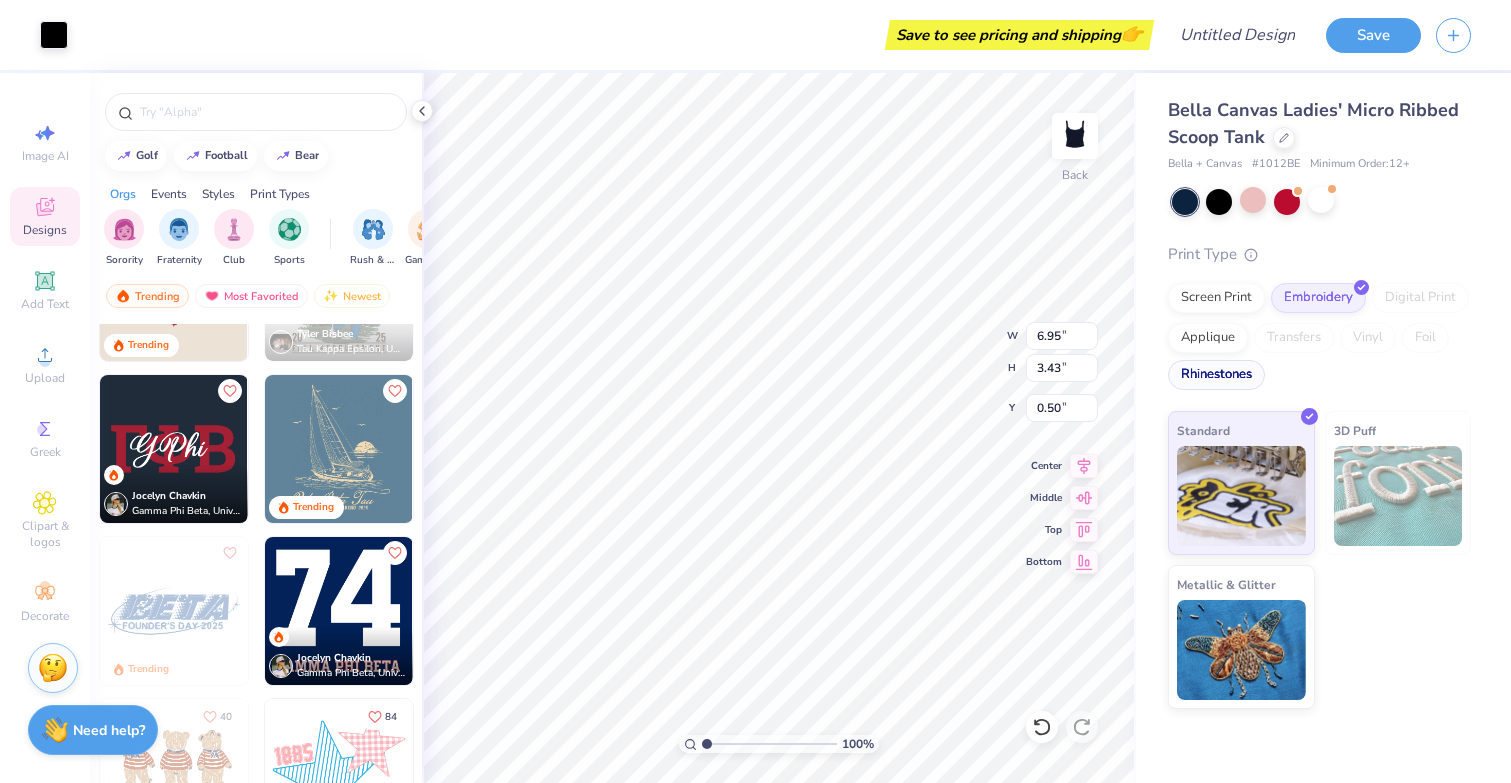 click on "Rhinestones" at bounding box center (1216, 375) 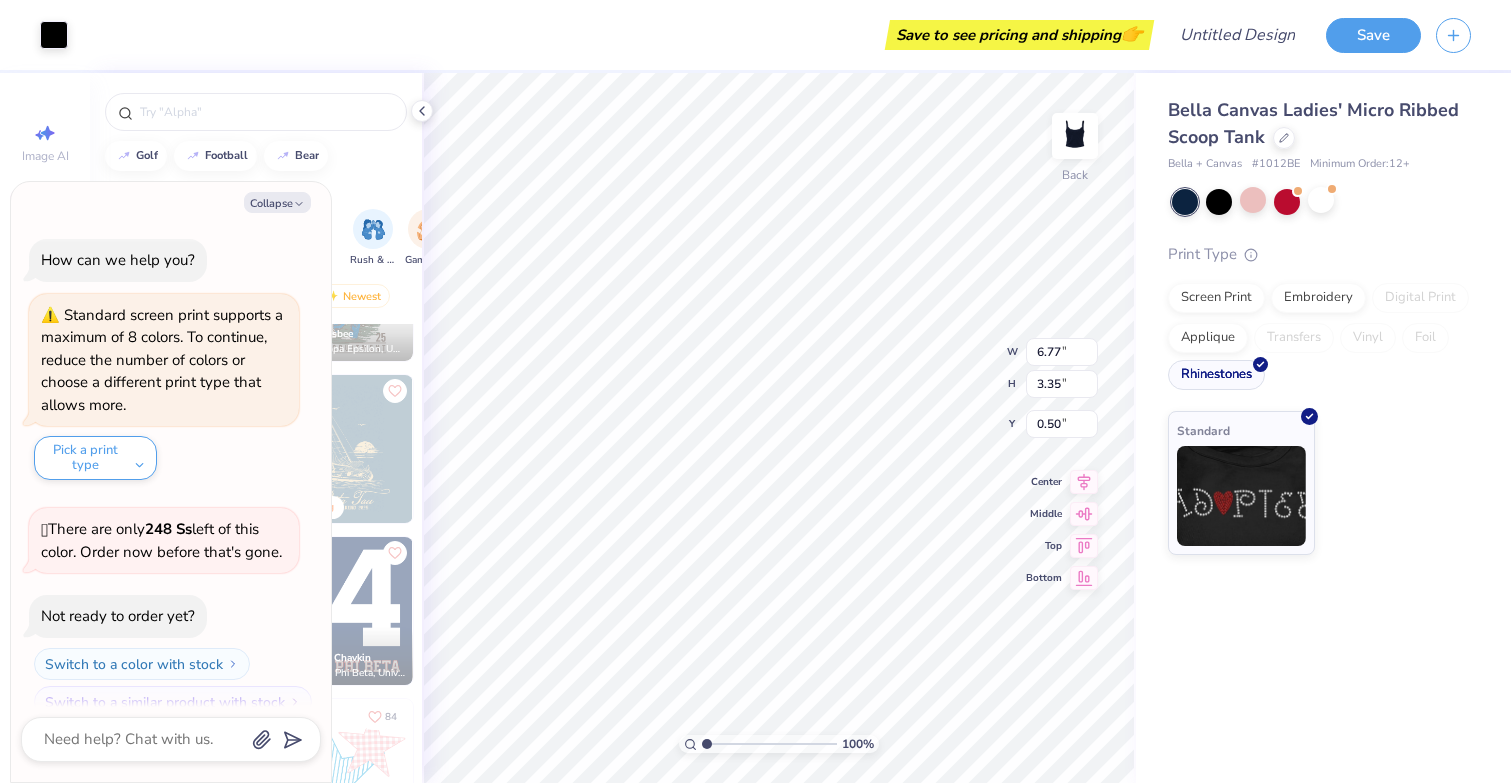 type on "x" 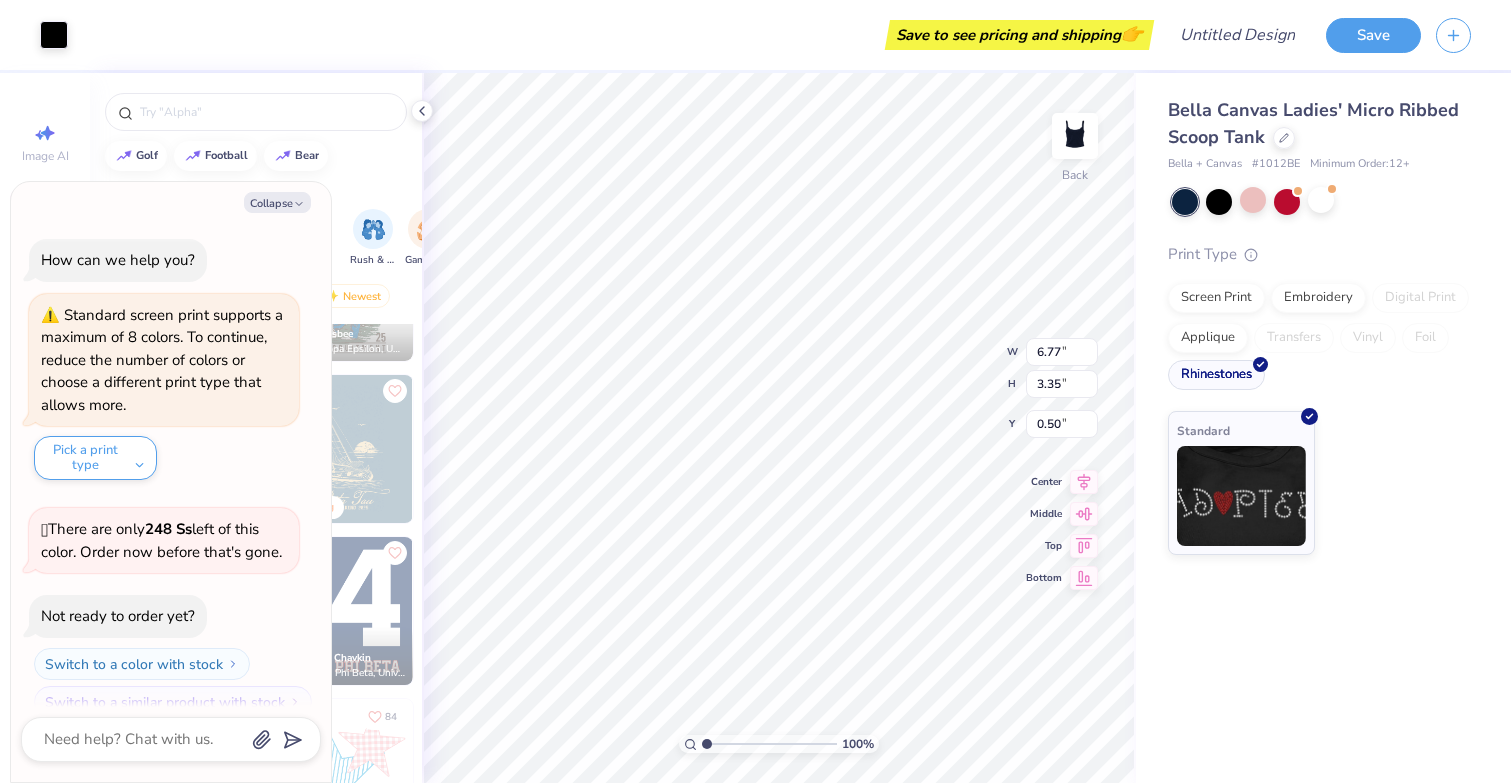 type on "6.77" 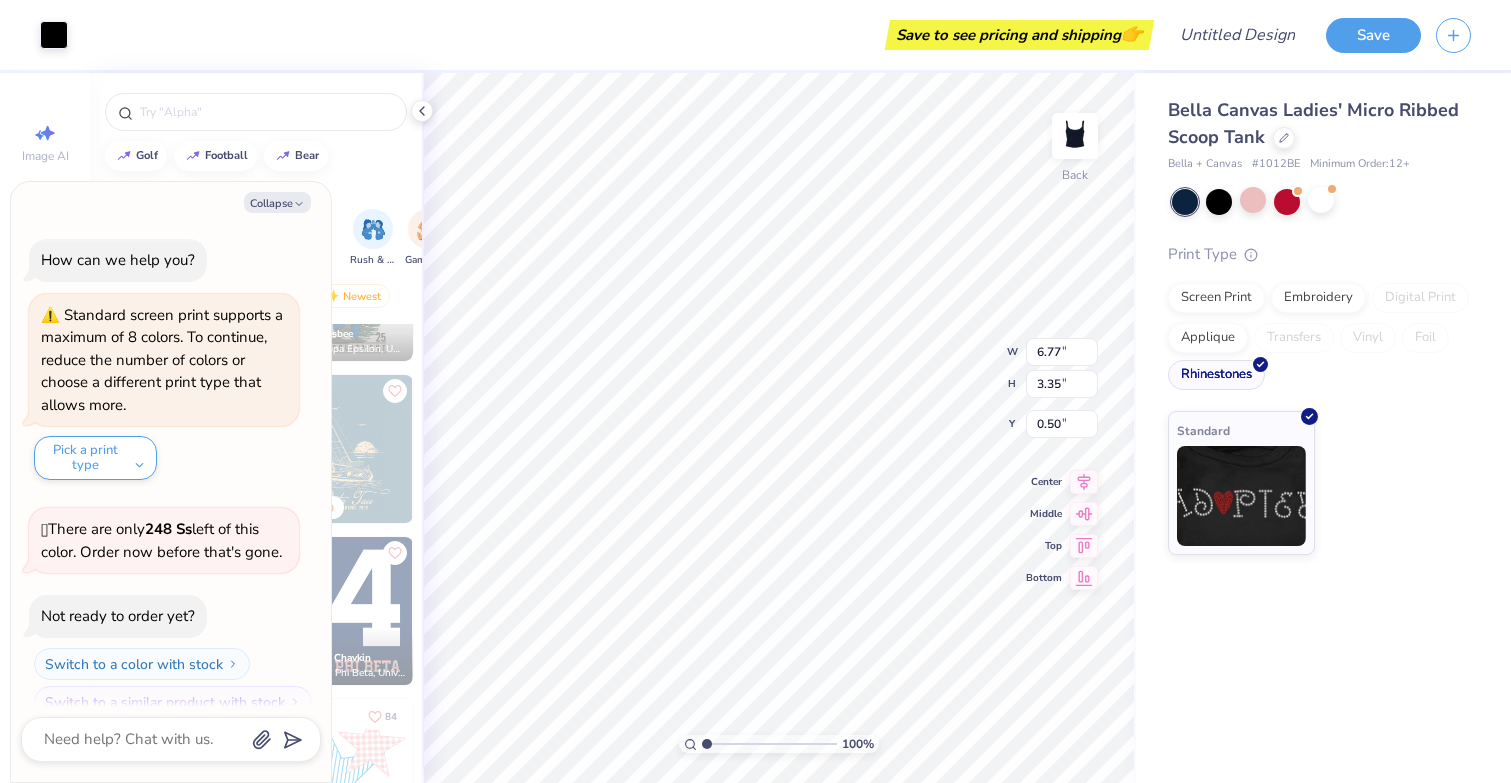 type on "3.35" 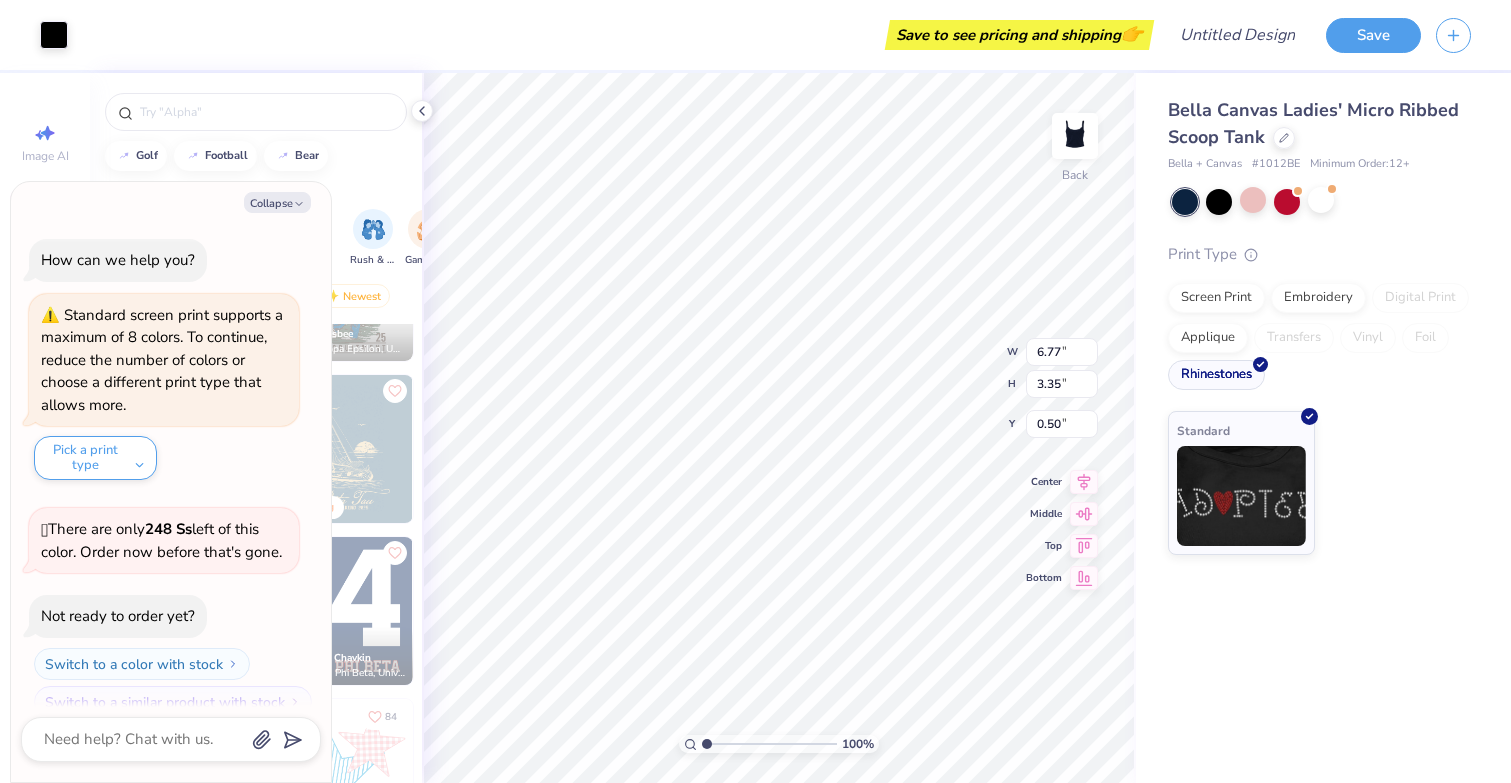 scroll, scrollTop: 623, scrollLeft: 0, axis: vertical 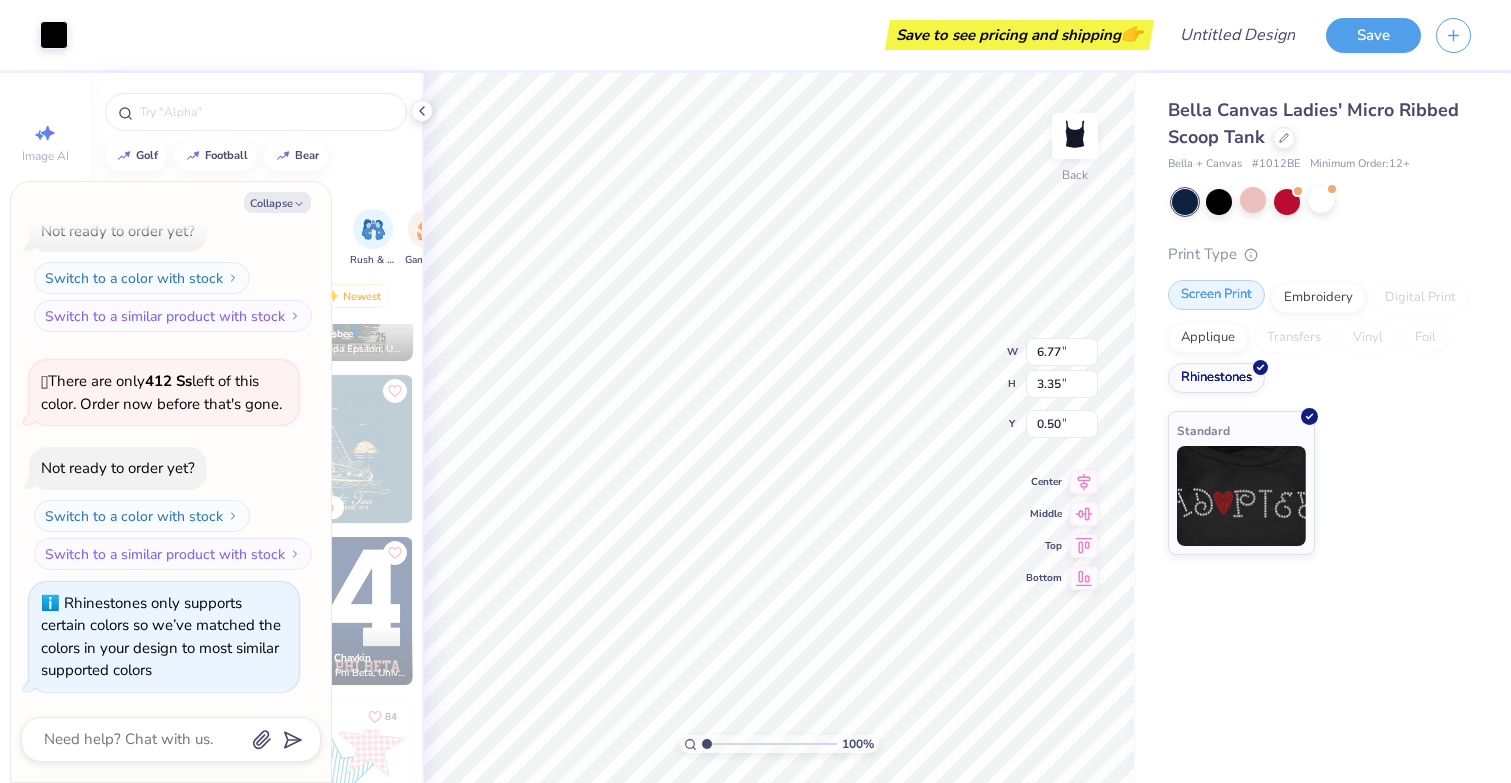 click on "Screen Print" at bounding box center [1216, 295] 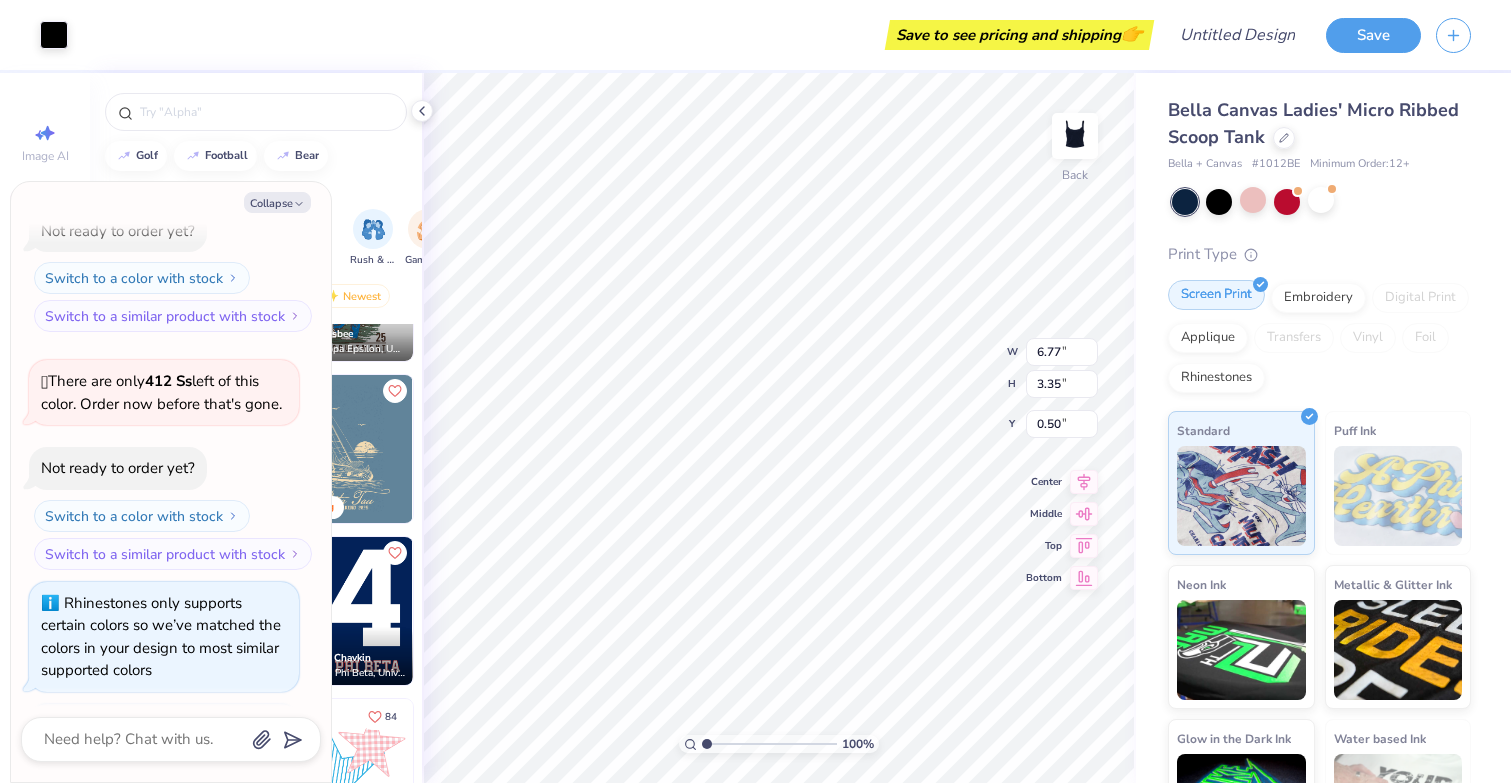 scroll, scrollTop: 745, scrollLeft: 0, axis: vertical 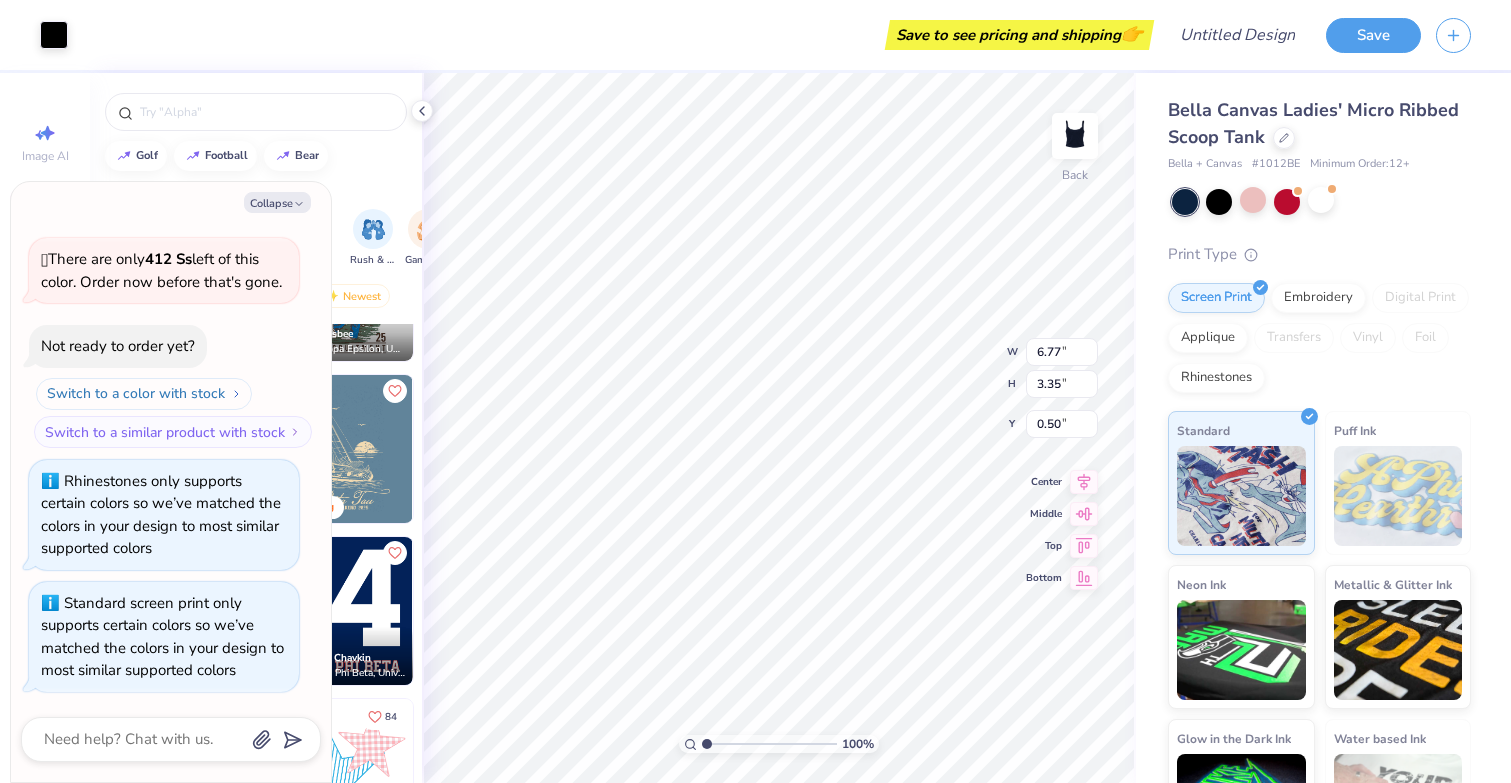 click on "Switch to a color with stock" at bounding box center [144, 394] 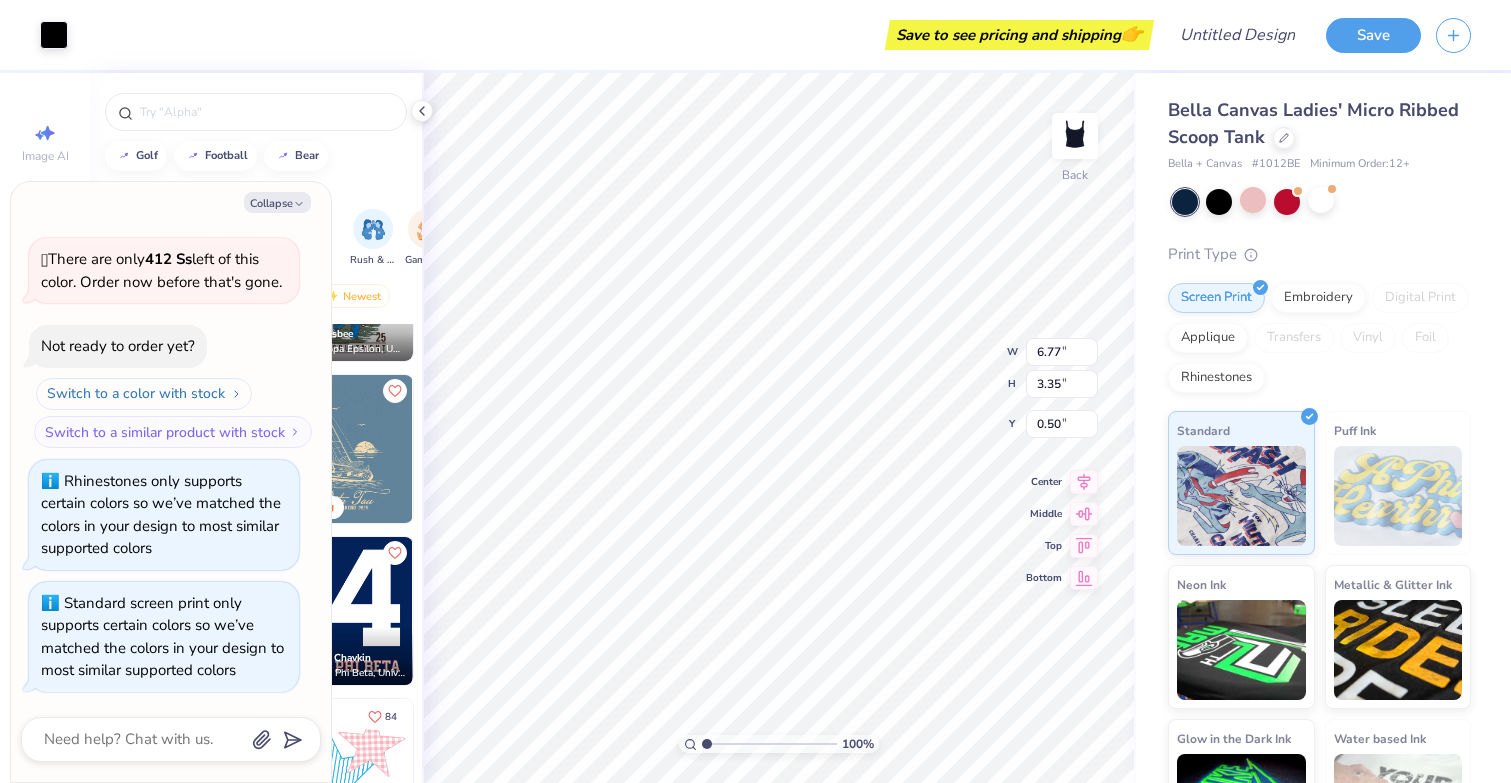 type on "x" 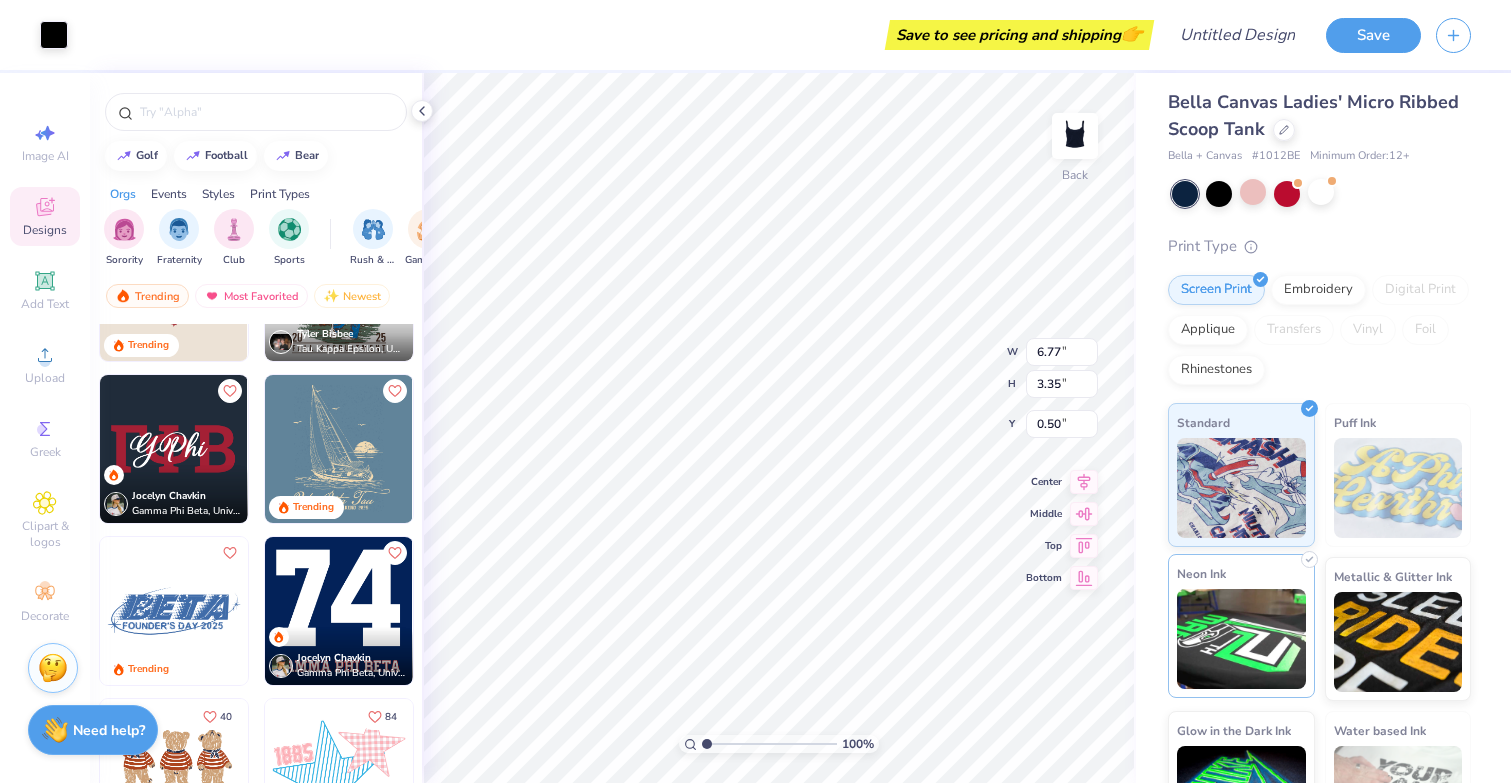 scroll, scrollTop: 0, scrollLeft: 0, axis: both 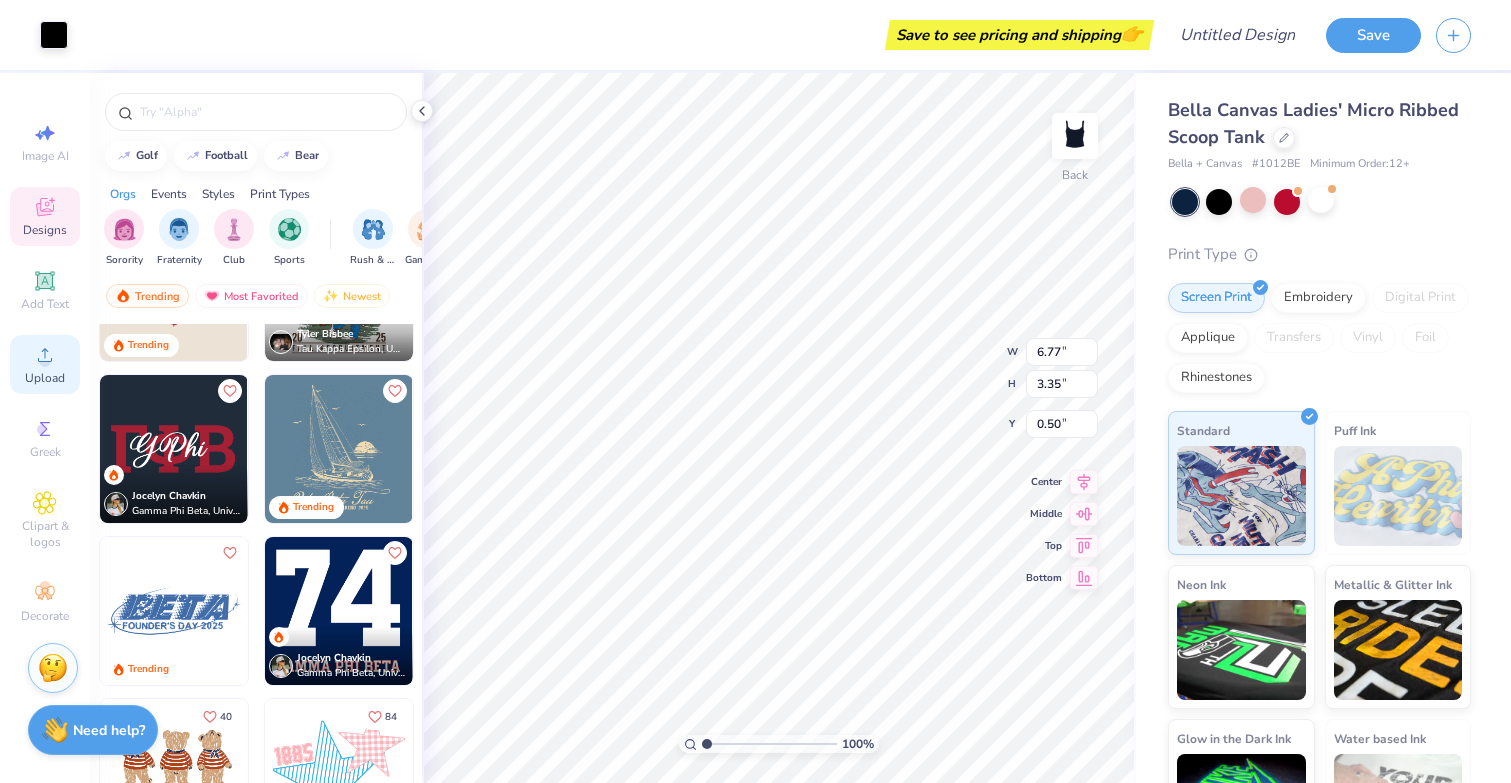 click 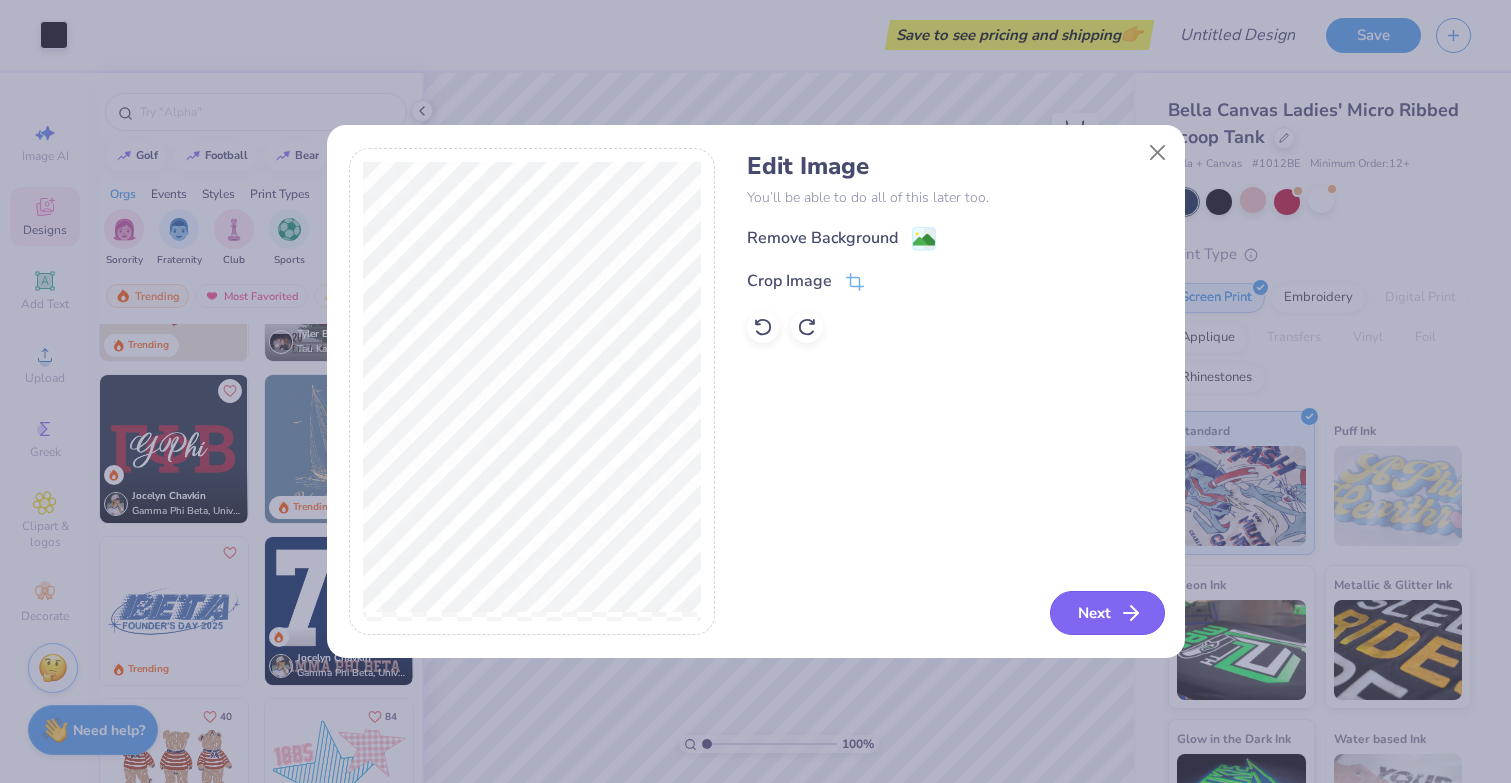 click 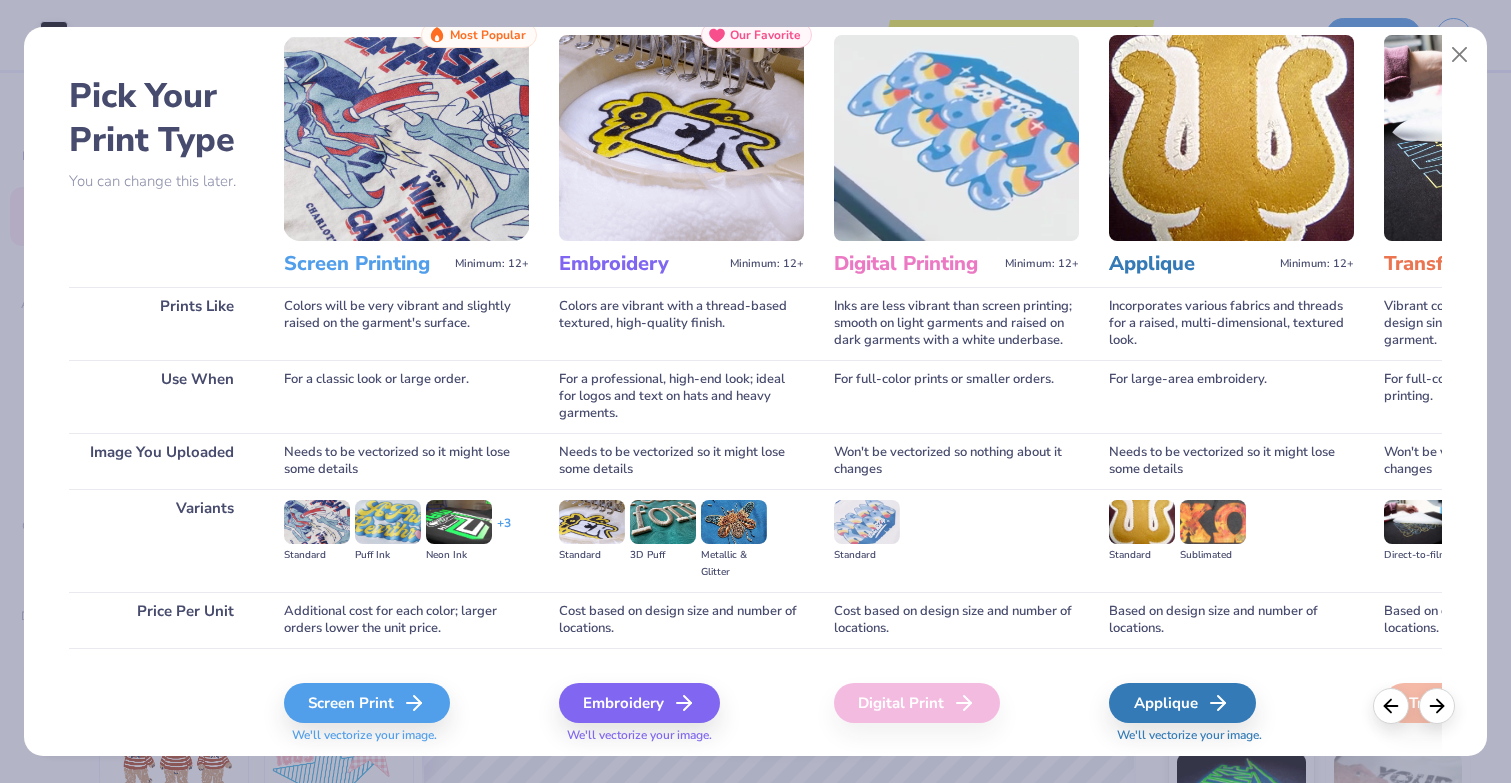 scroll, scrollTop: 114, scrollLeft: 0, axis: vertical 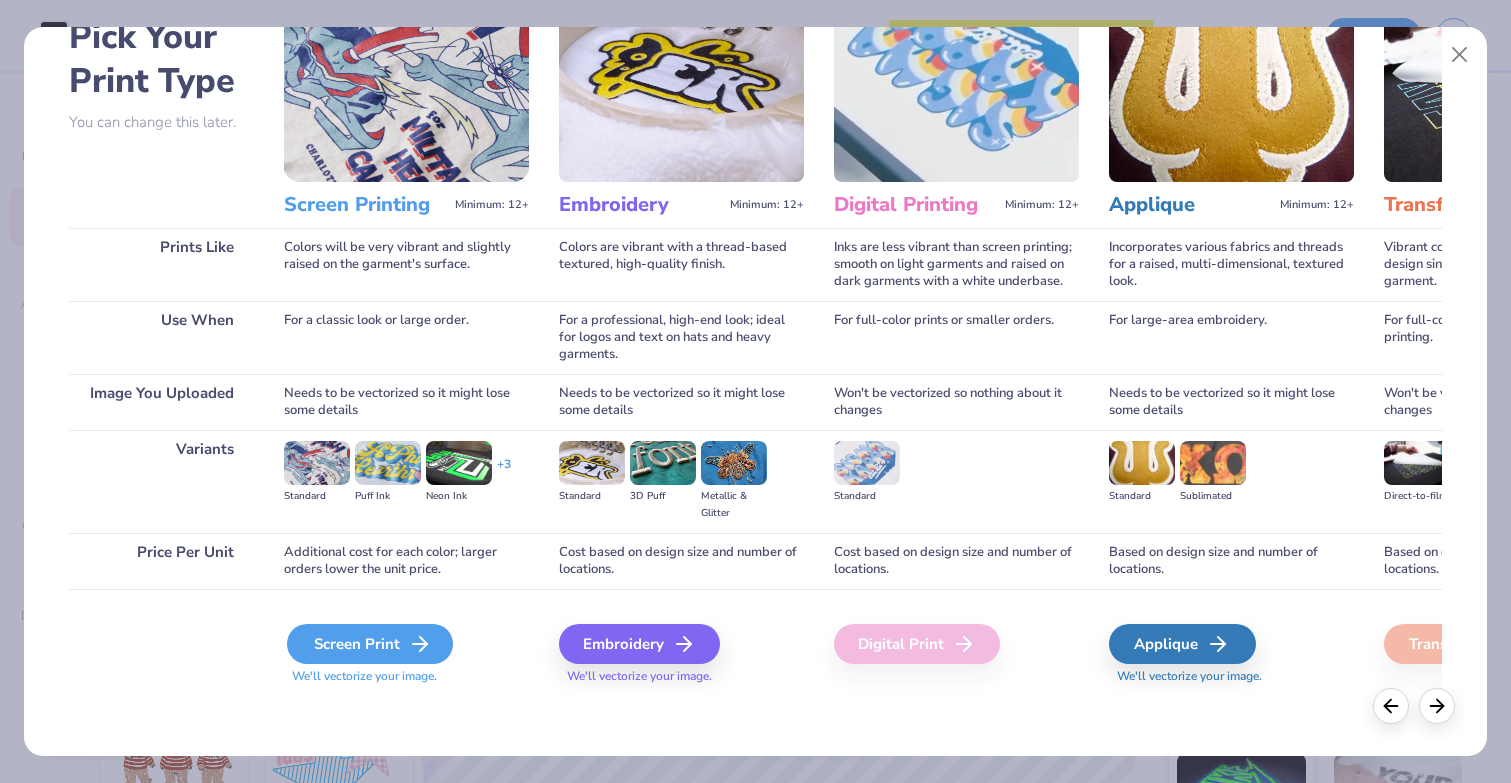 click on "Screen Print" at bounding box center (370, 644) 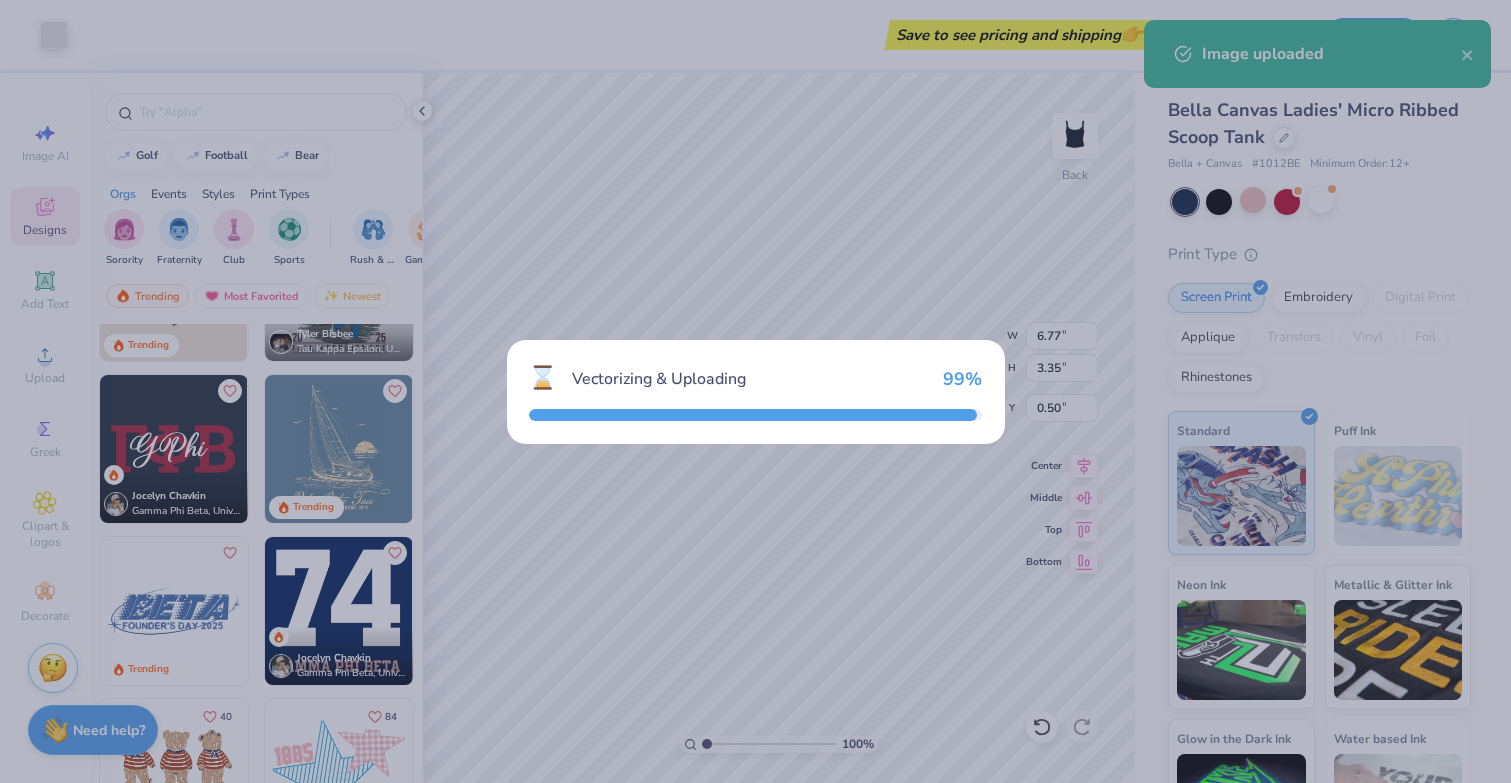 type on "8.96" 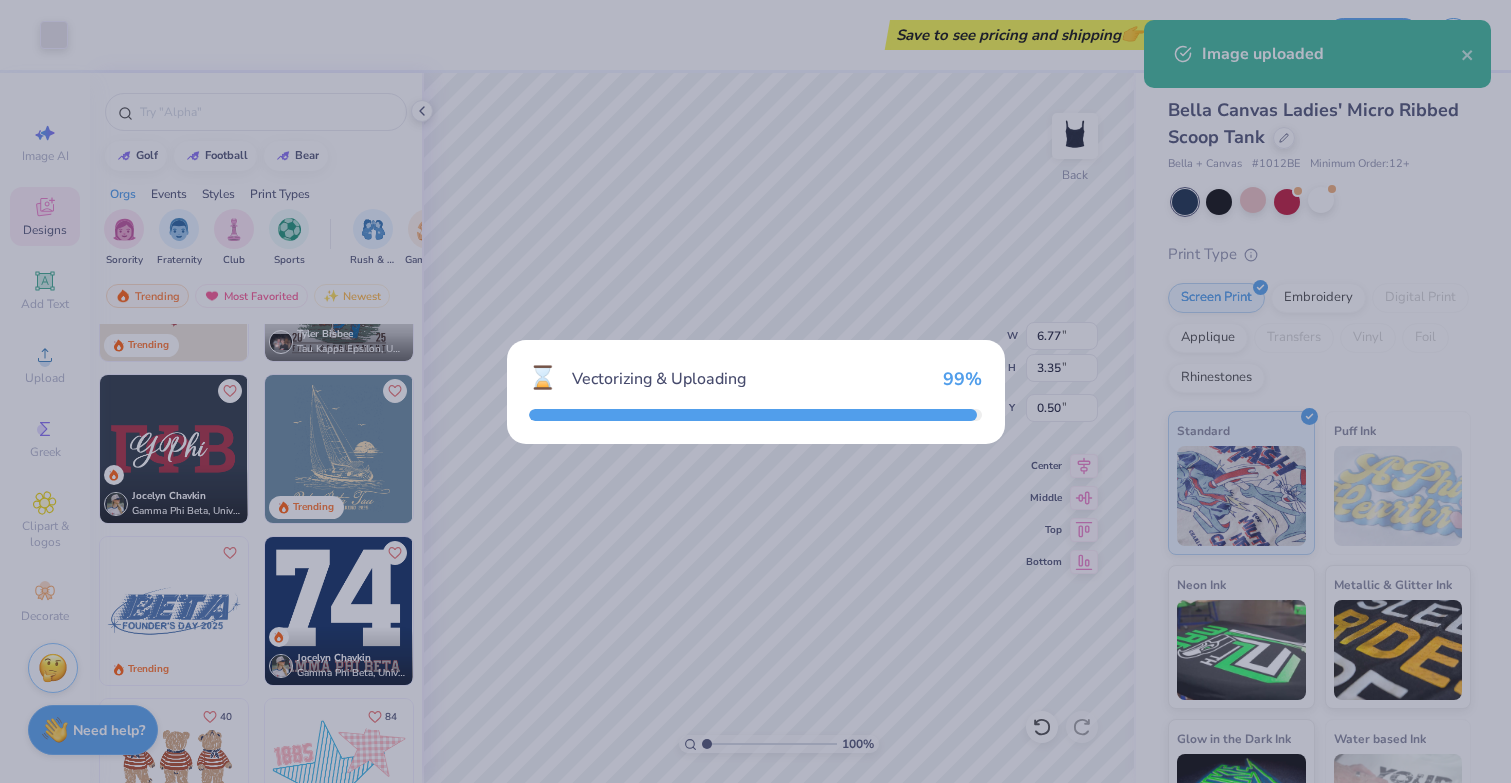 type on "4.42" 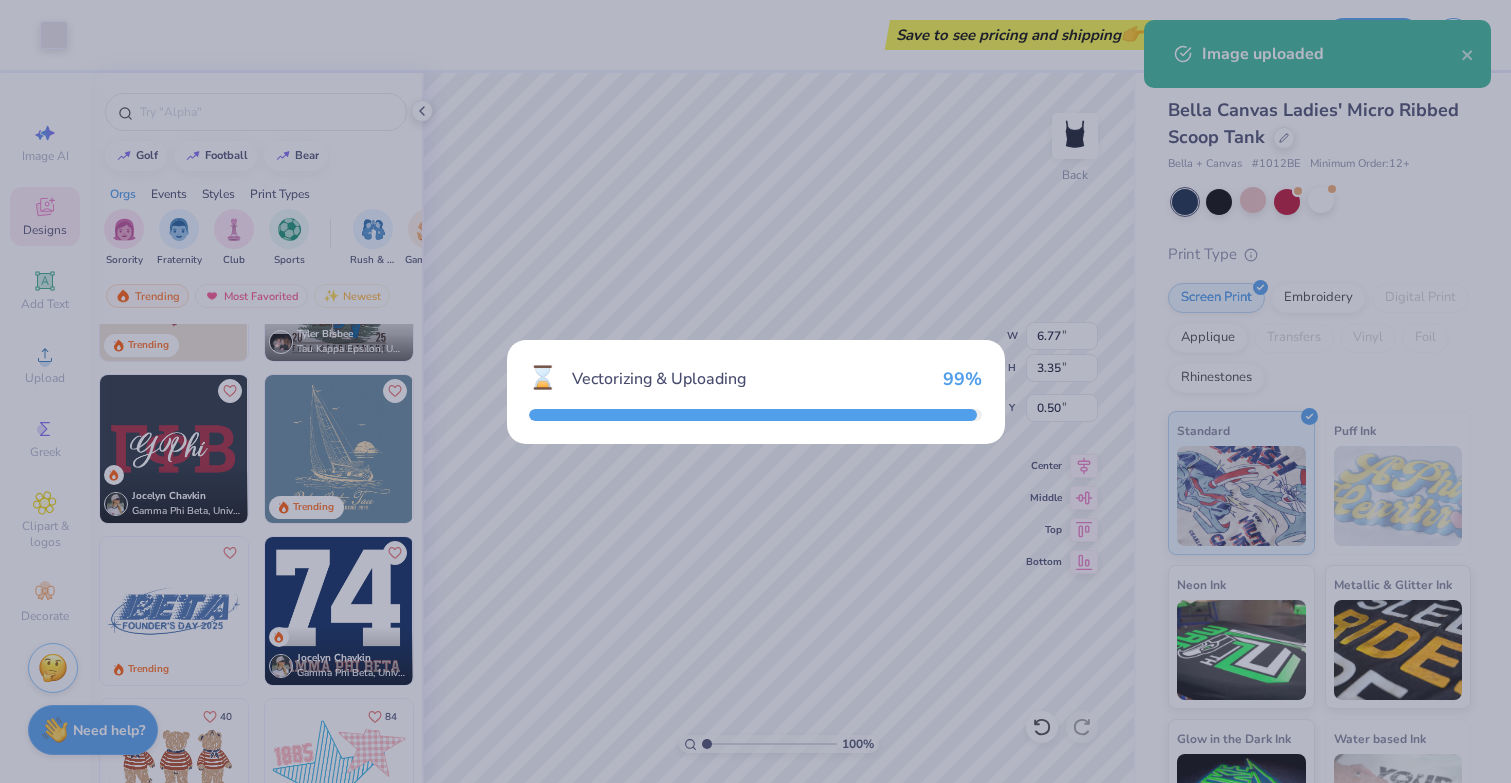 type on "3.29" 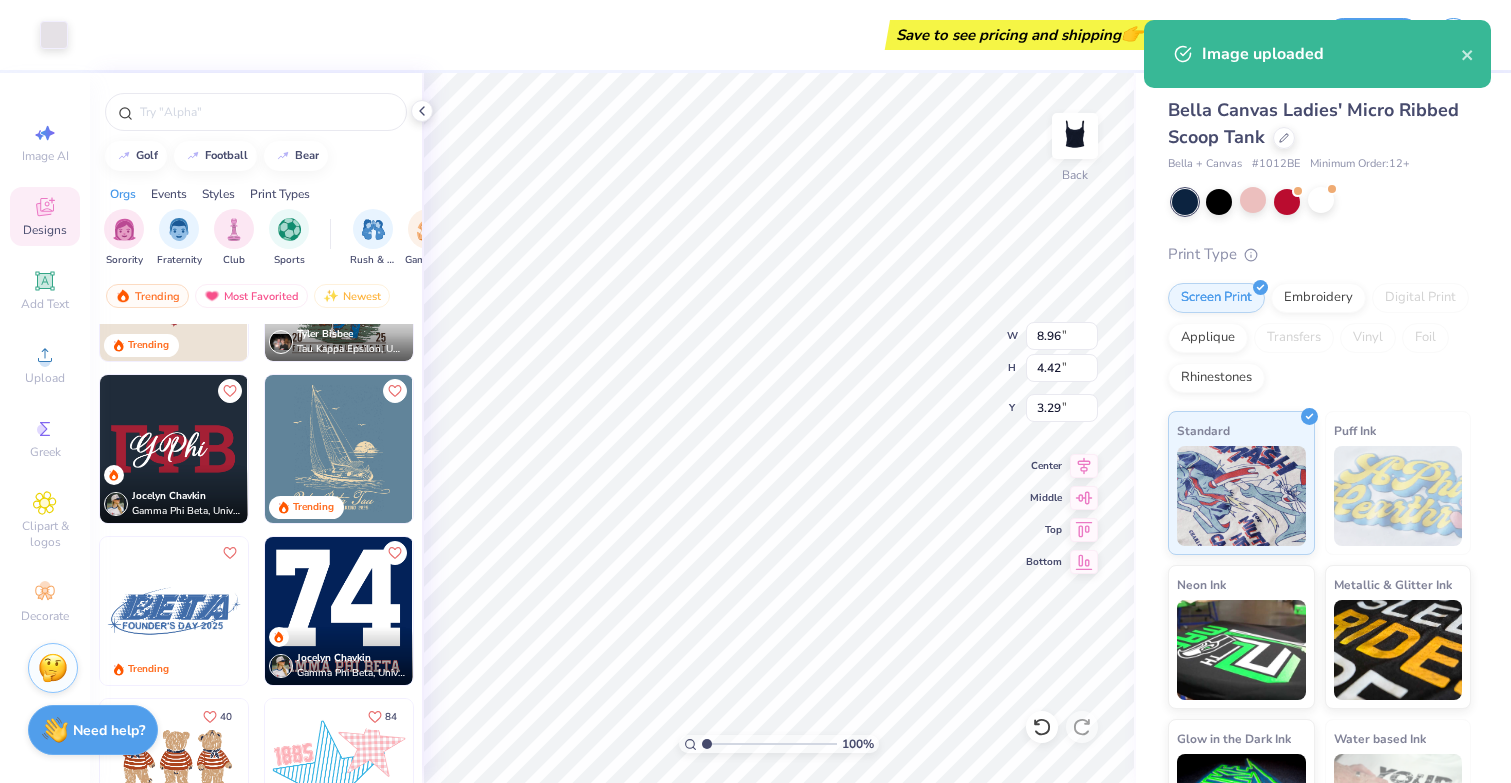 type on "6.77" 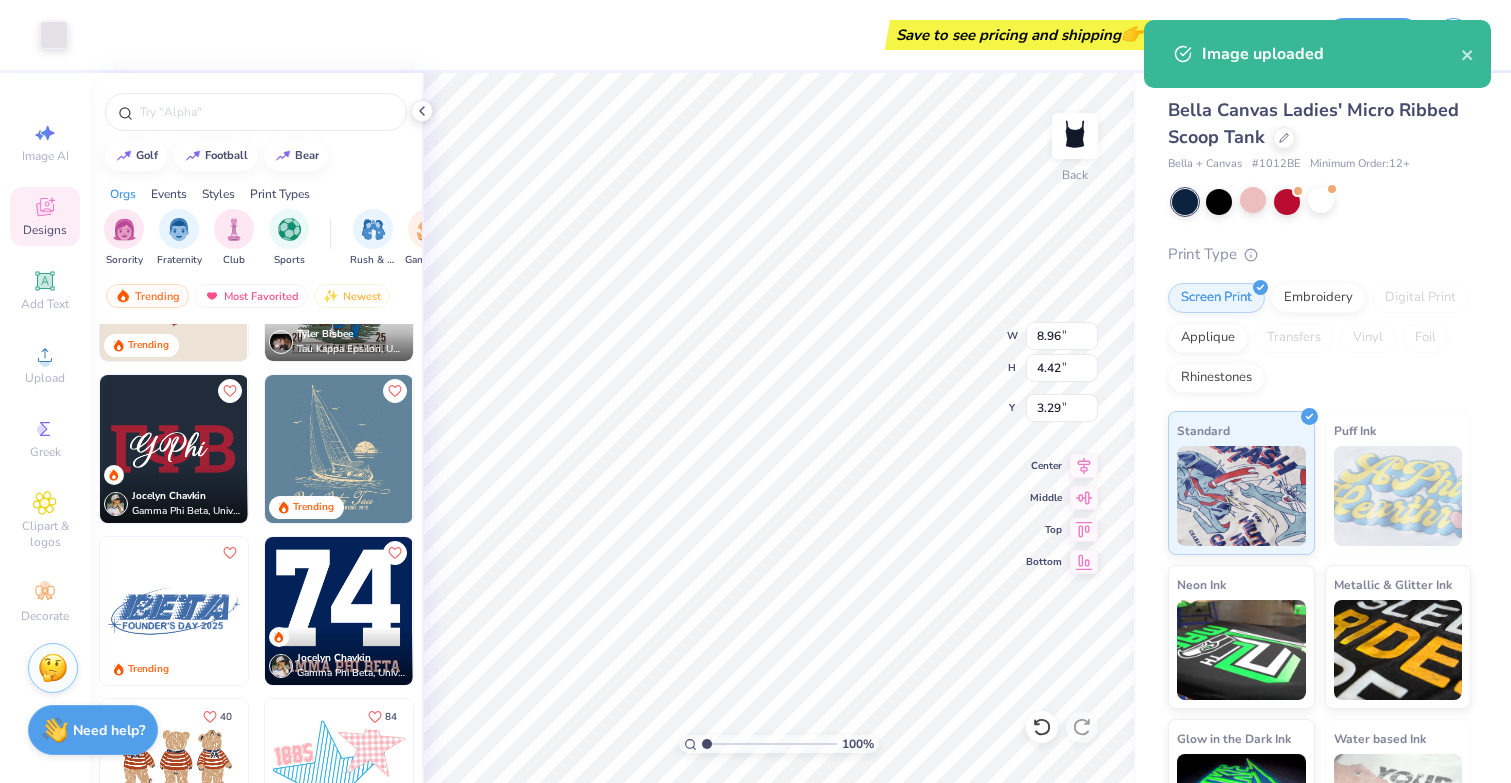 type on "3.35" 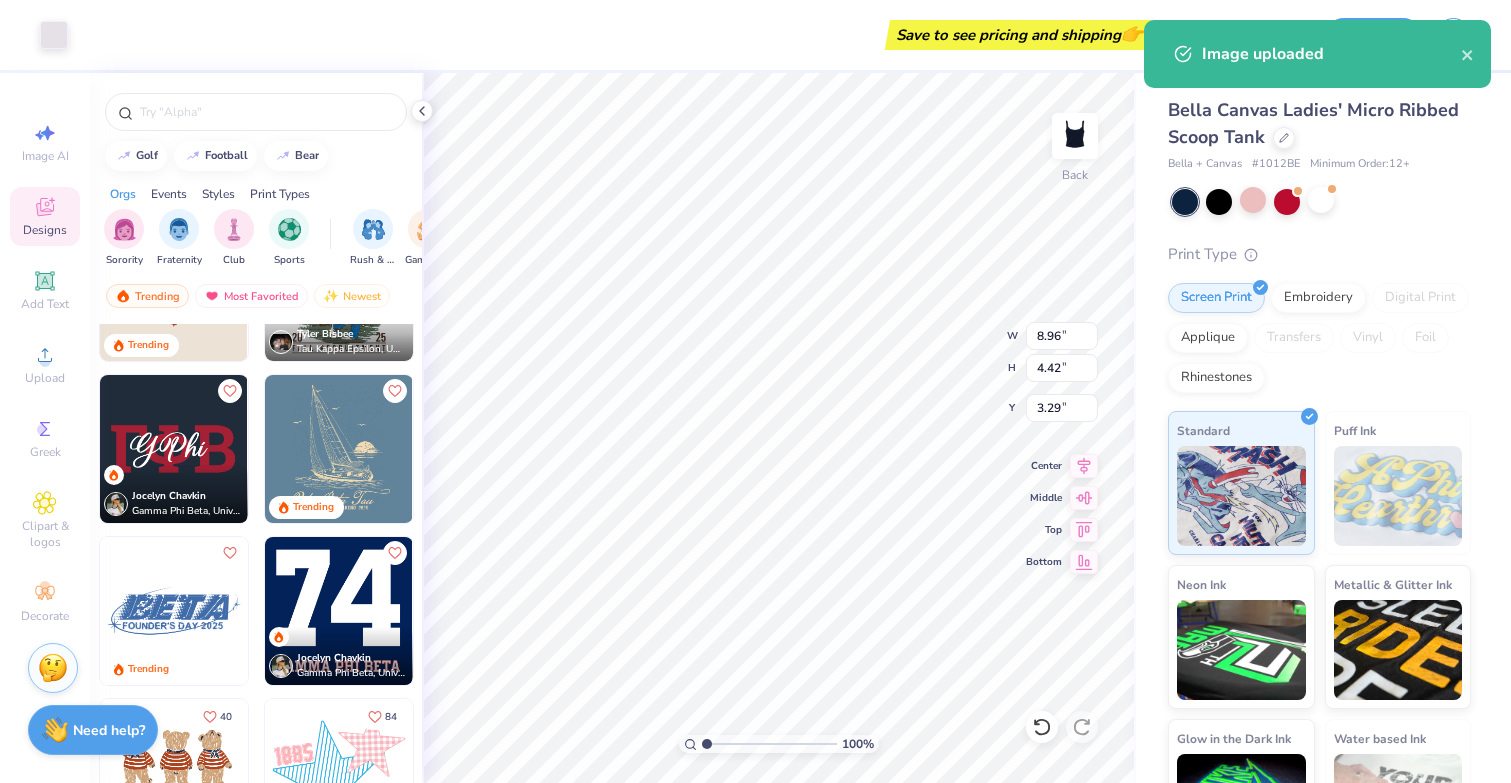 type on "0.50" 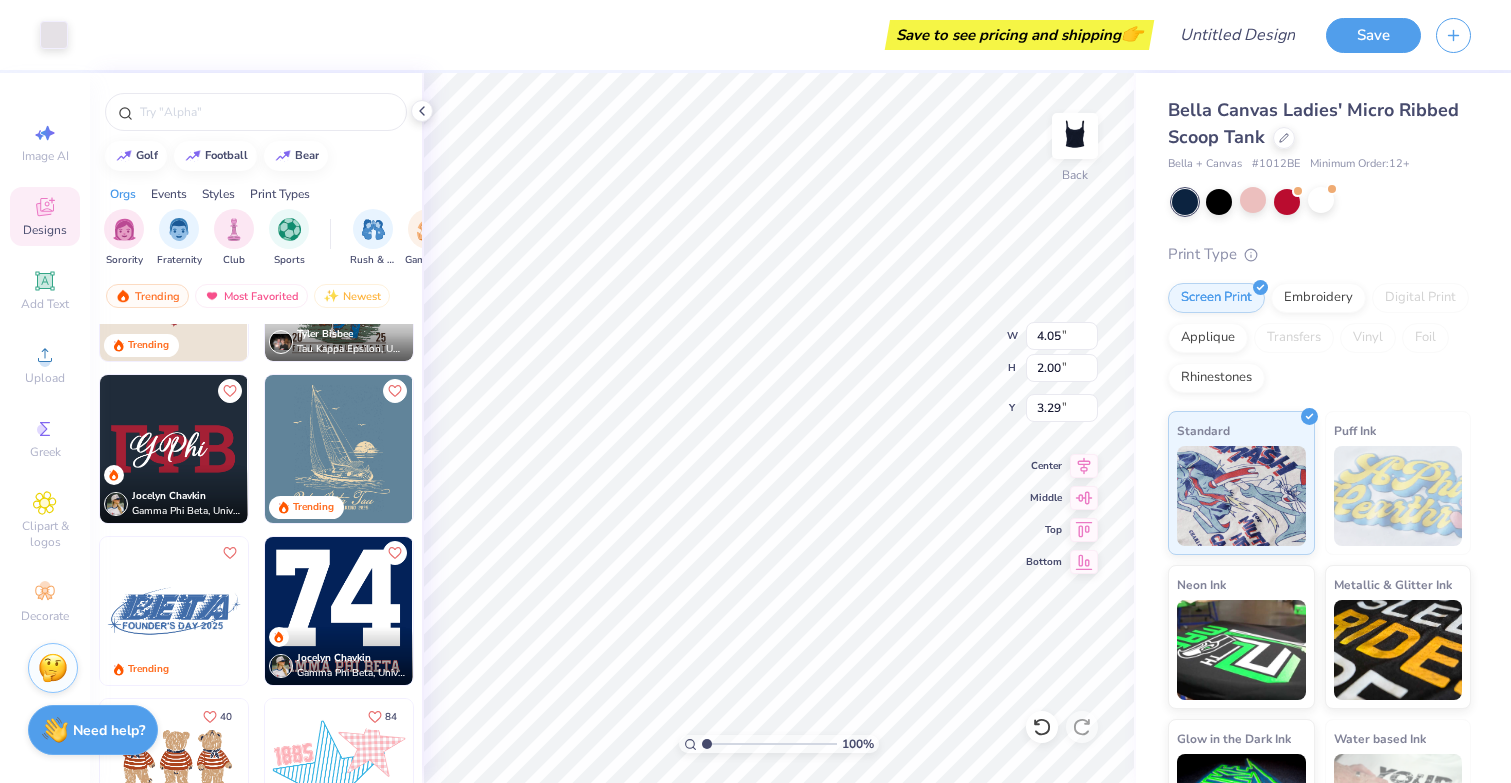 type on "4.05" 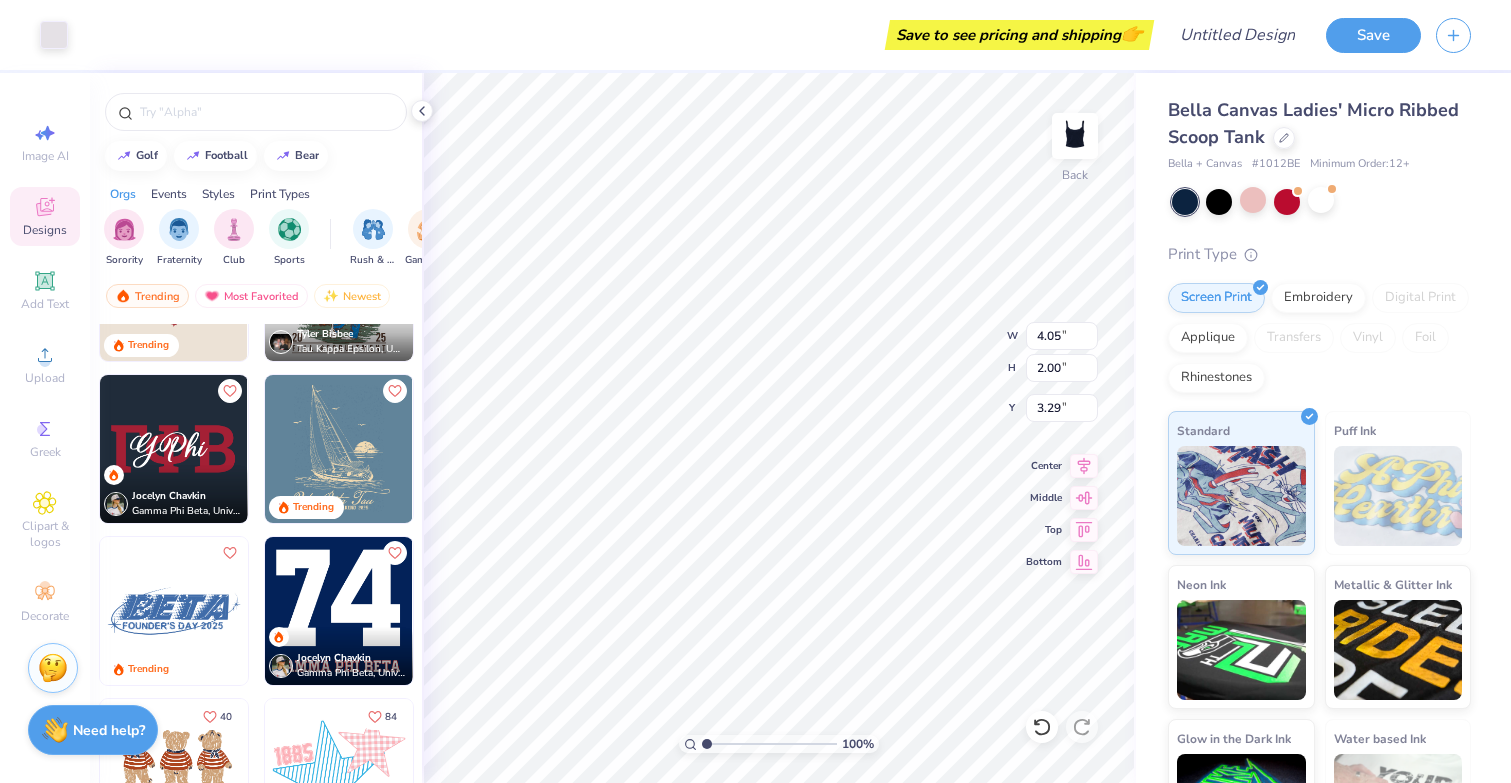 type on "2.00" 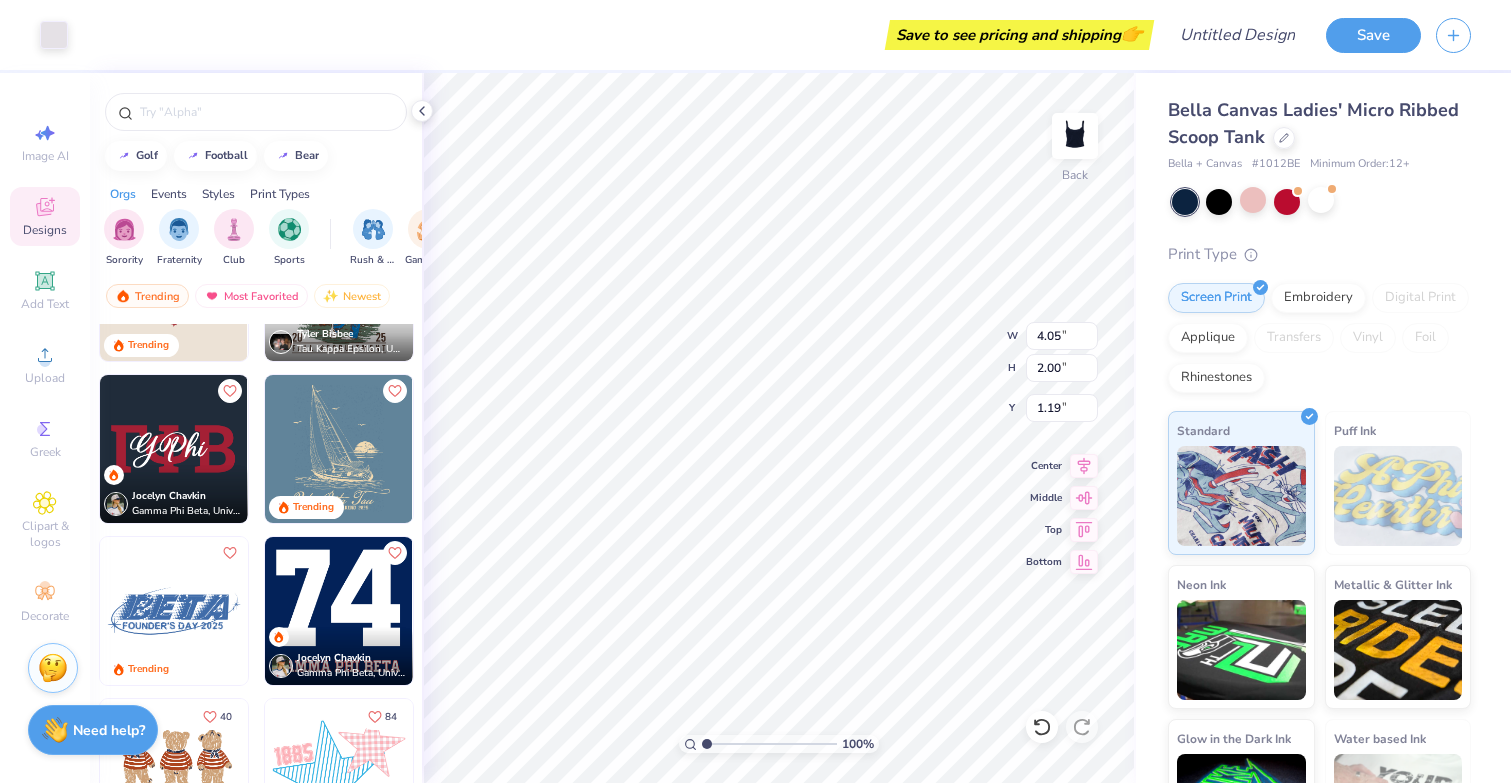 type on "1.19" 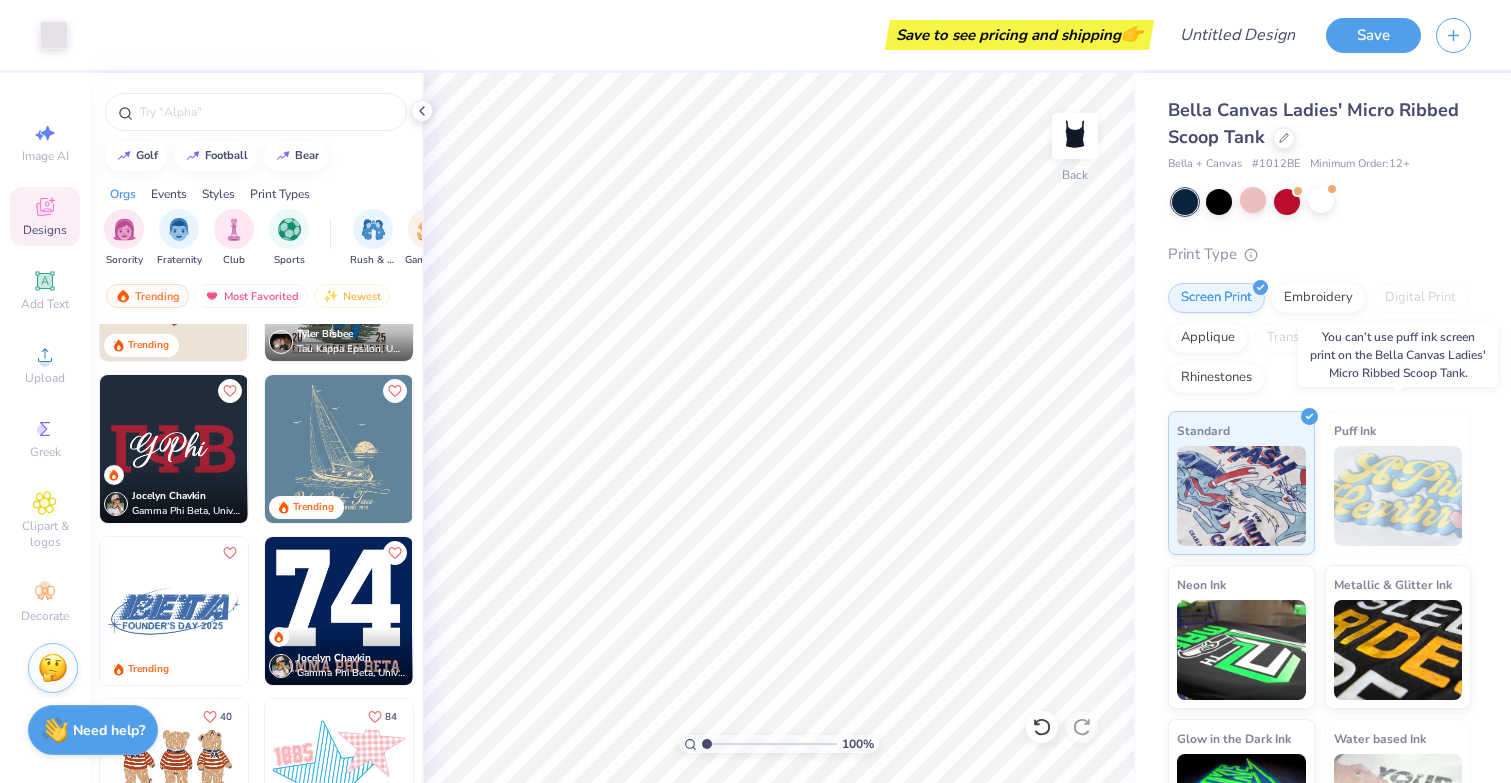 scroll, scrollTop: 80, scrollLeft: 0, axis: vertical 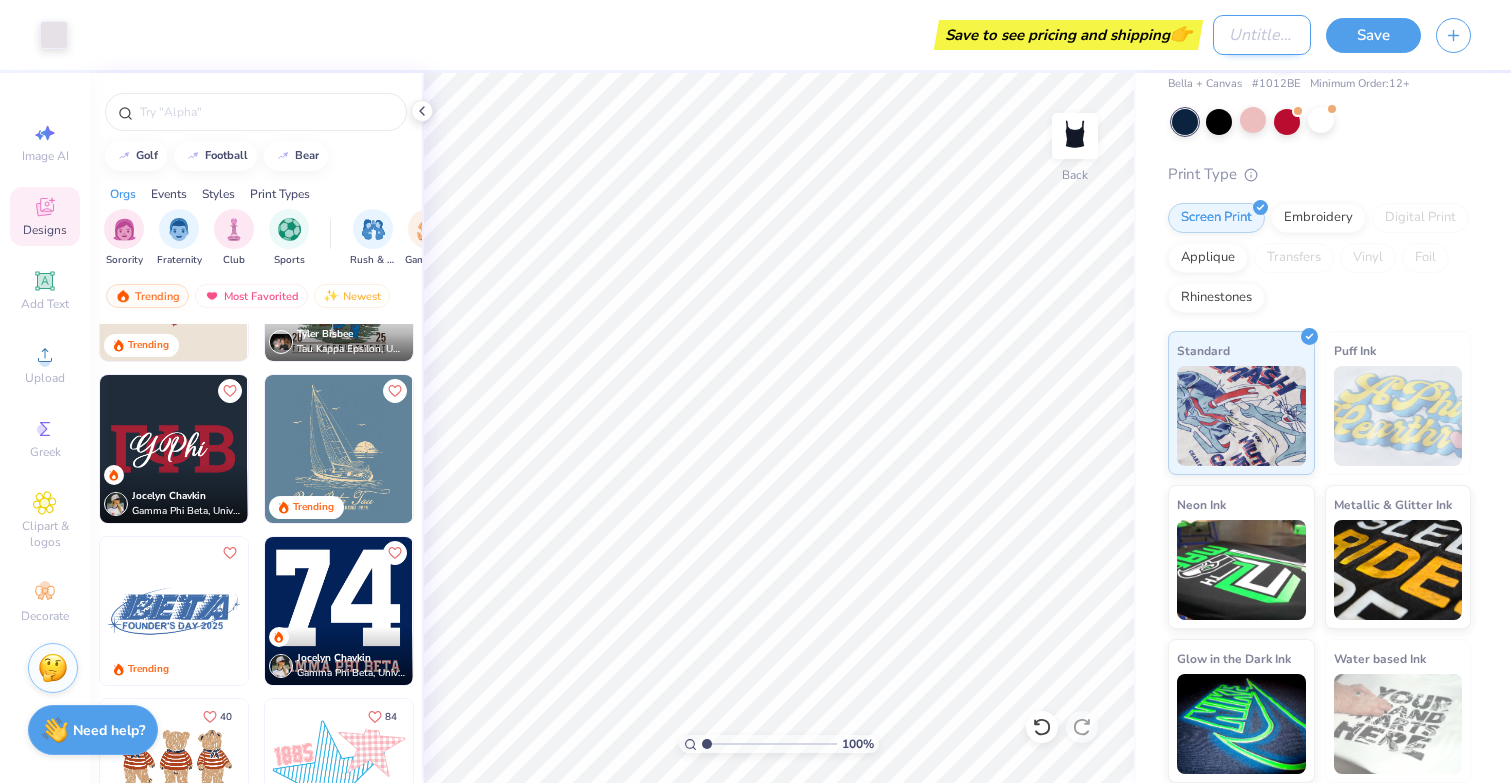 click on "Design Title" at bounding box center [1262, 35] 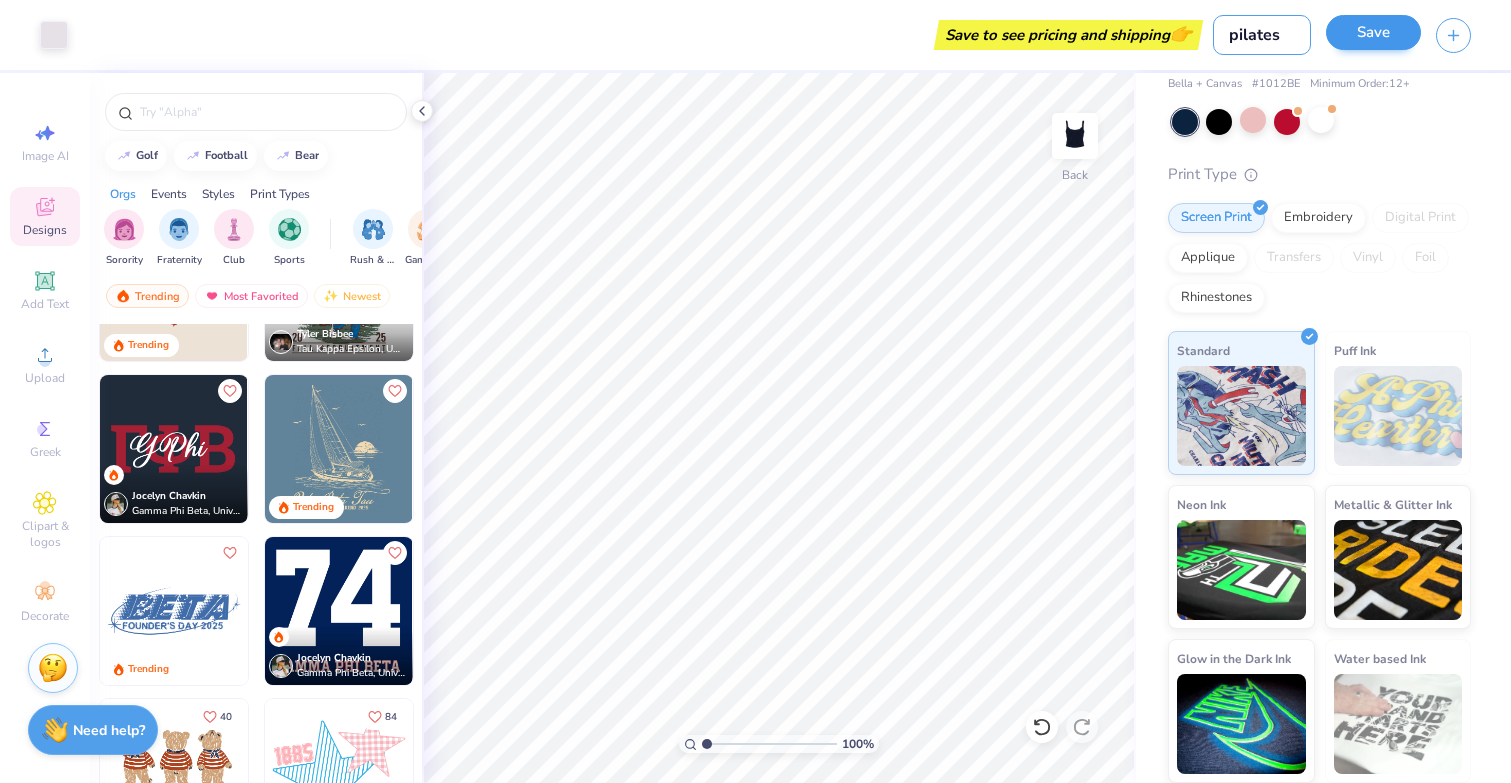 type on "pilates" 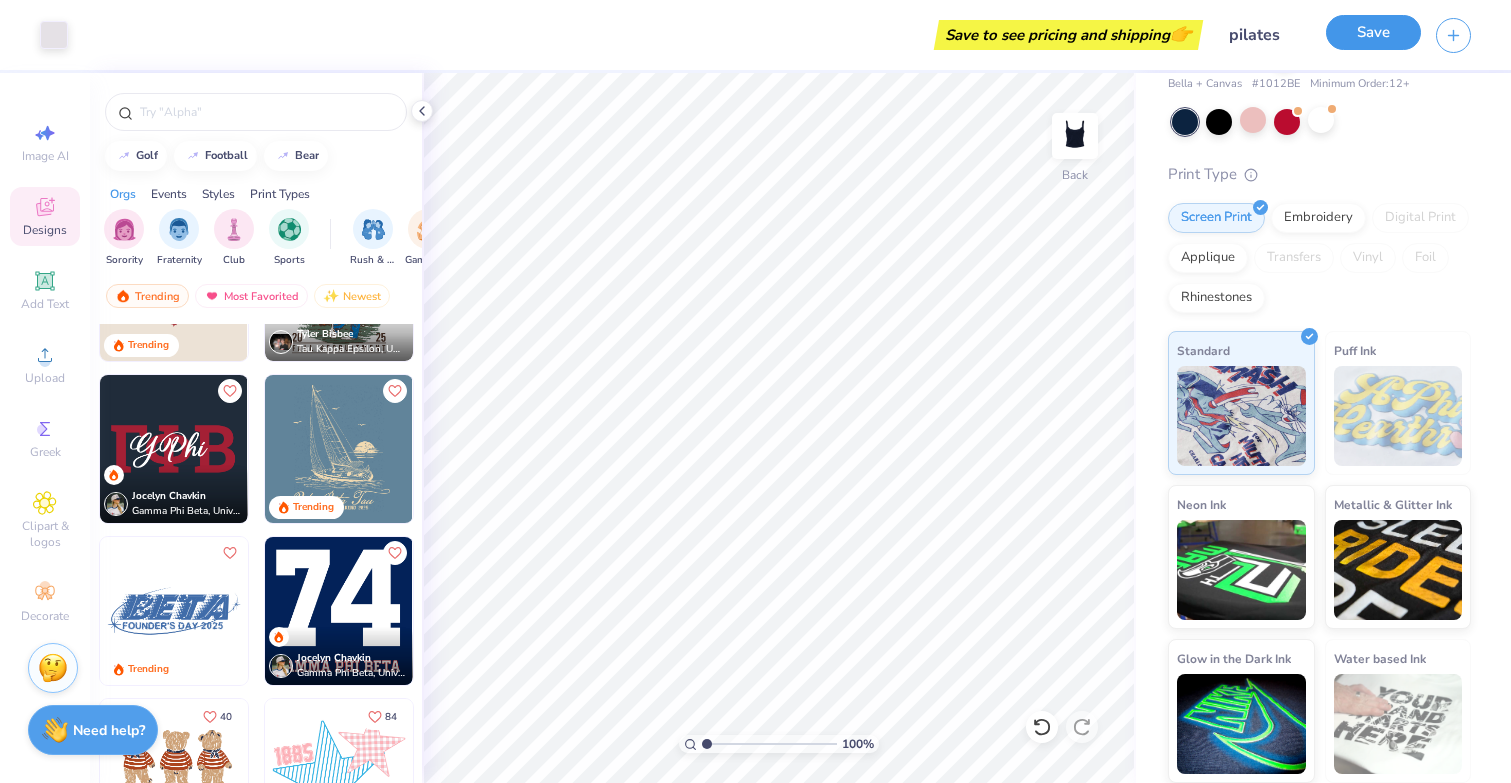 click on "Save" at bounding box center [1373, 32] 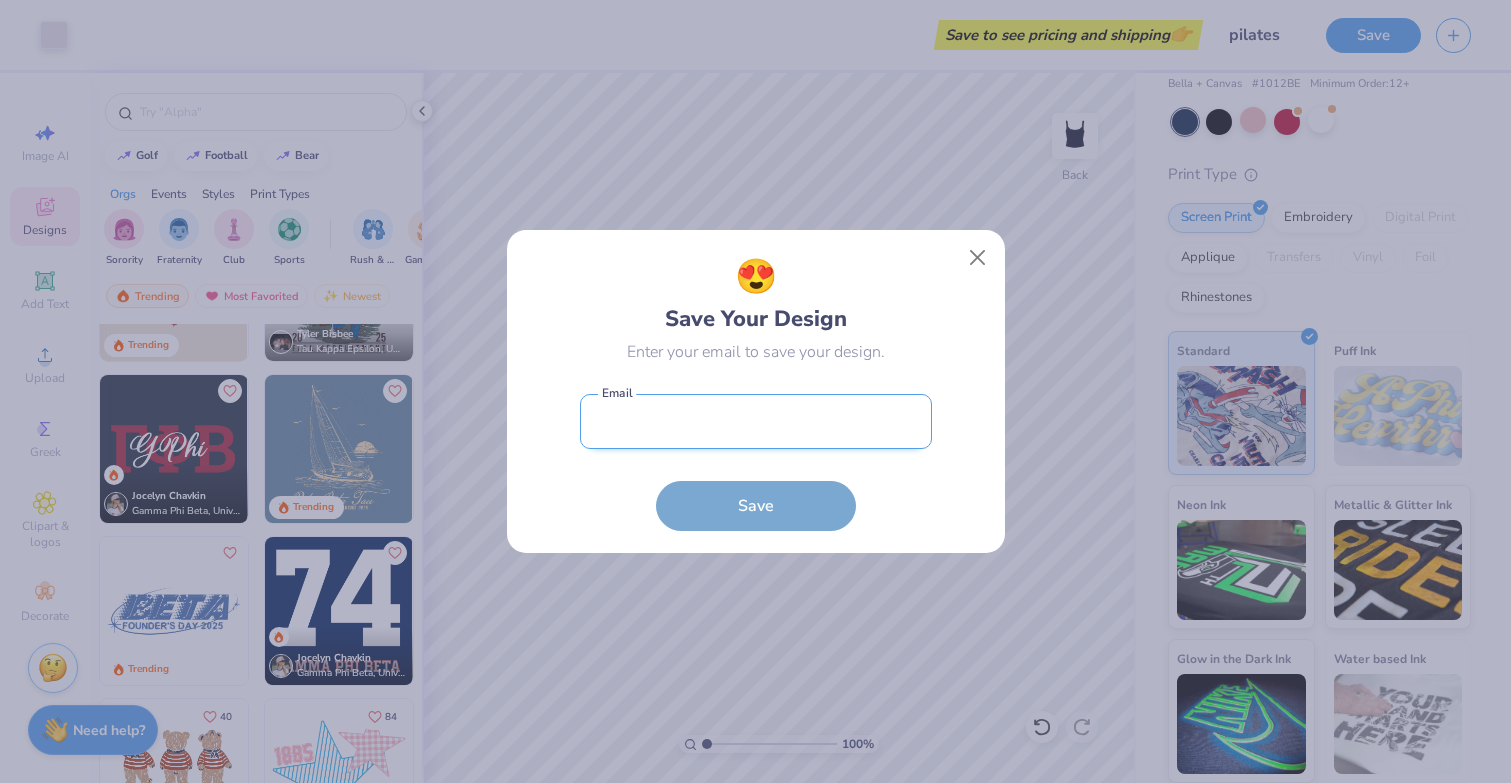 click at bounding box center [756, 421] 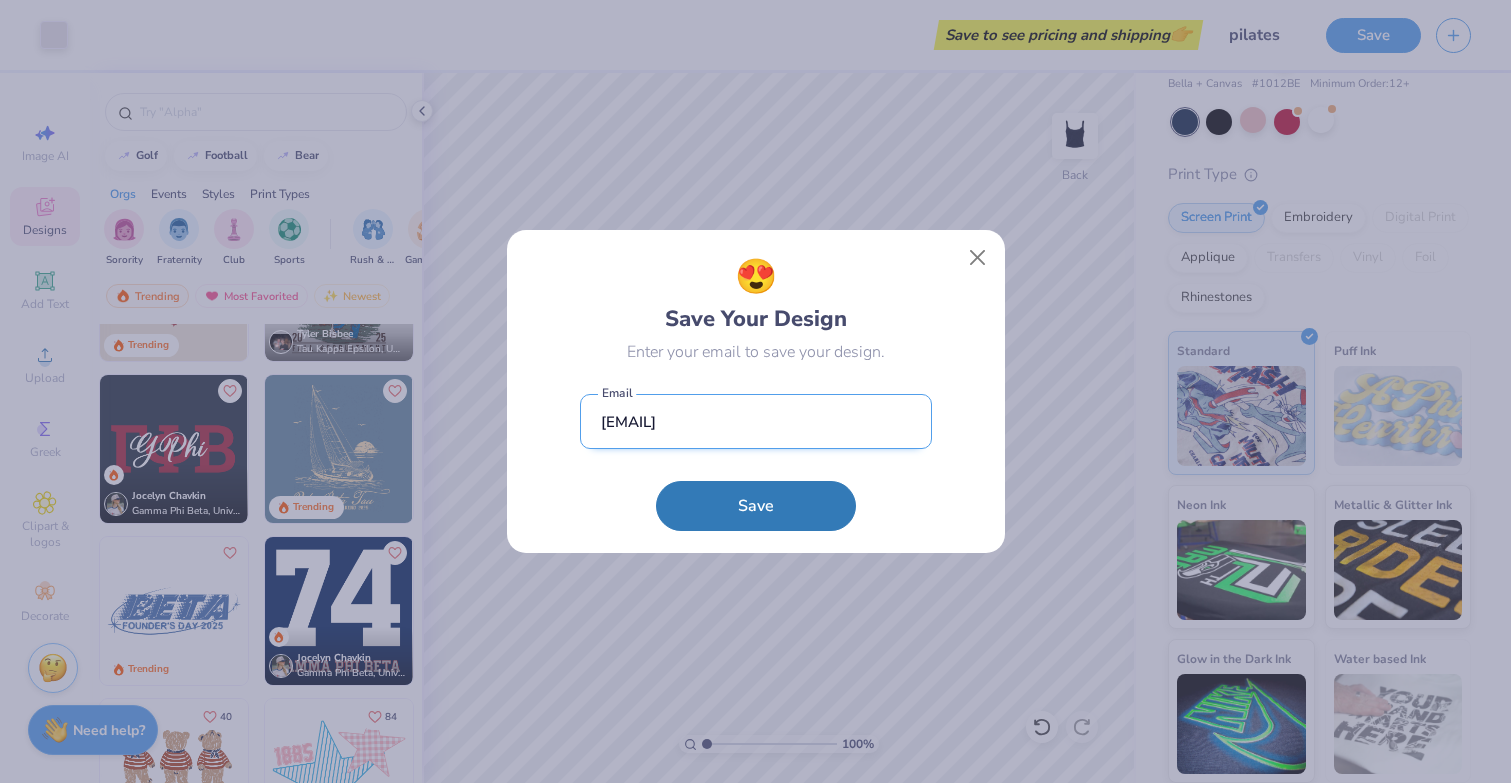type on "[EMAIL]" 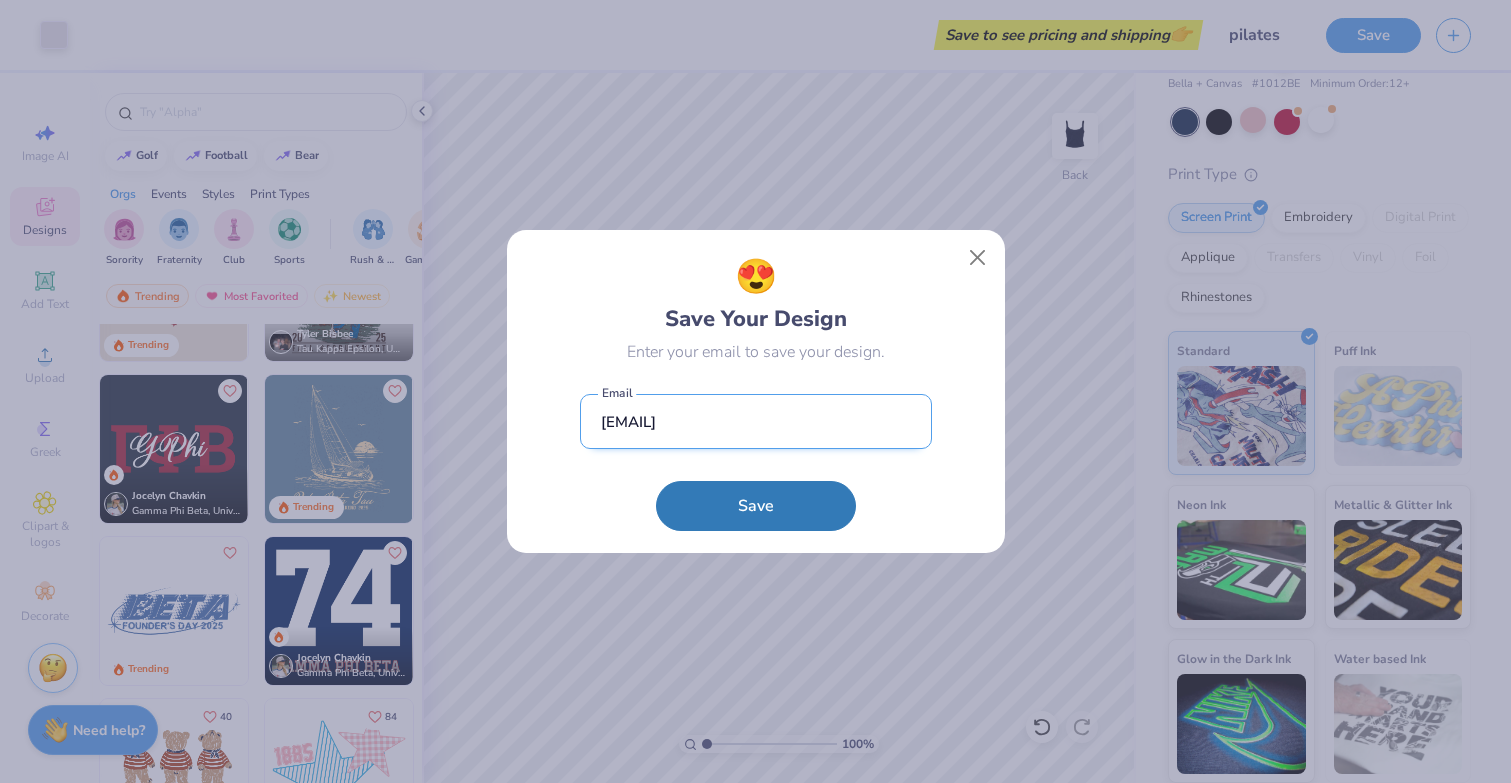 click on "Save" at bounding box center (756, 506) 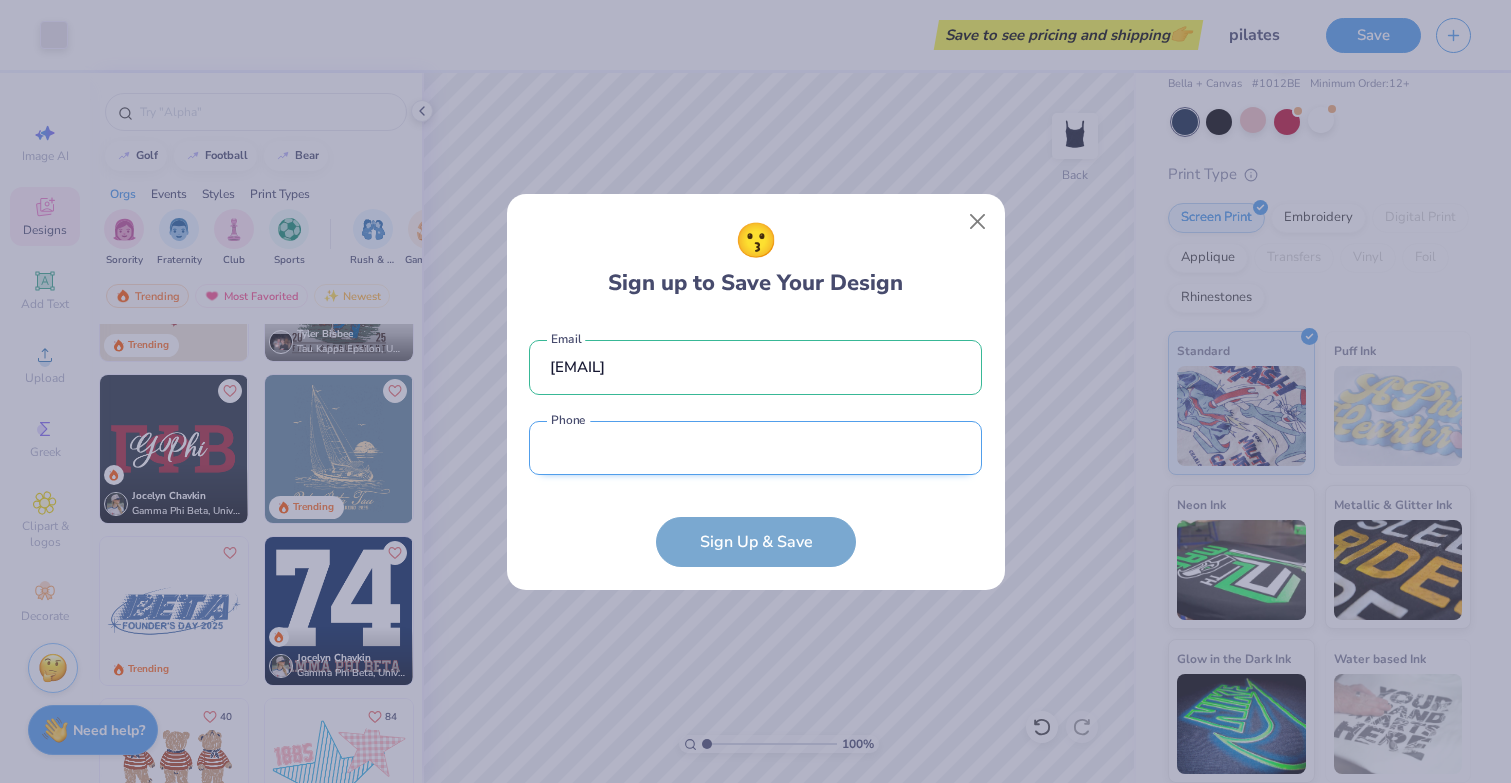 click at bounding box center [755, 448] 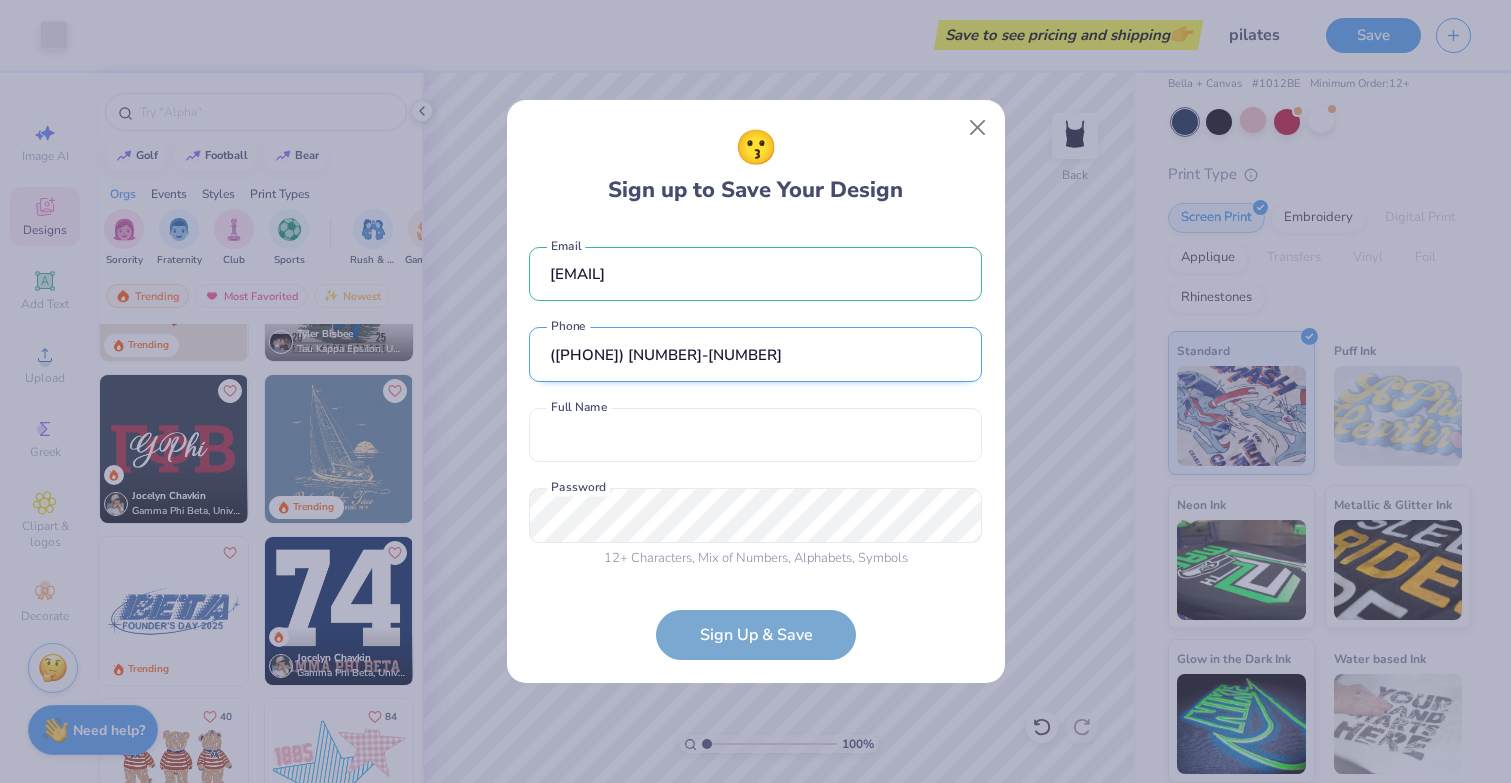 type on "([PHONE]) [NUMBER]-[NUMBER]" 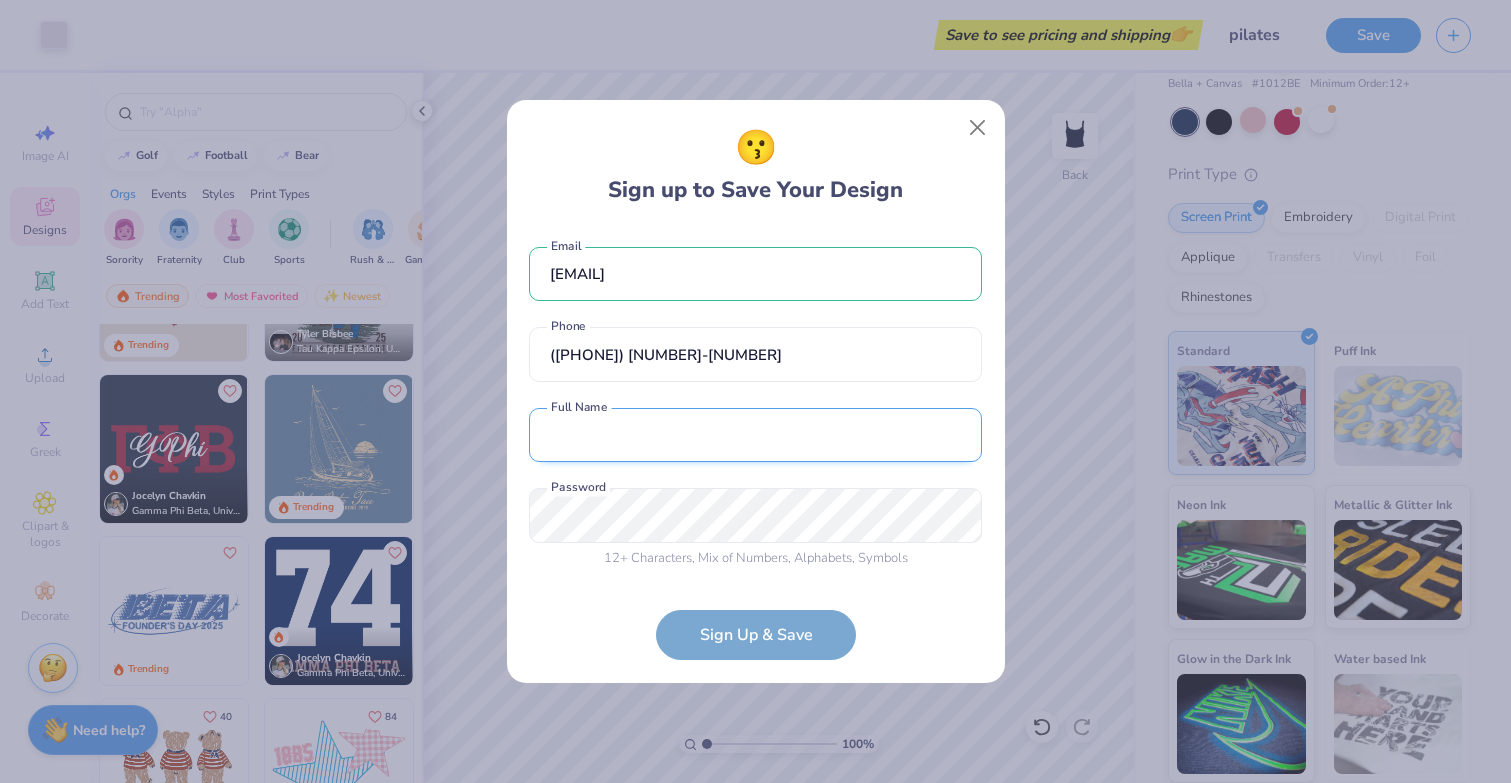 click at bounding box center (755, 435) 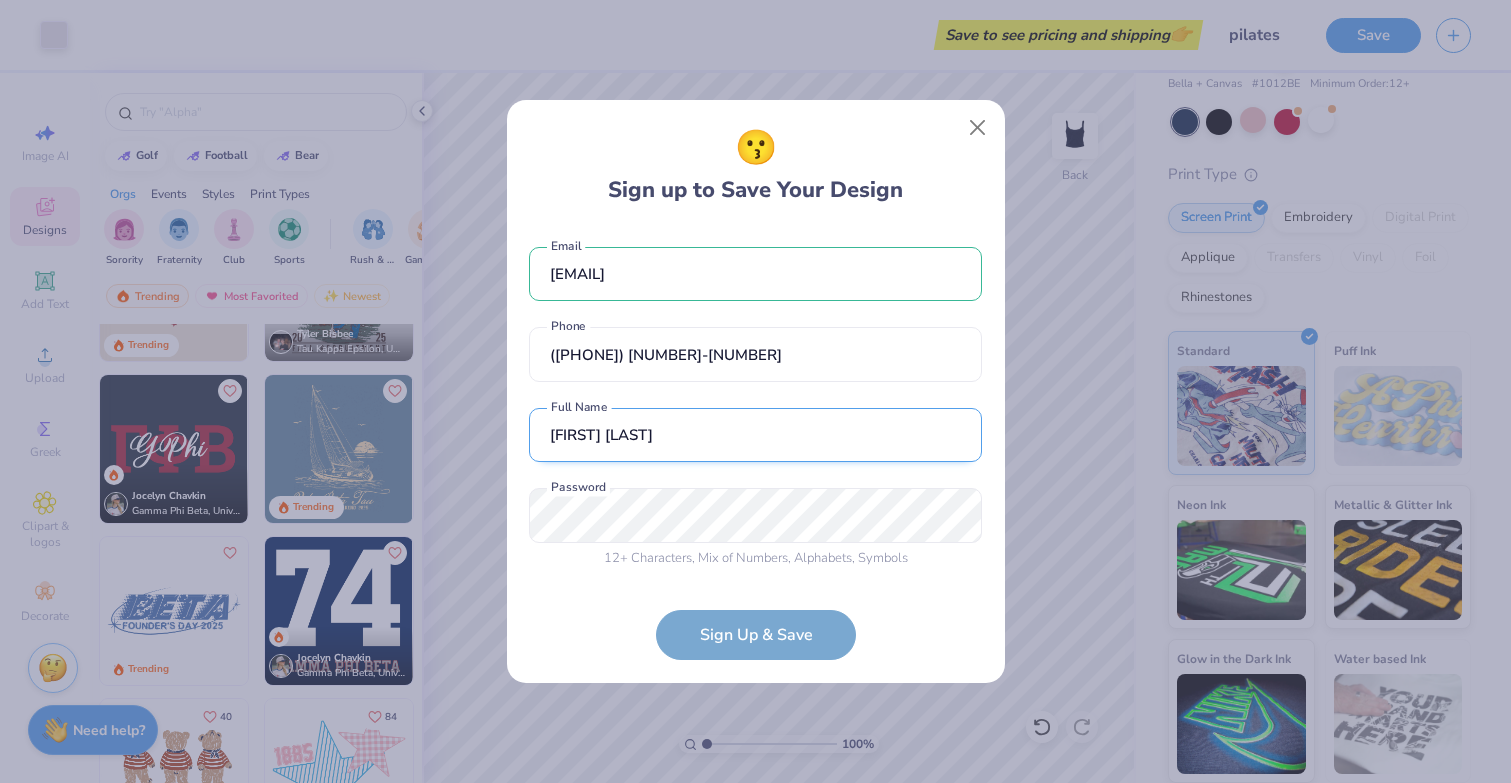 type on "[FIRST] [LAST]" 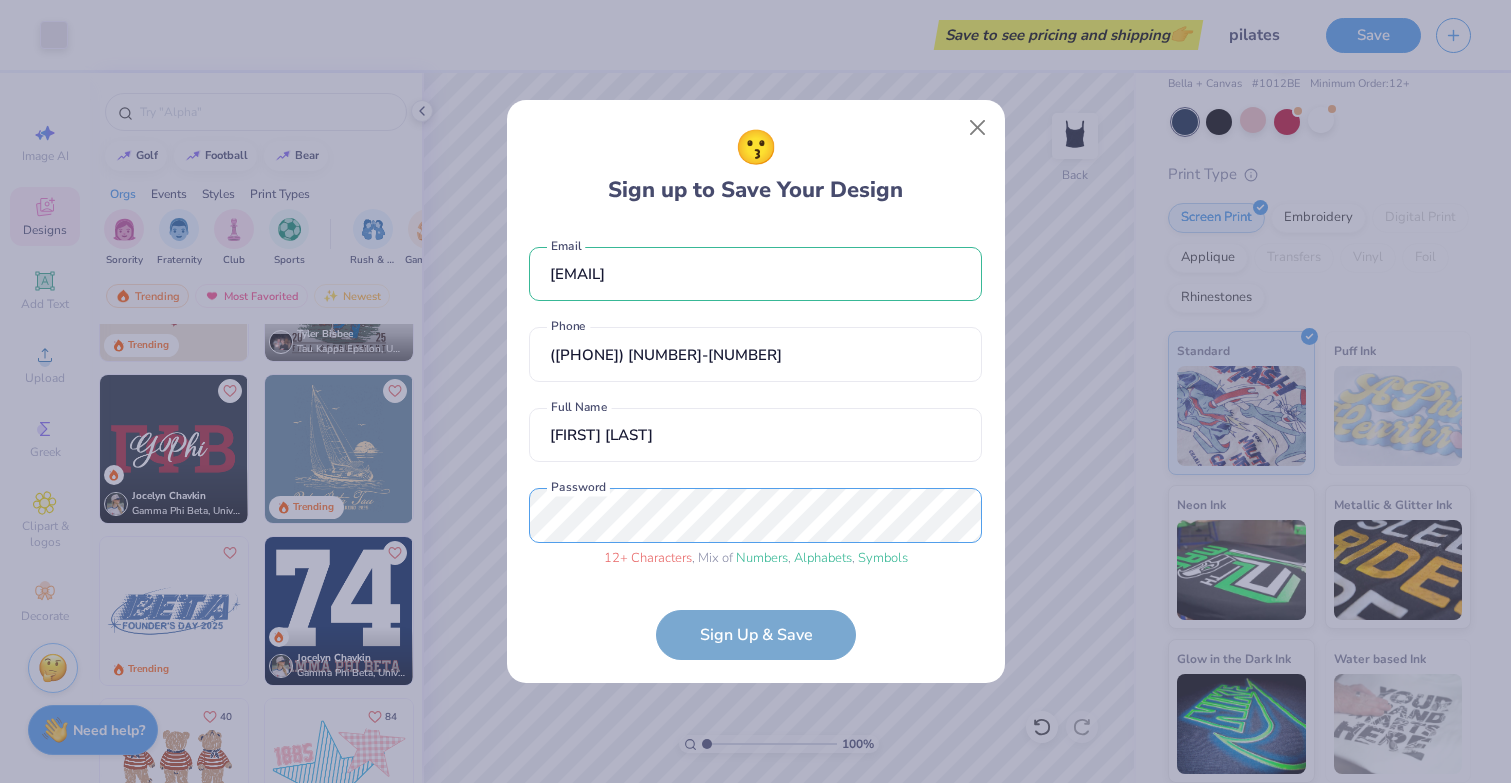 click on "😗 Sign up to Save Your Design [EMAIL] Email ([PHONE]) Phone [FIRST] [LAST] Full Name 12 + Characters , Mix of Numbers , Alphabets , Symbols Password Sign Up & Save" at bounding box center [755, 391] 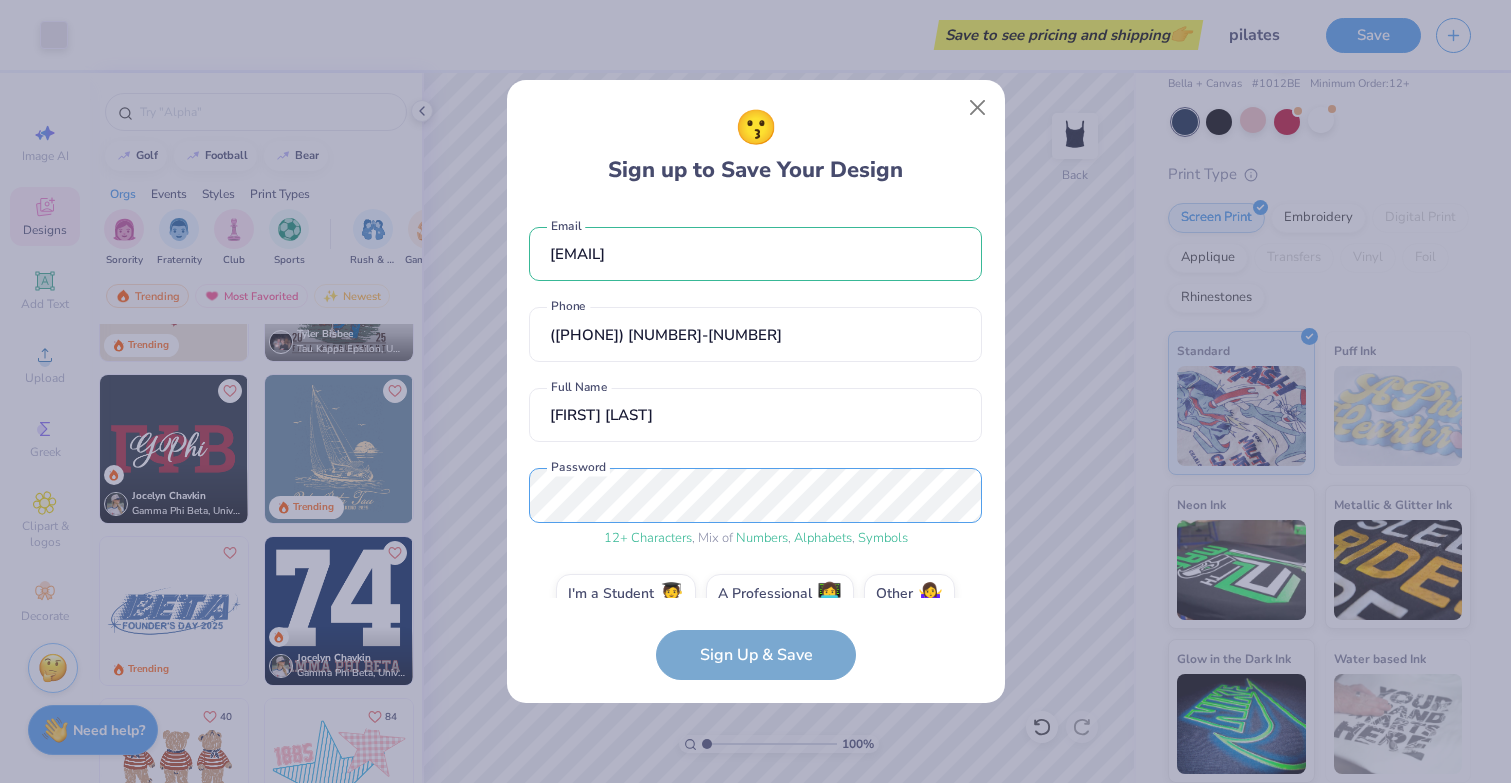 scroll, scrollTop: 36, scrollLeft: 0, axis: vertical 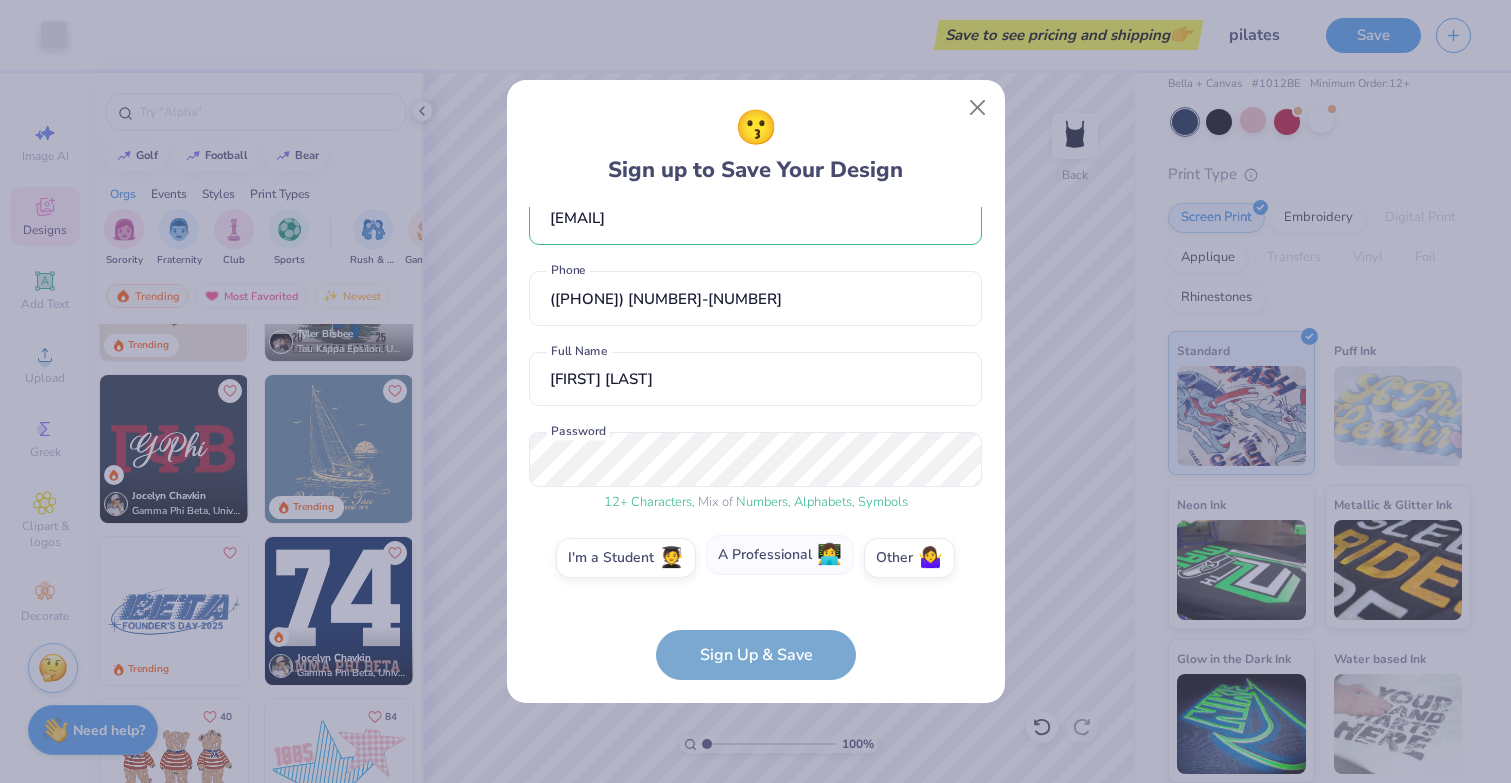 click on "A Professional 👩‍💻" at bounding box center [780, 555] 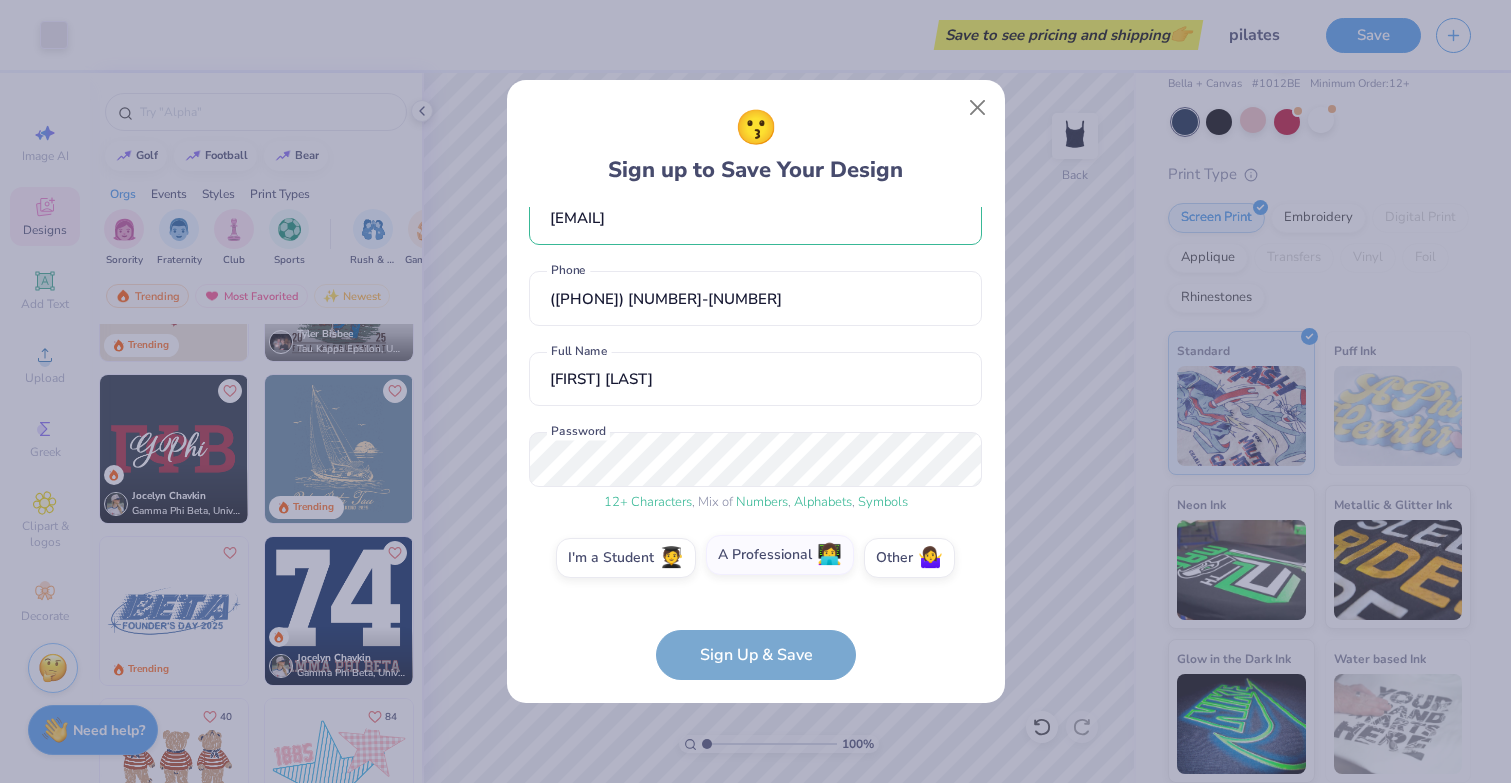 click on "A Professional 👩‍💻" at bounding box center (755, 599) 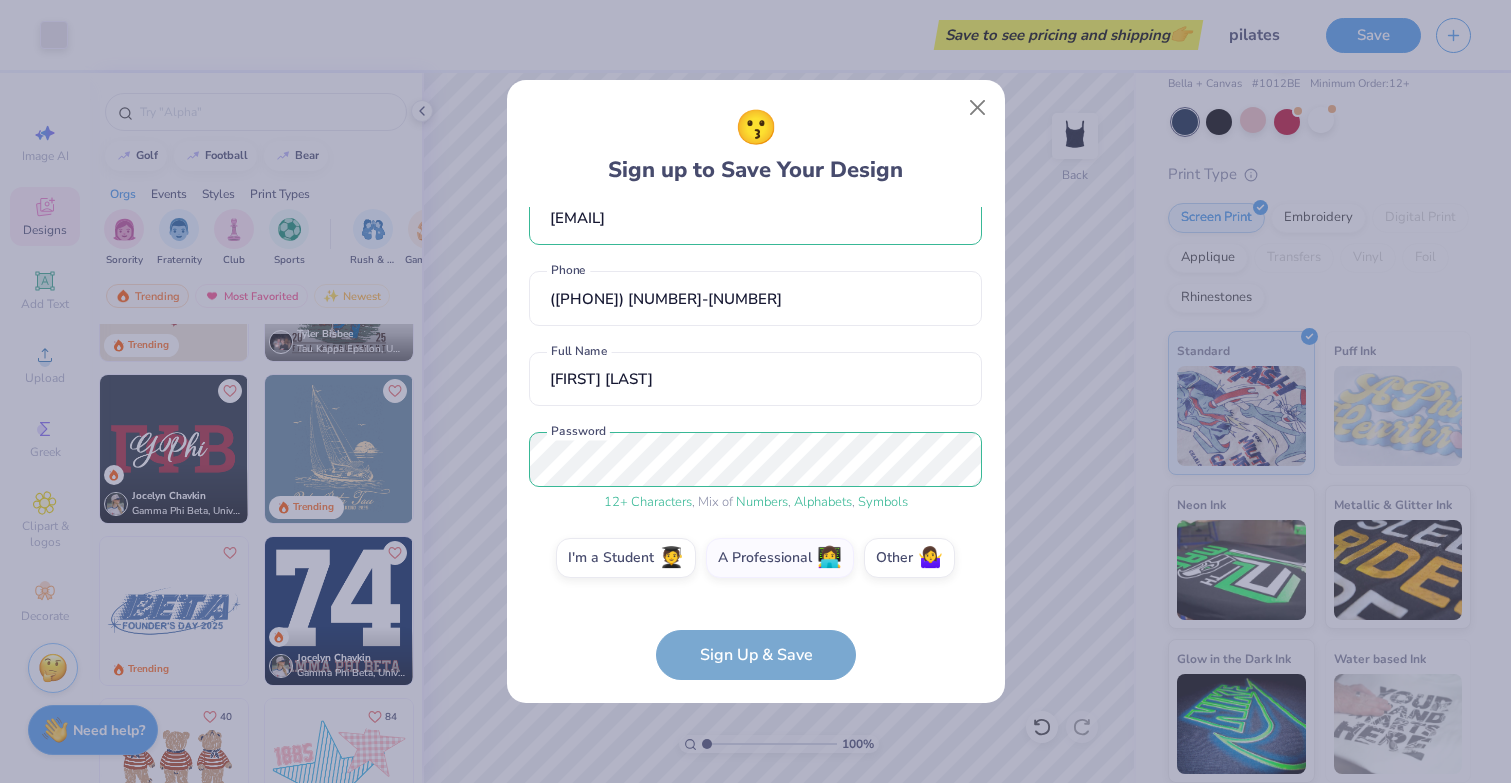scroll, scrollTop: 197, scrollLeft: 0, axis: vertical 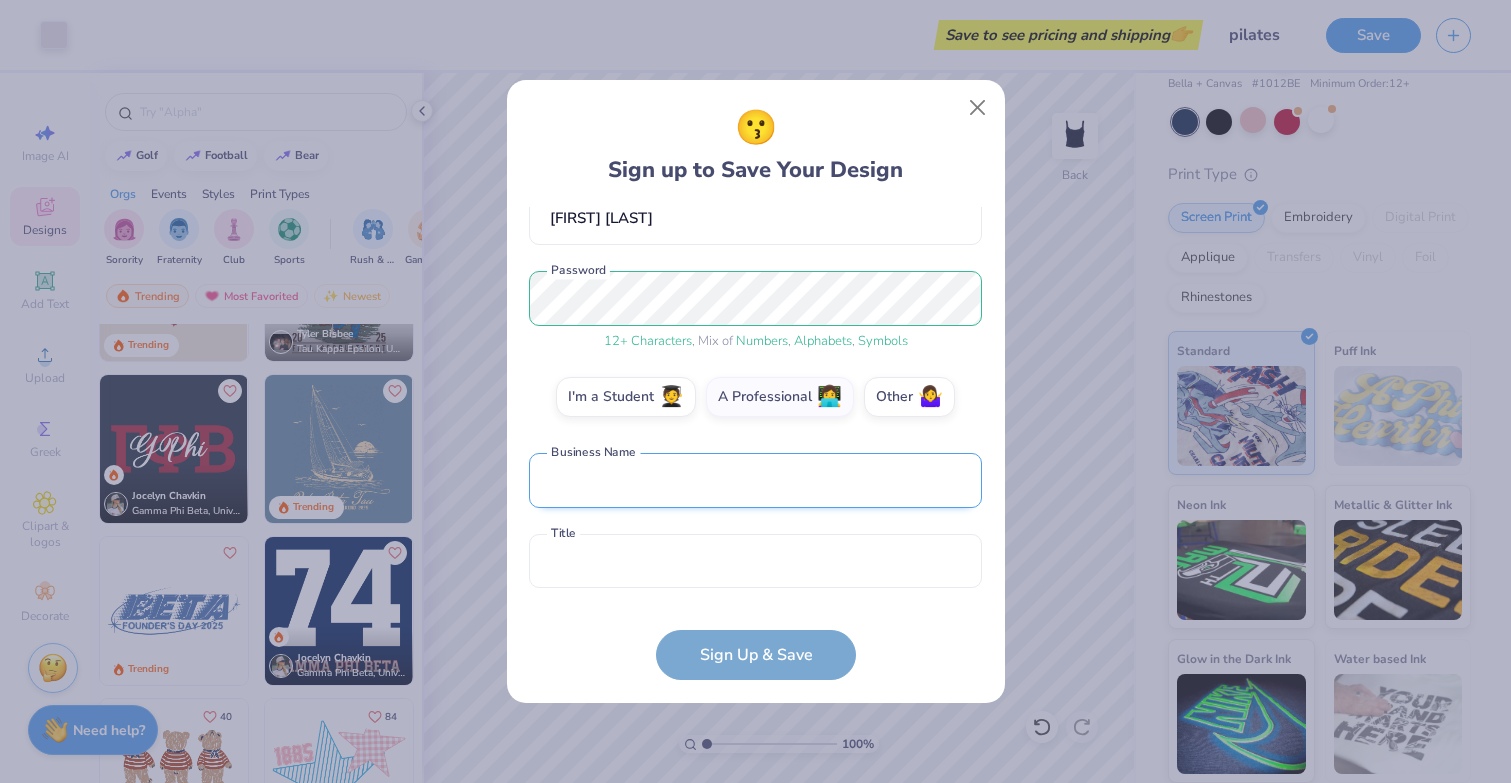 click at bounding box center (755, 480) 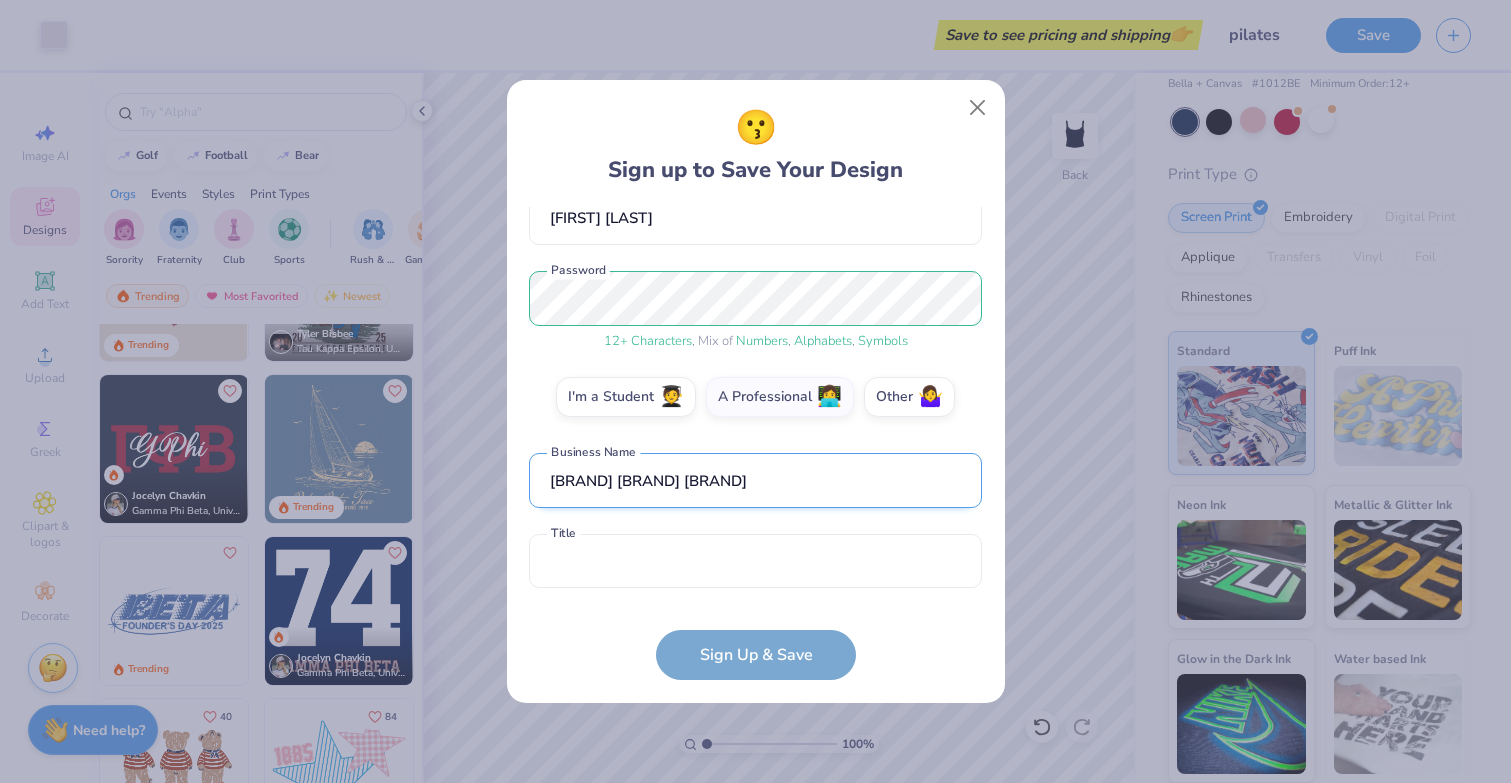 type on "[BRAND] [BRAND] [BRAND]" 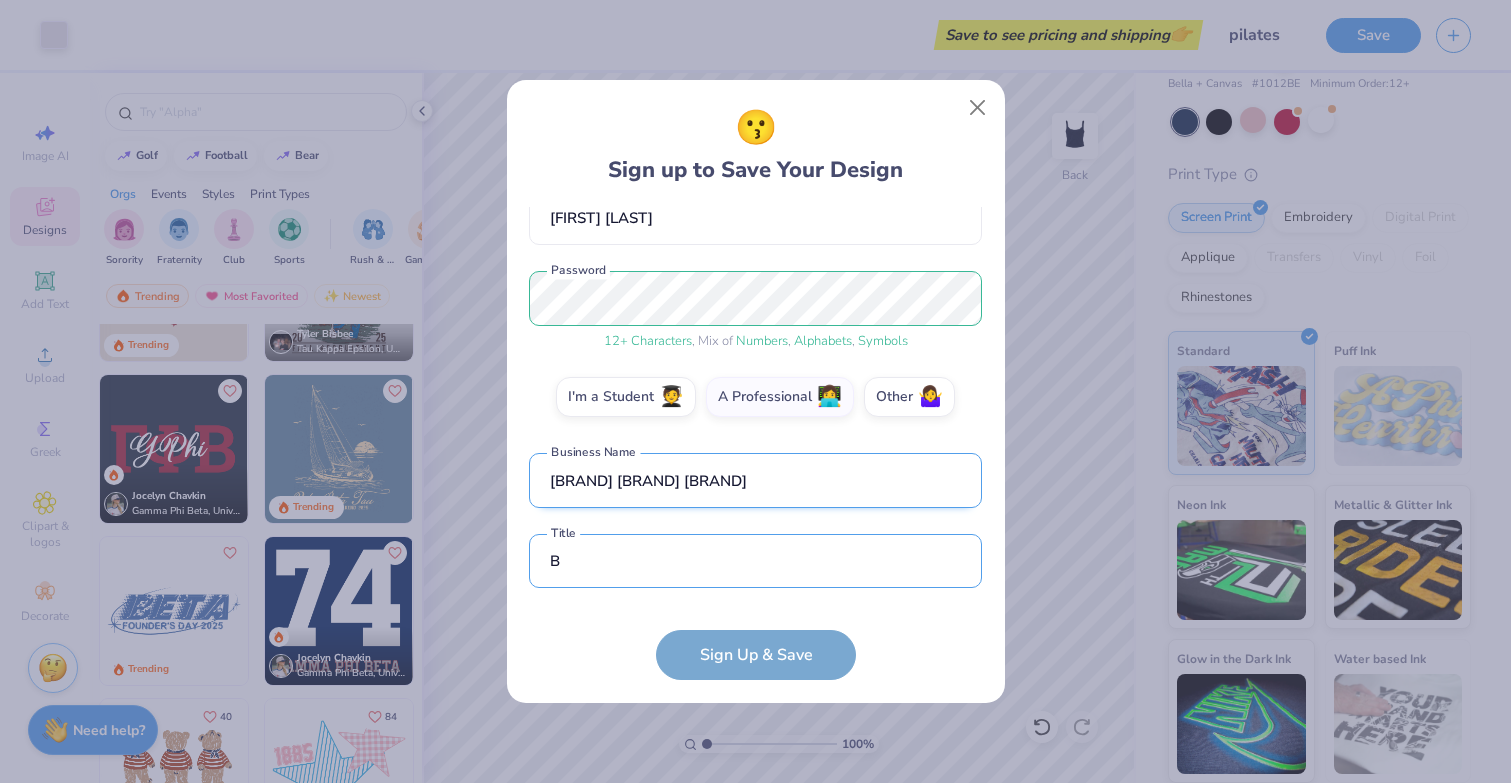 scroll, scrollTop: 316, scrollLeft: 0, axis: vertical 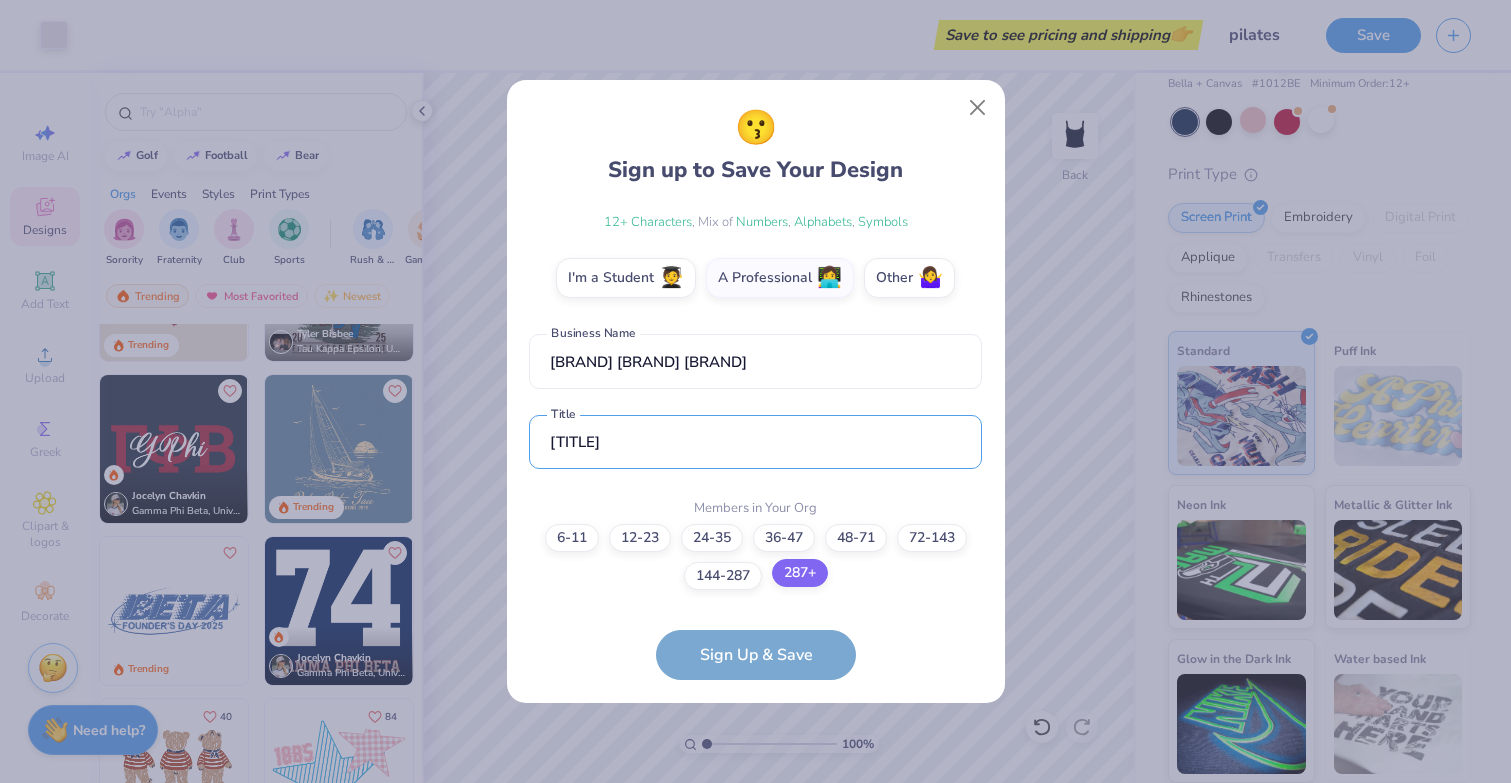 type on "[TITLE]" 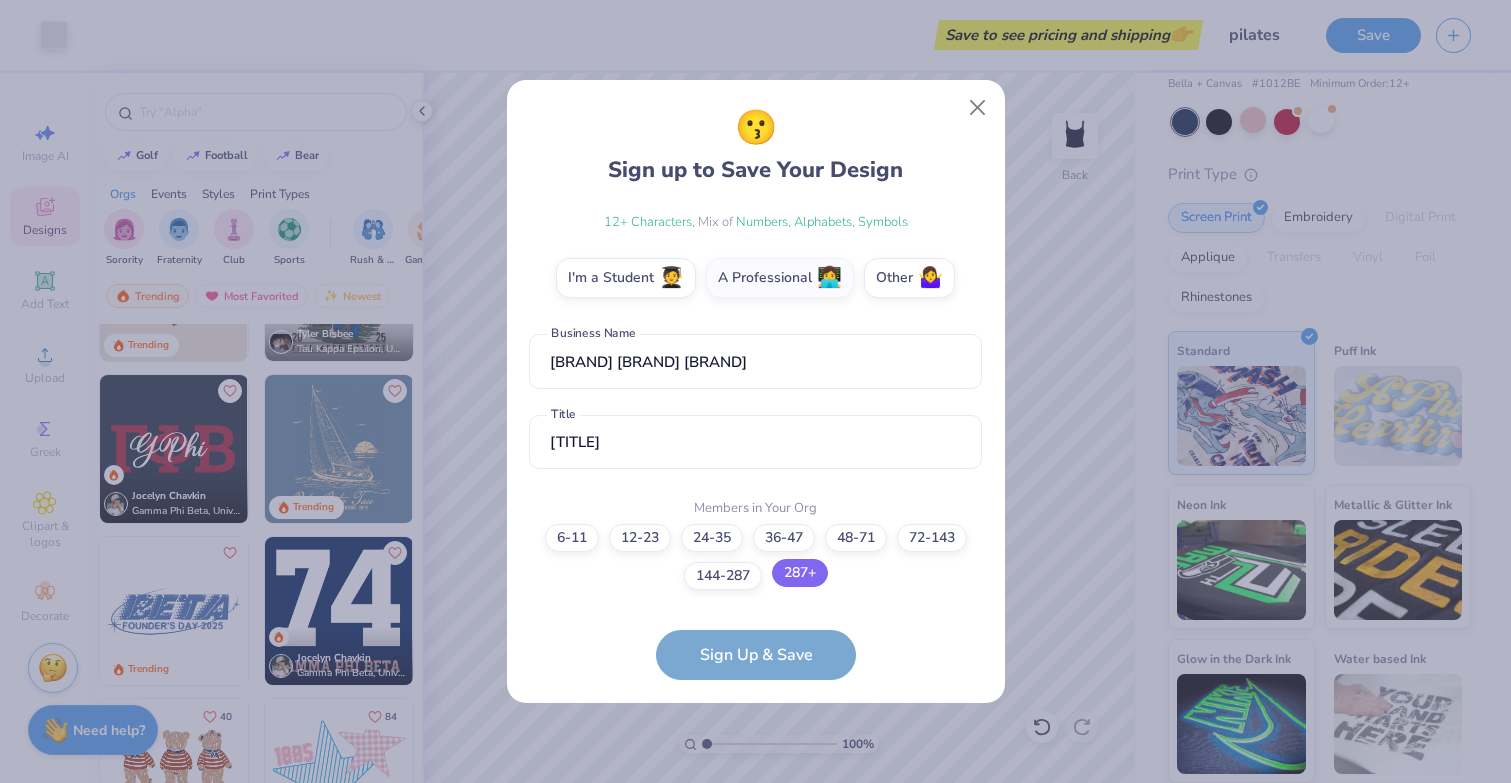 click on "287+" at bounding box center (800, 573) 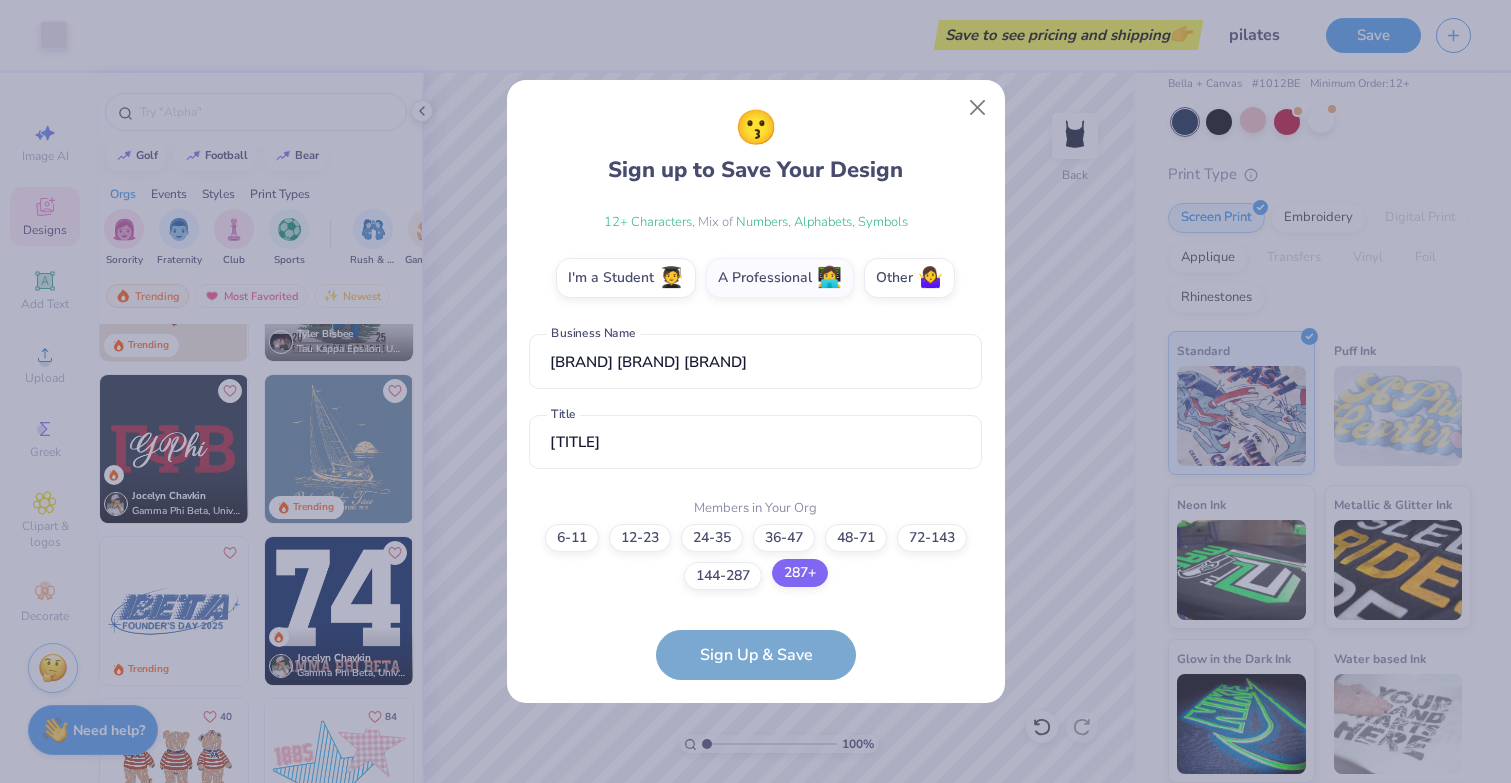 click on "287+" at bounding box center [755, 872] 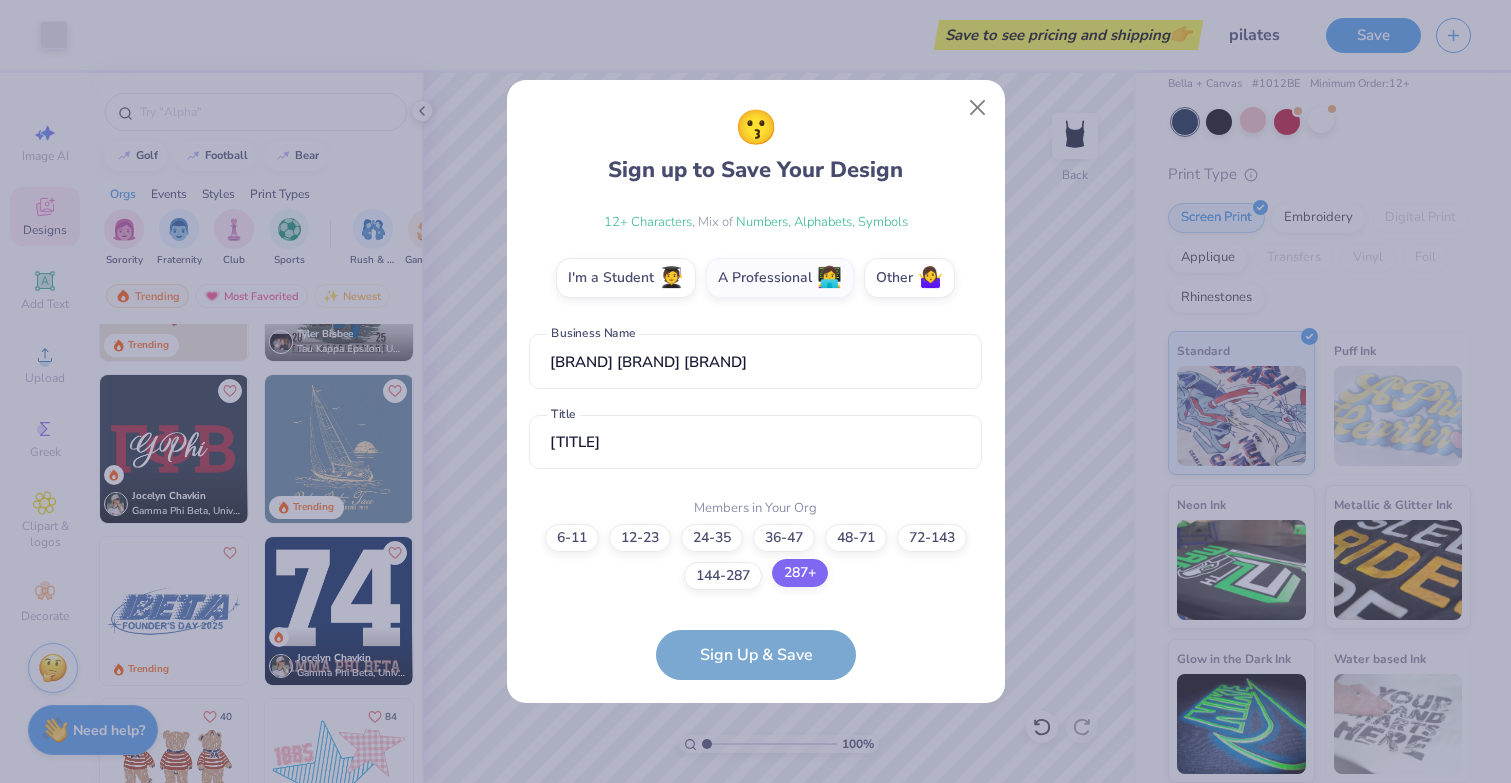 scroll, scrollTop: 175, scrollLeft: 0, axis: vertical 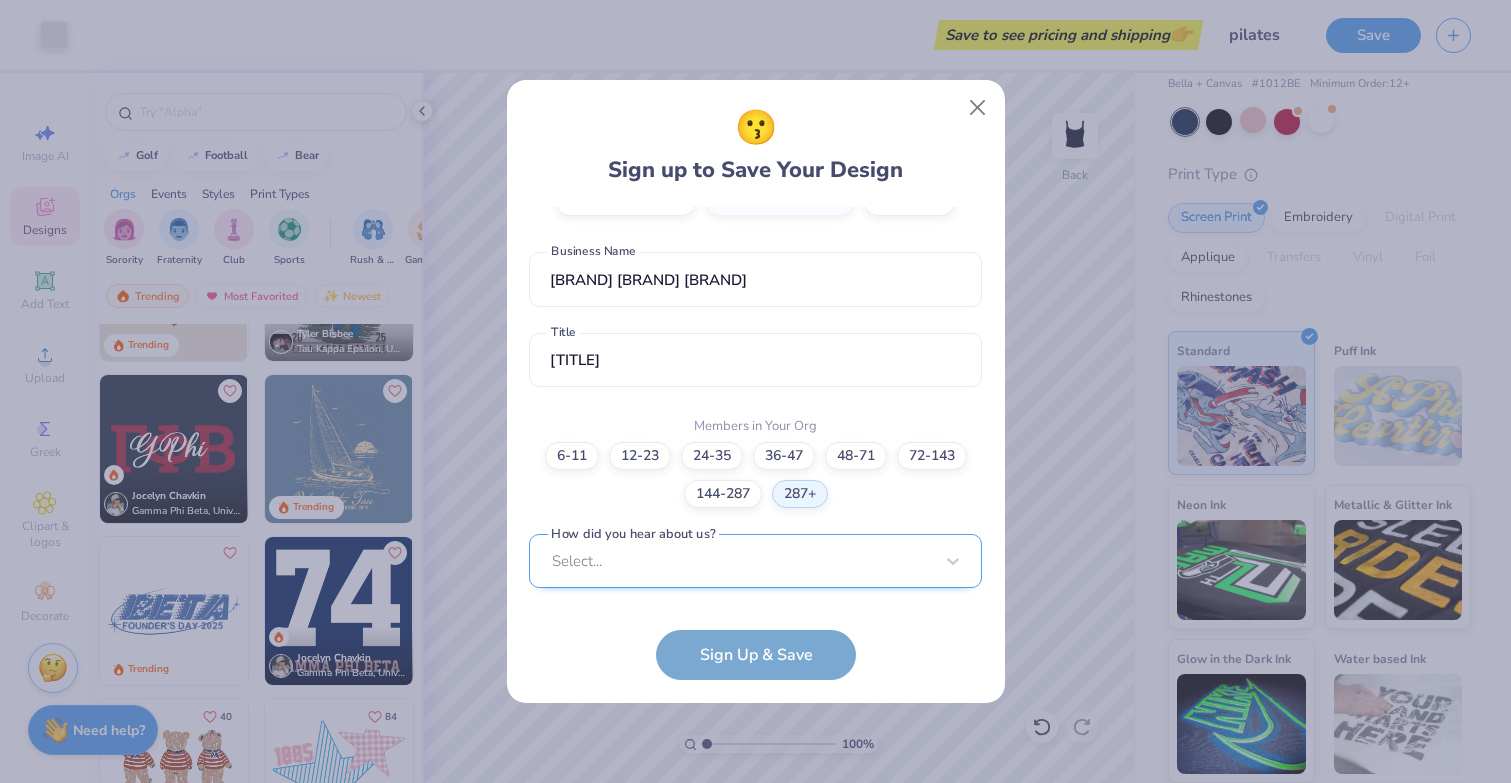 click on "Select..." at bounding box center [755, 561] 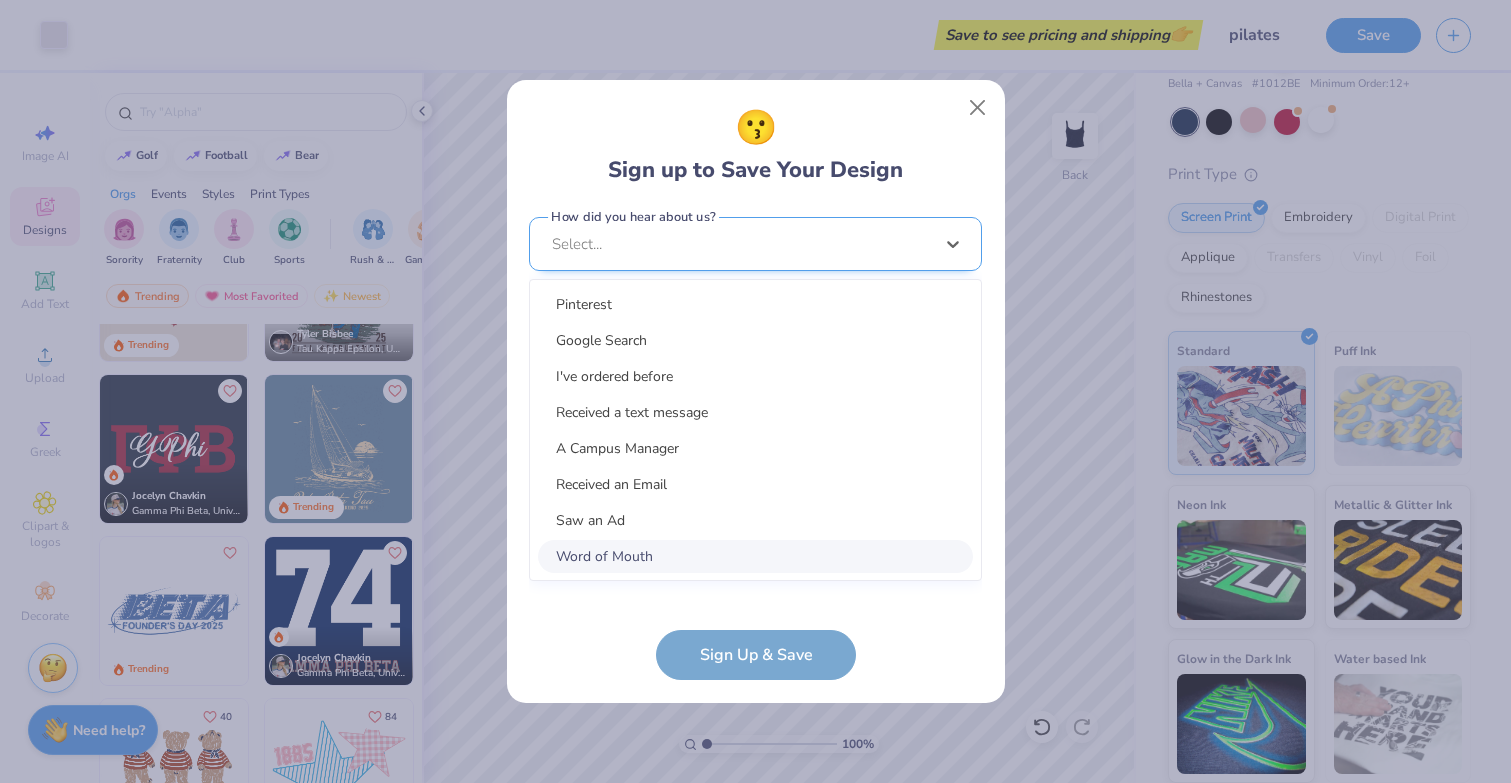 scroll, scrollTop: 697, scrollLeft: 0, axis: vertical 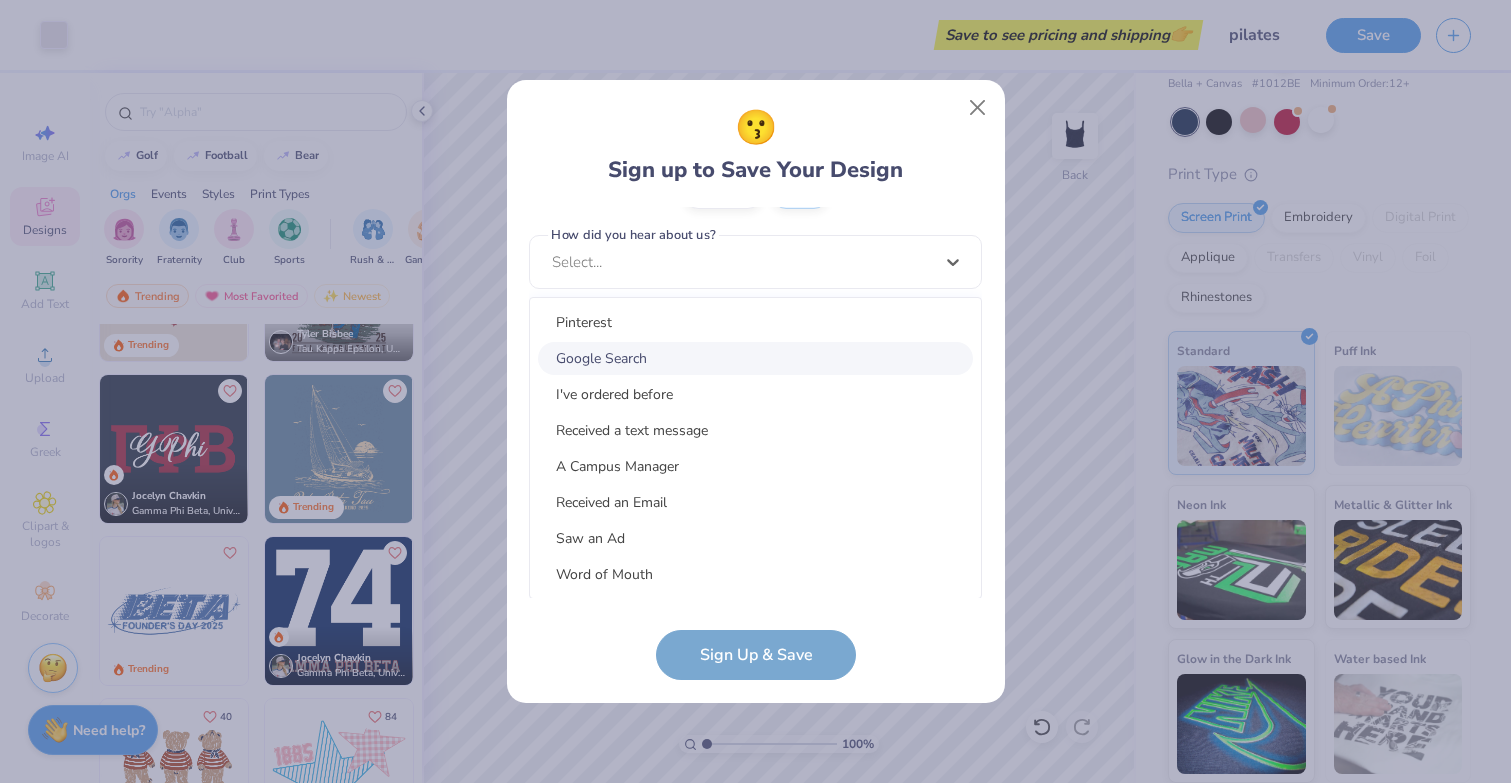 click on "Google Search" at bounding box center [755, 358] 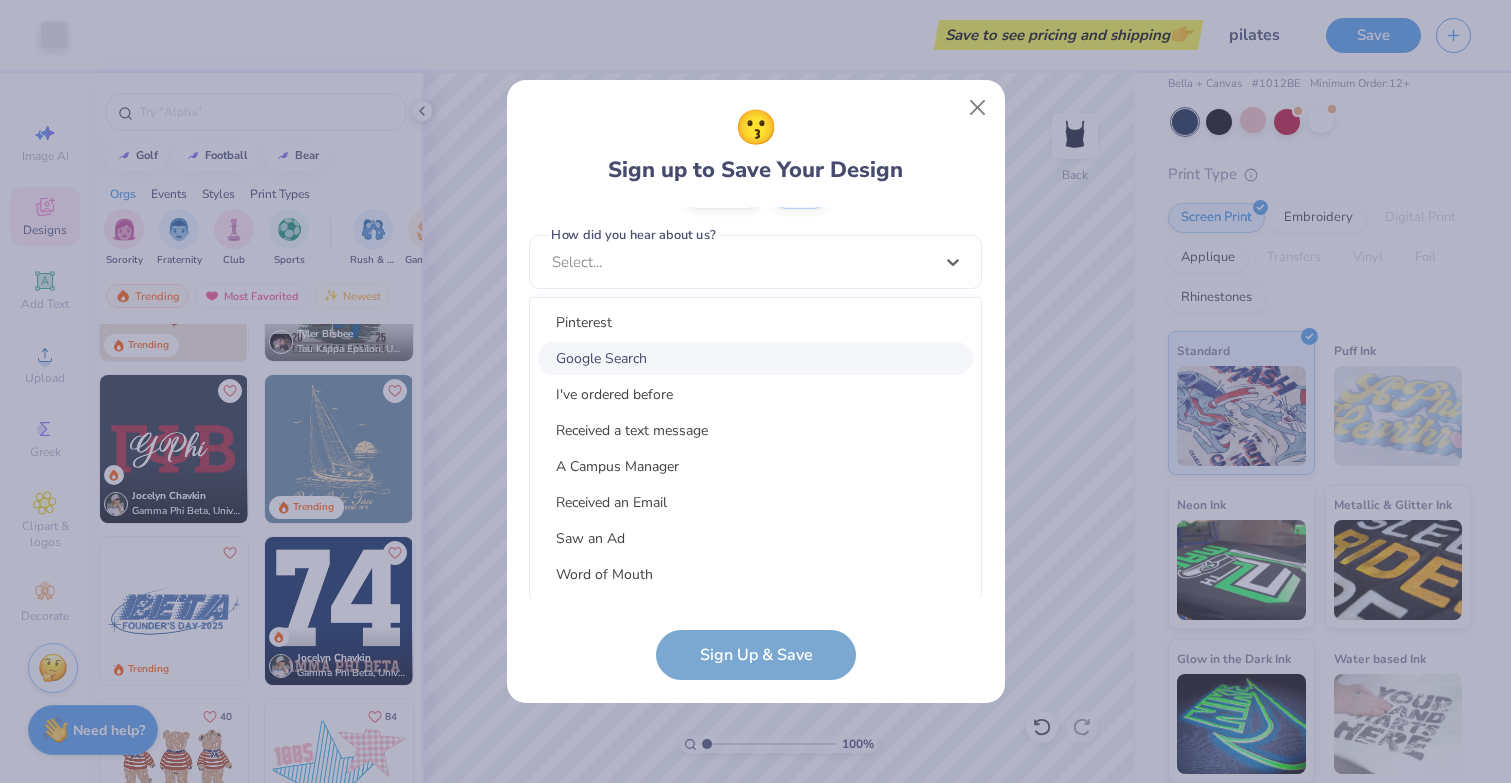 scroll, scrollTop: 397, scrollLeft: 0, axis: vertical 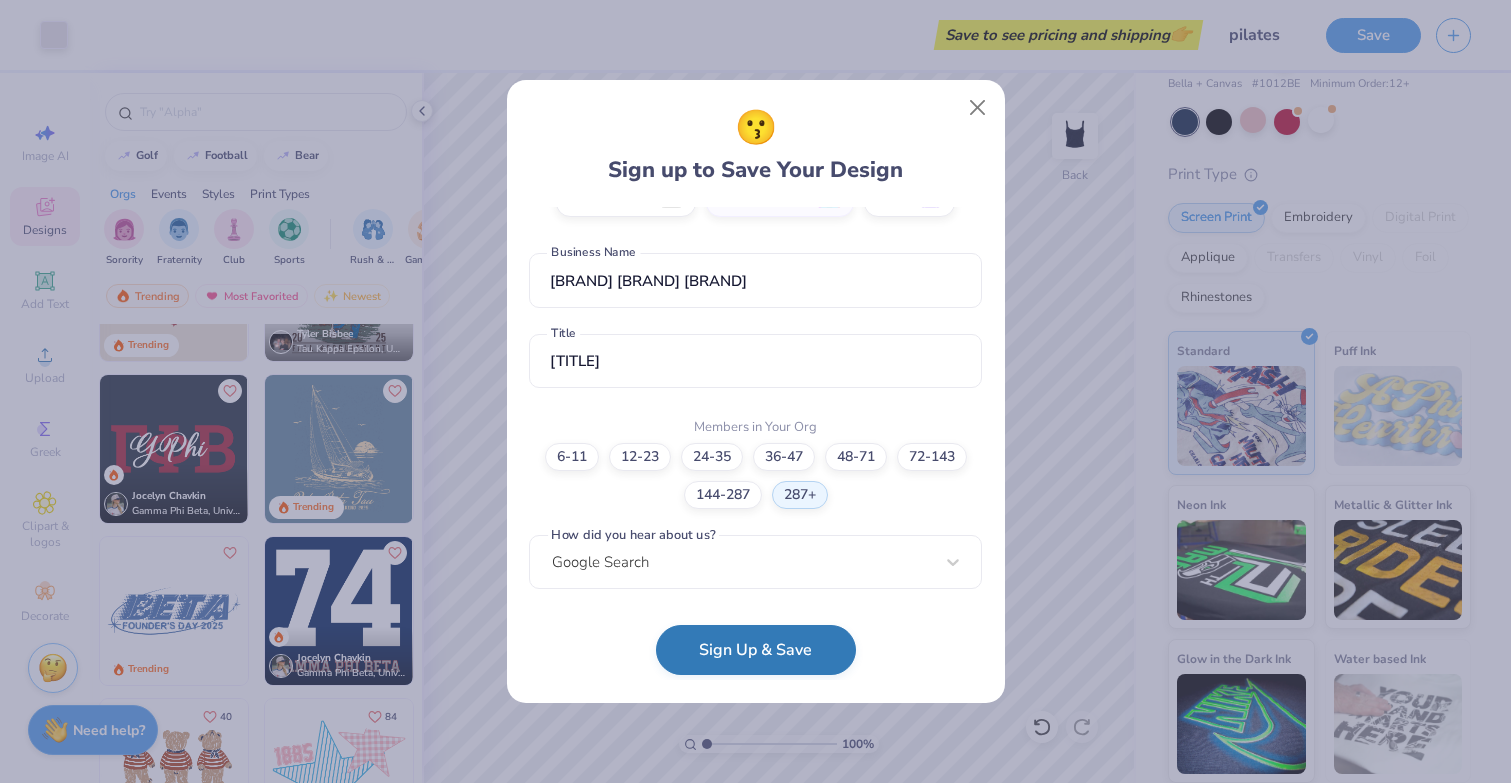 click on "[EMAIL] Email ([PHONE]) Phone [FIRST] [LAST] Full Name 12 + Characters , Mix of Numbers , Alphabets , Symbols Password I'm a Student 🧑‍🎓 A Professional 👩‍💻 Other 🤷‍♀️ [BRAND] [BRAND] [BRAND] [TITLE] Members in Your Org 6-11 12-23 24-35 36-47 48-71 72-143 144-287 287+ How did you hear about us? Google Search Sign Up & Save" at bounding box center [755, 444] 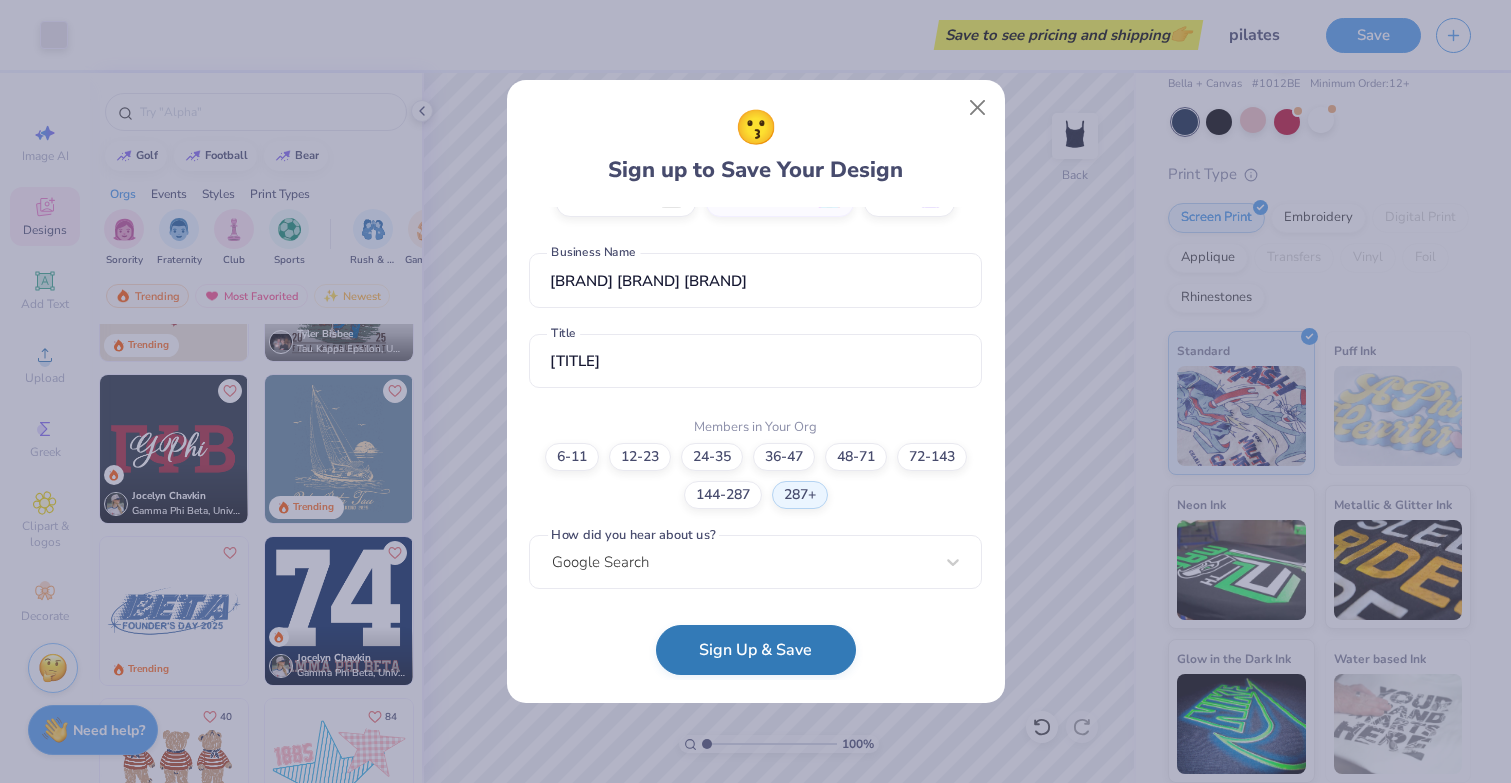 click on "Sign Up & Save" at bounding box center [756, 650] 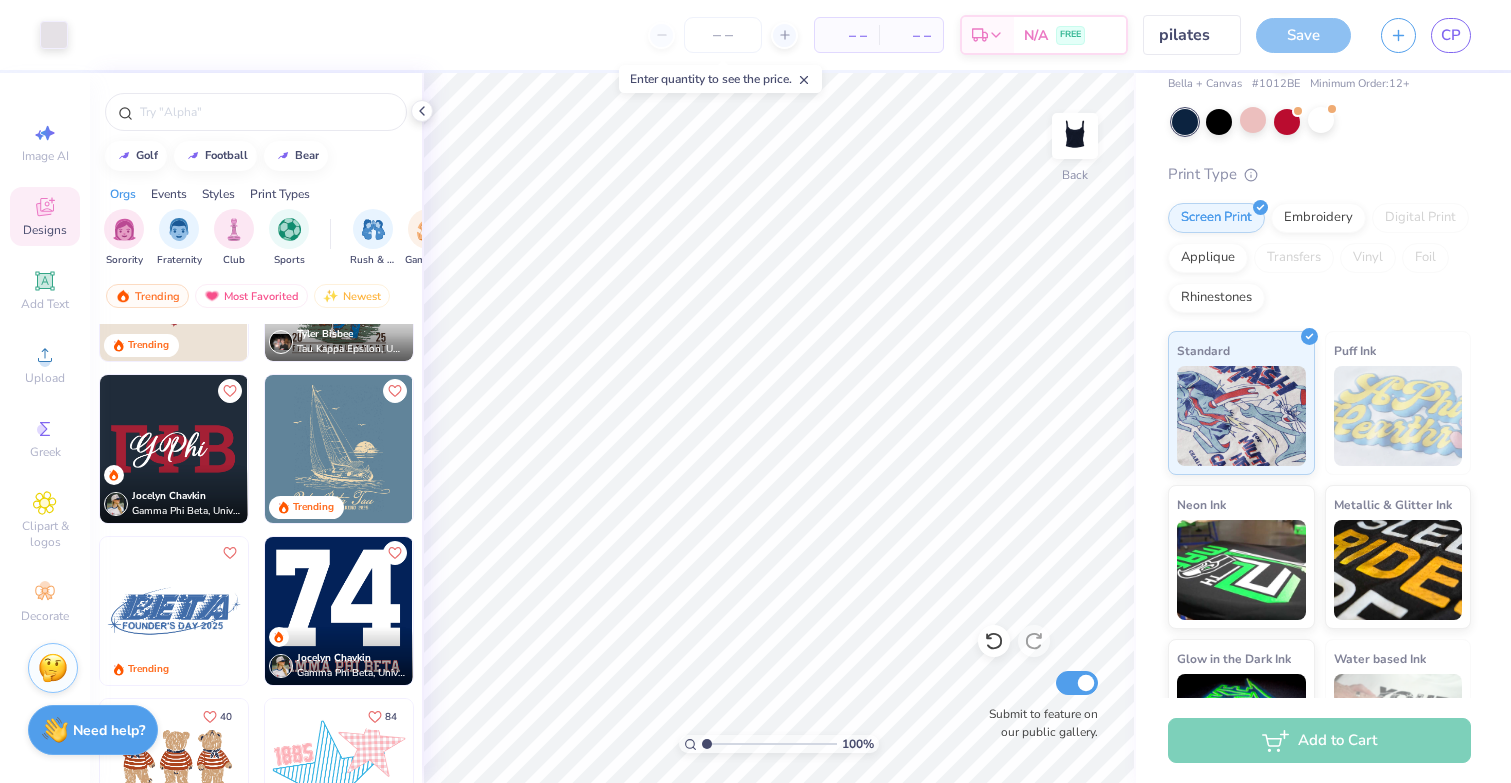 scroll, scrollTop: 113, scrollLeft: 0, axis: vertical 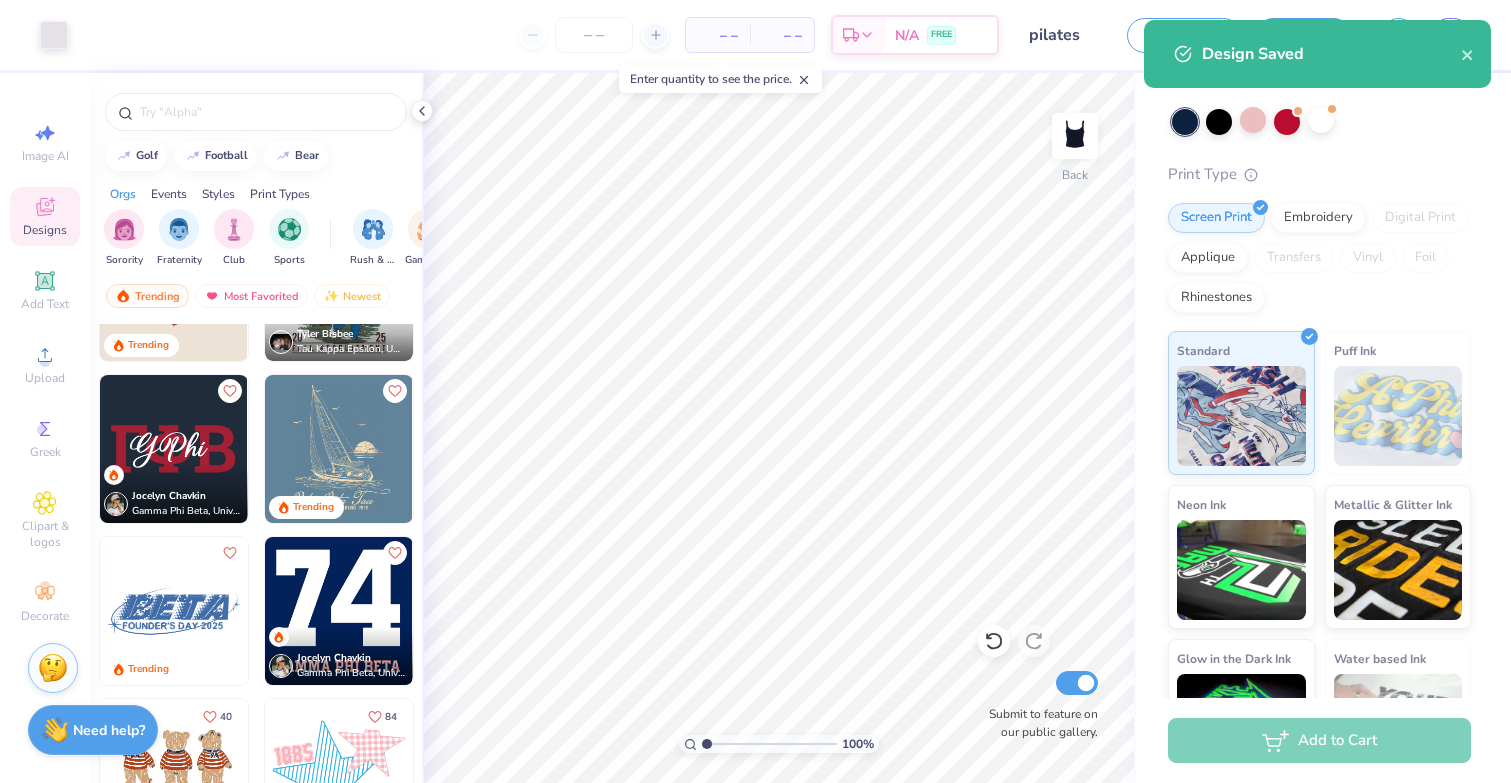 click on "pilates" at bounding box center (1063, 35) 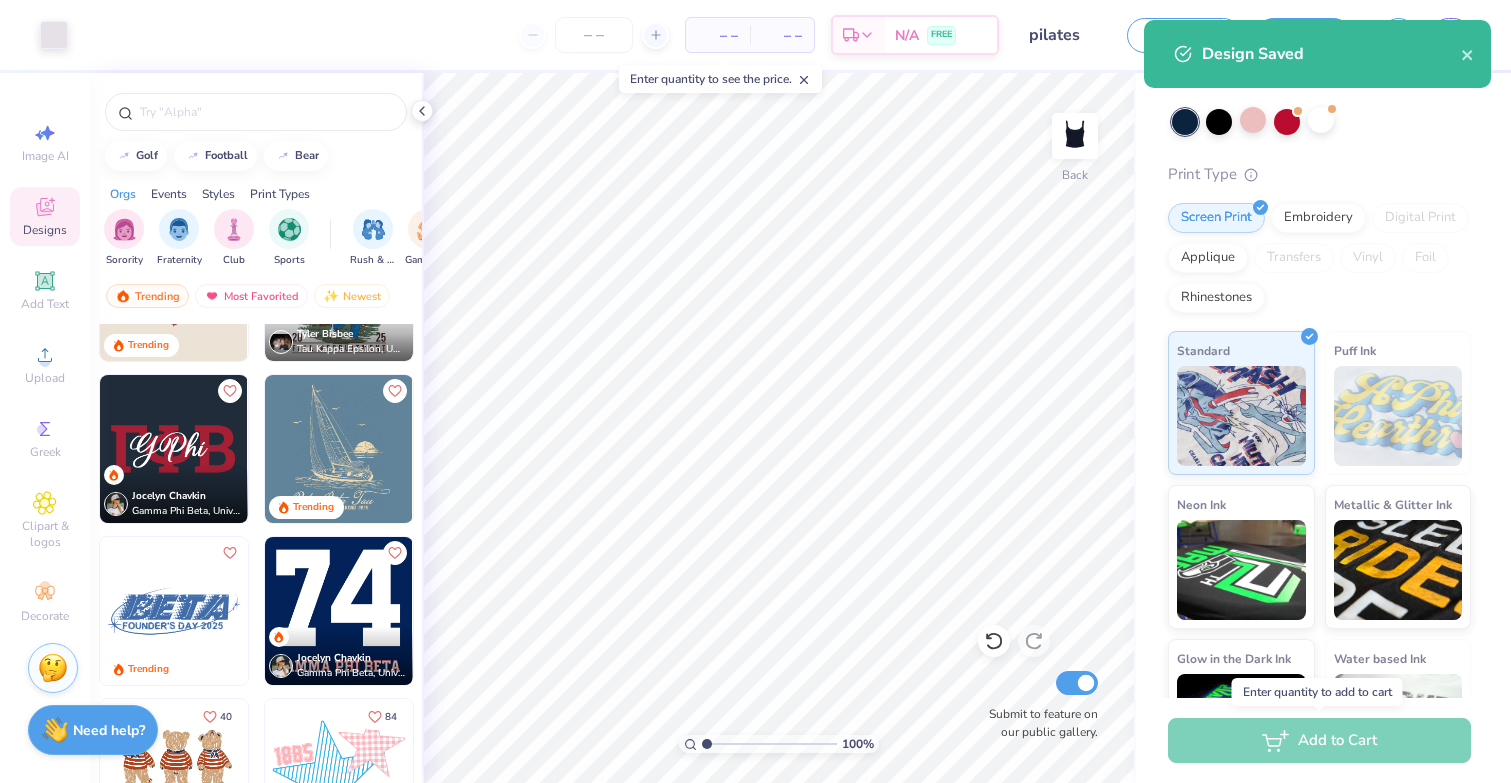 click on "Add to Cart" at bounding box center [1319, 740] 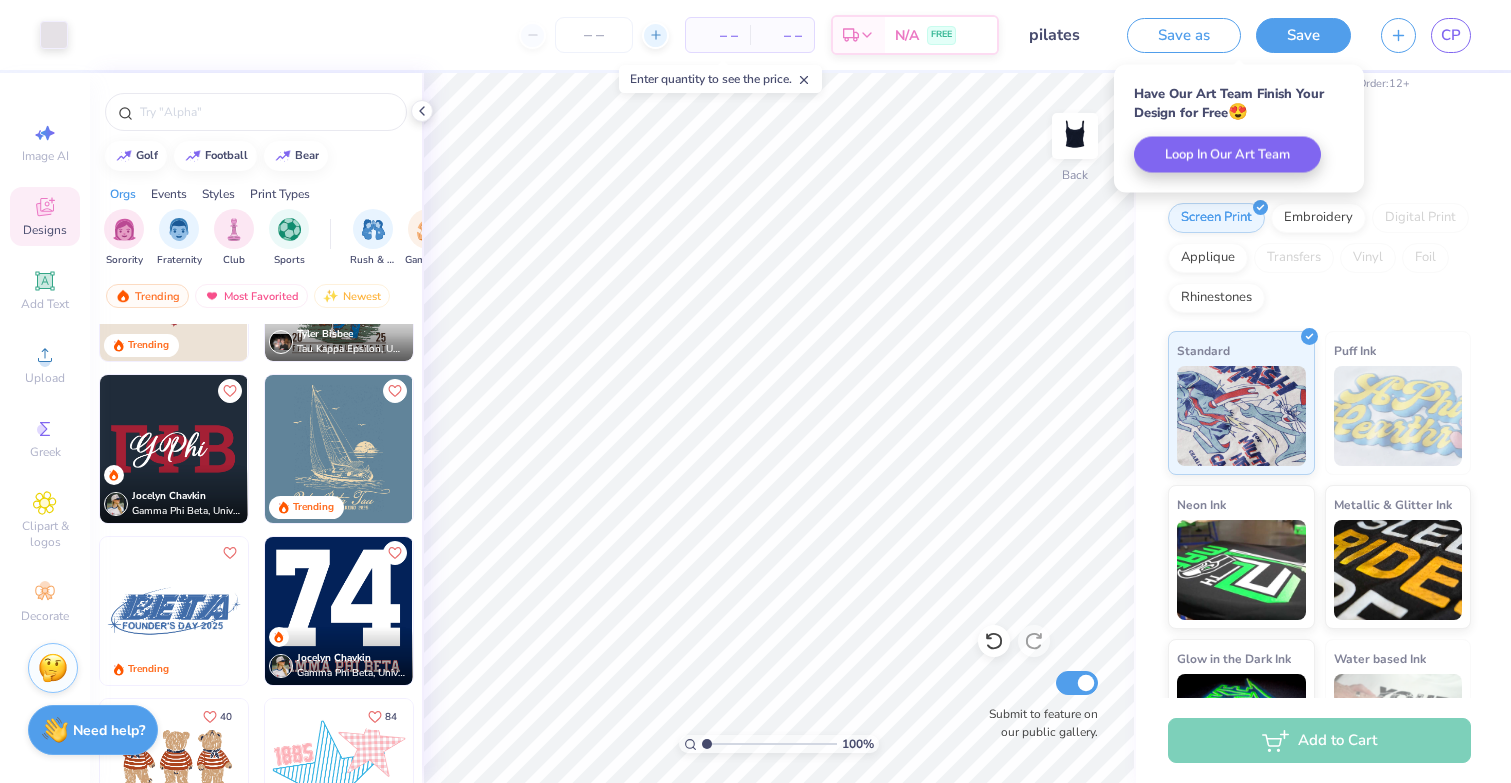 click 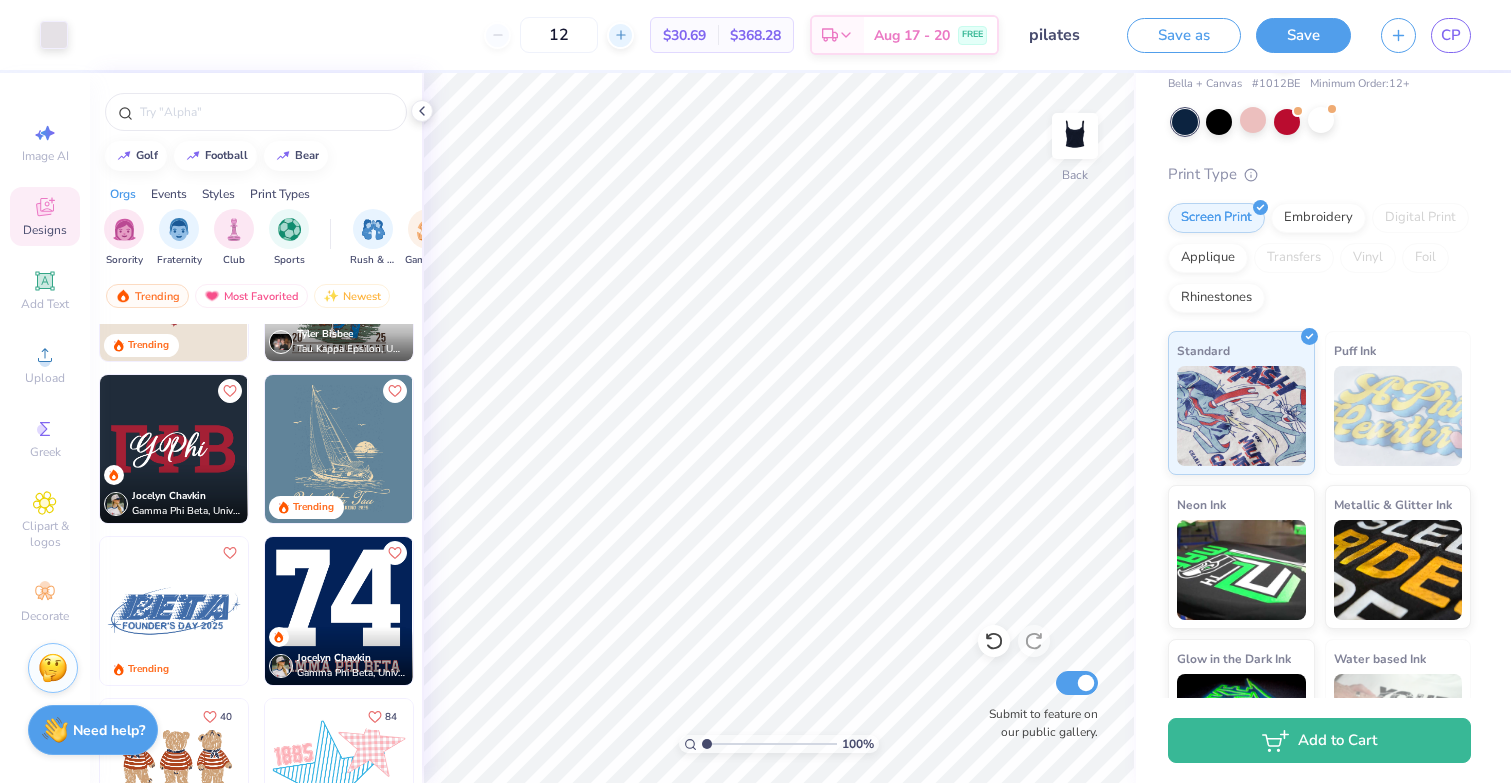 click 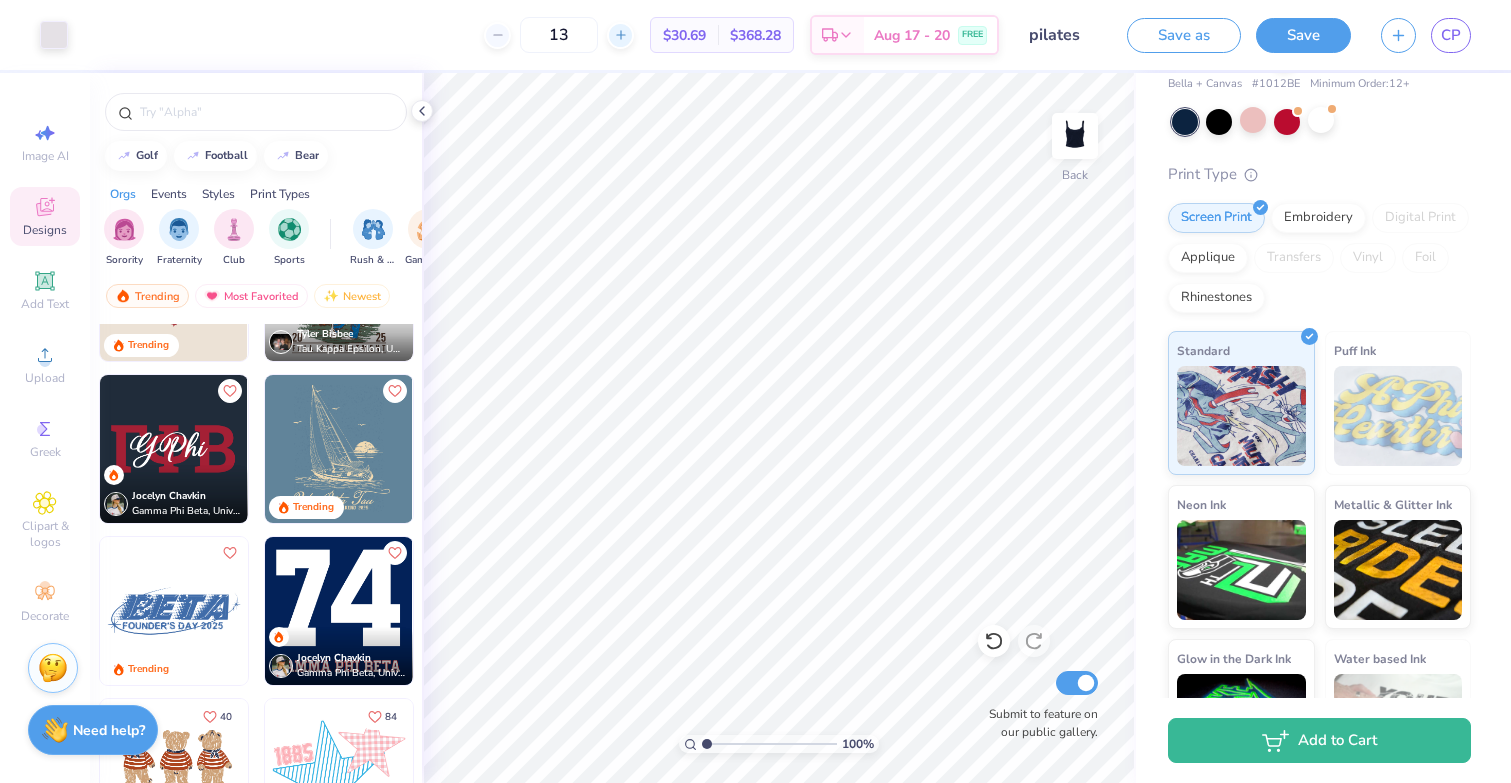 click 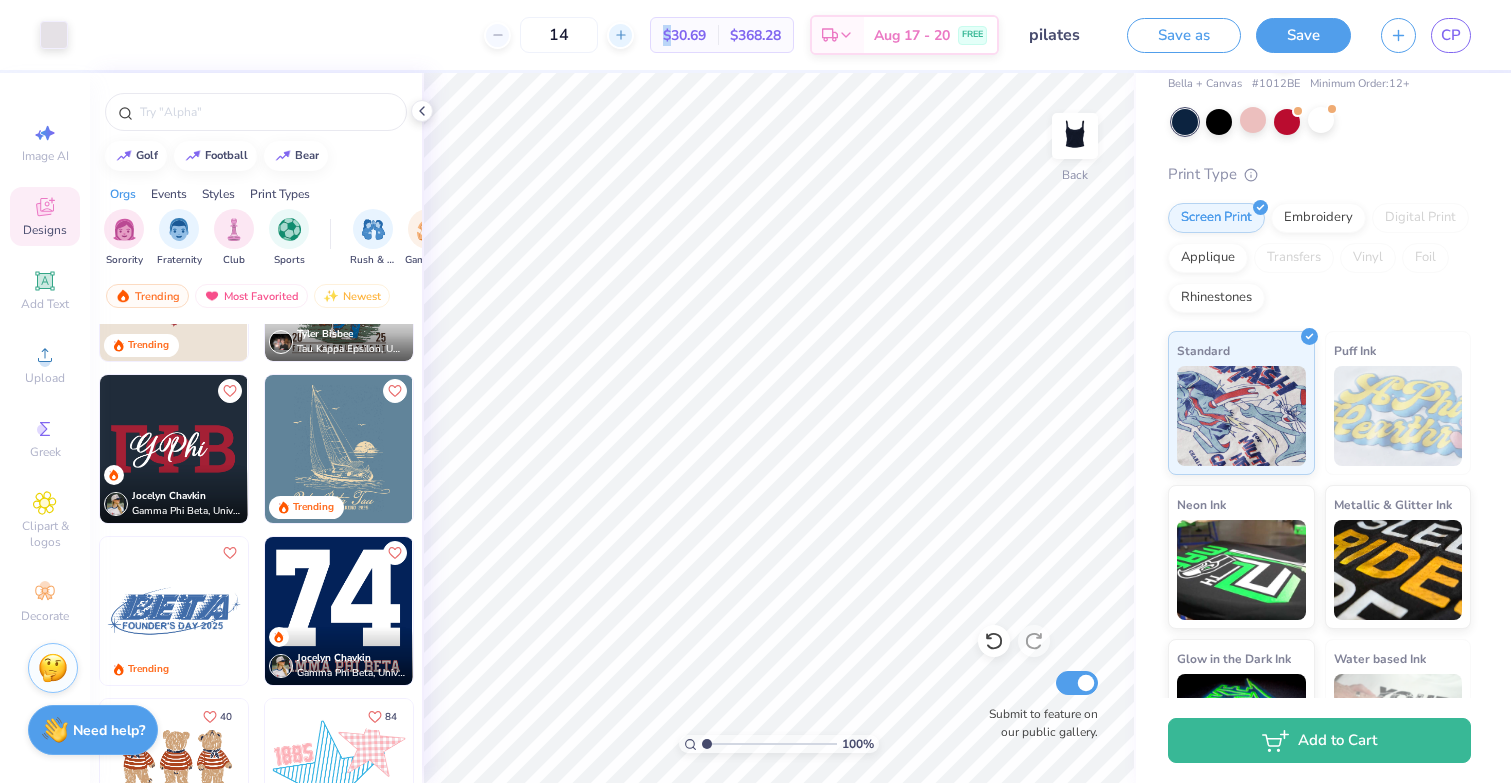 click 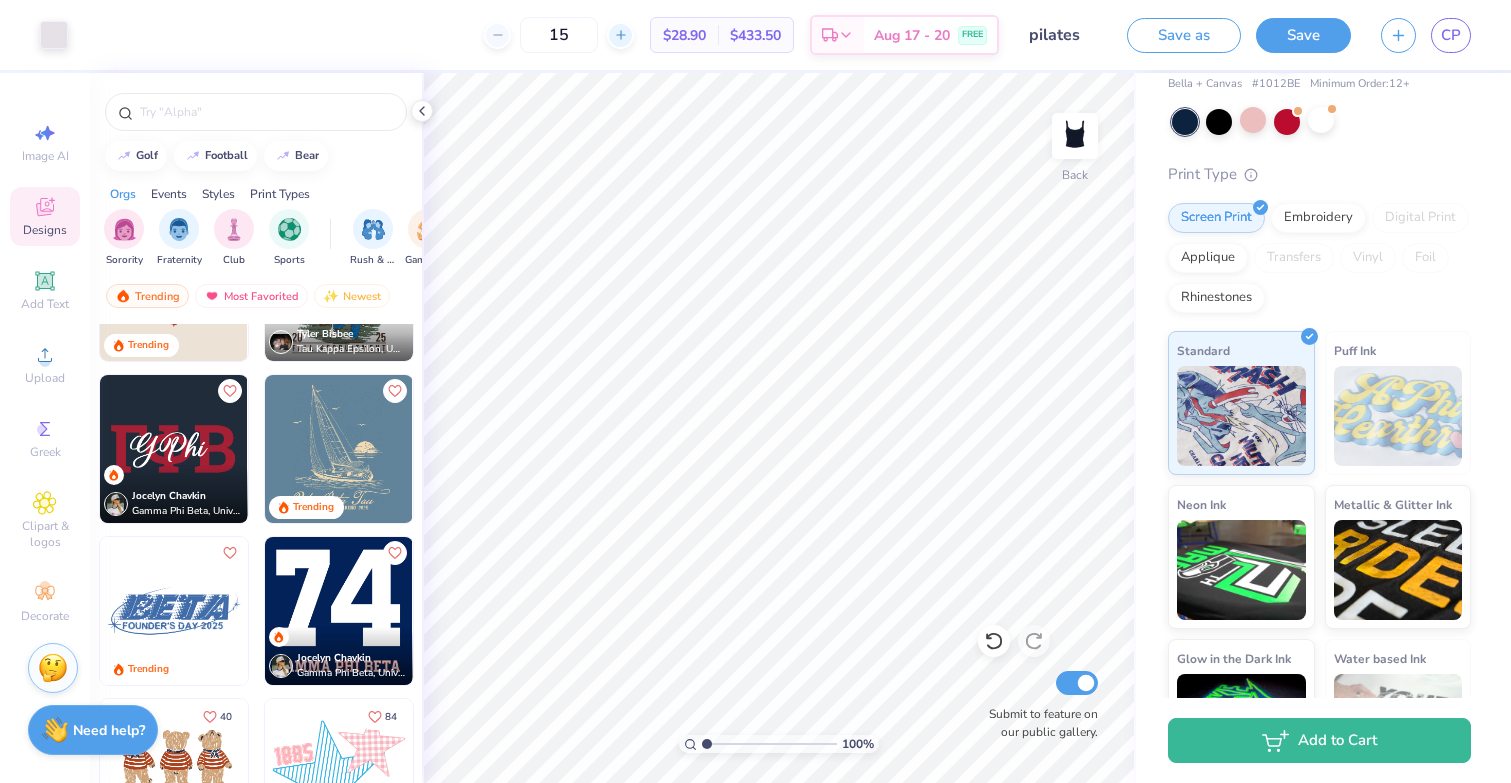 click 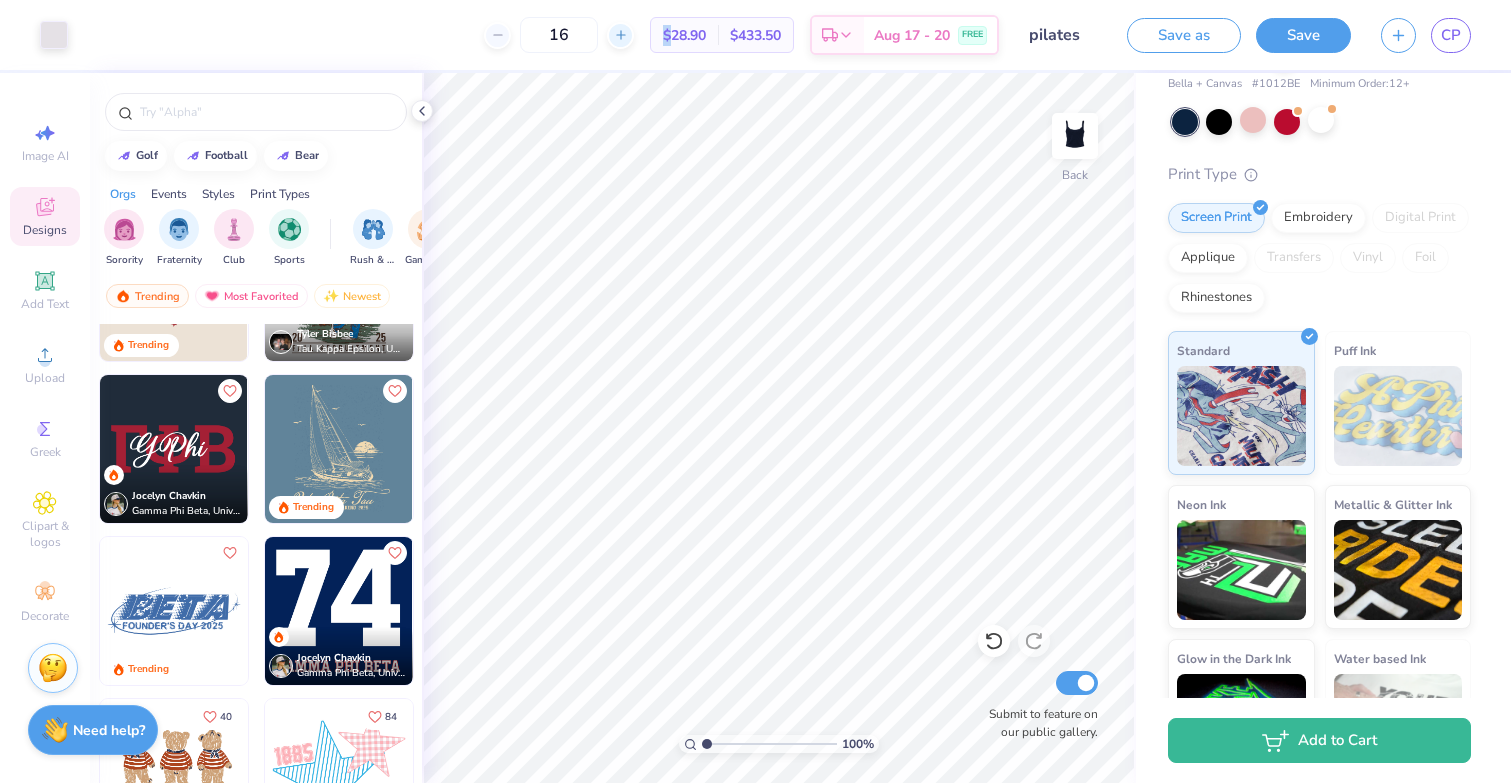 click 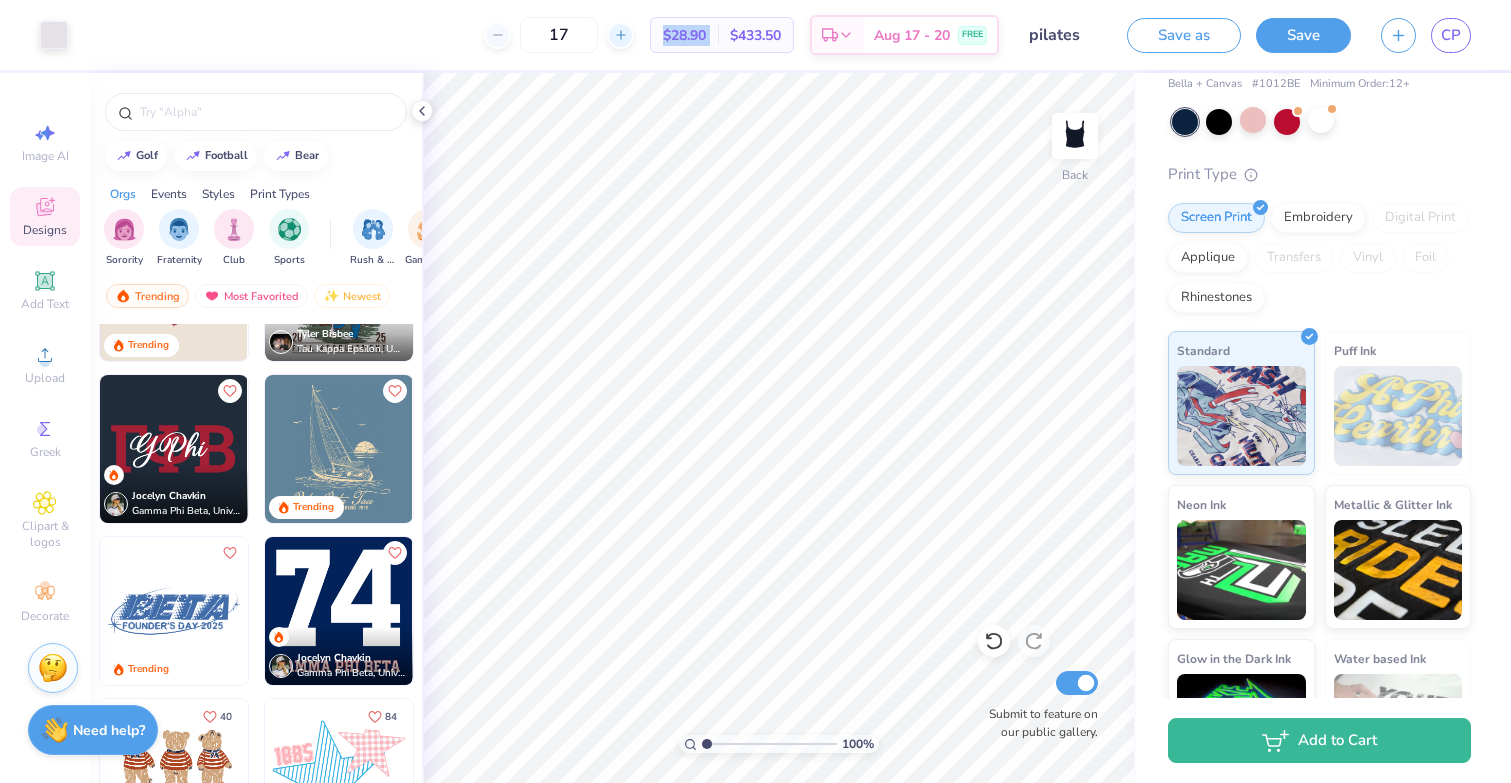 click 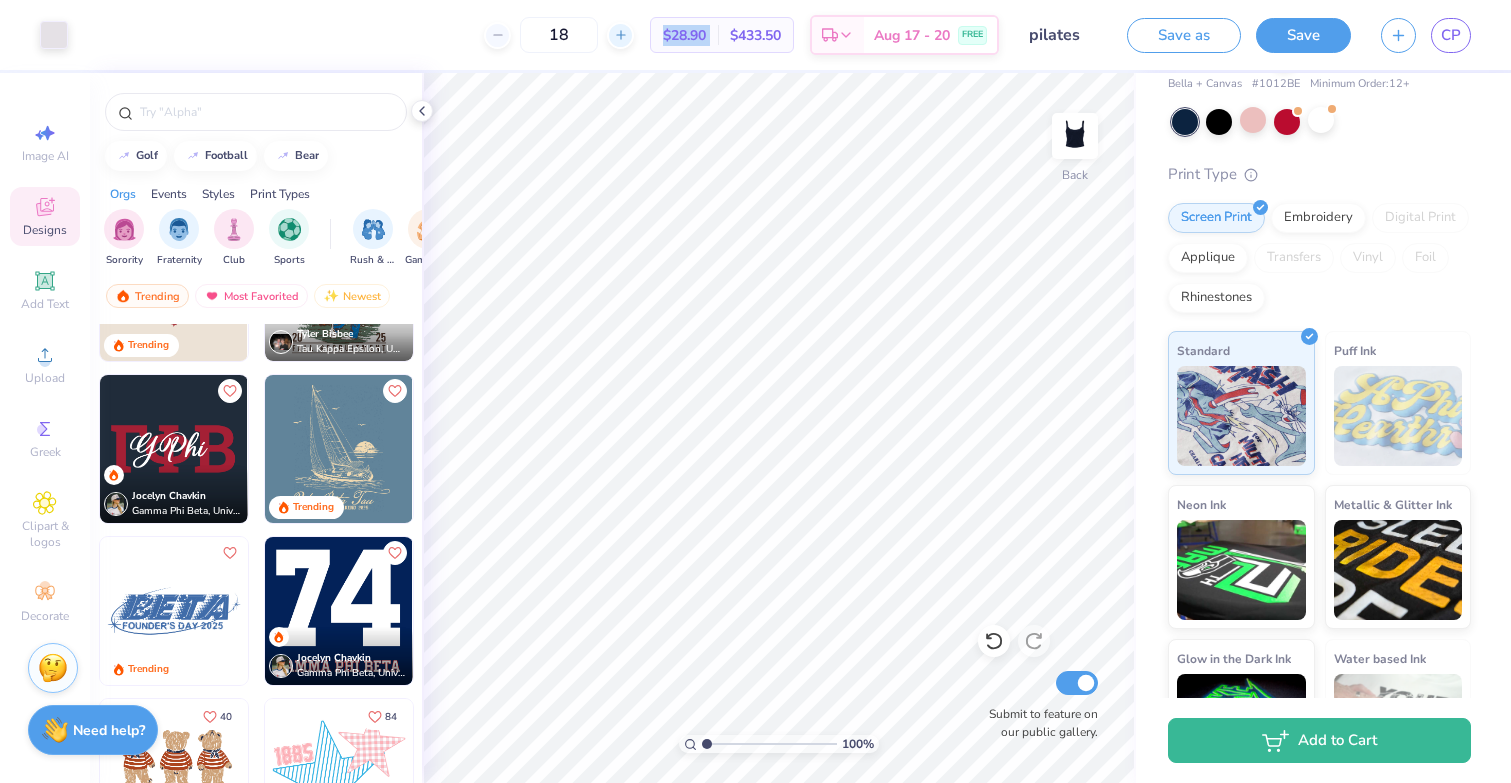 click 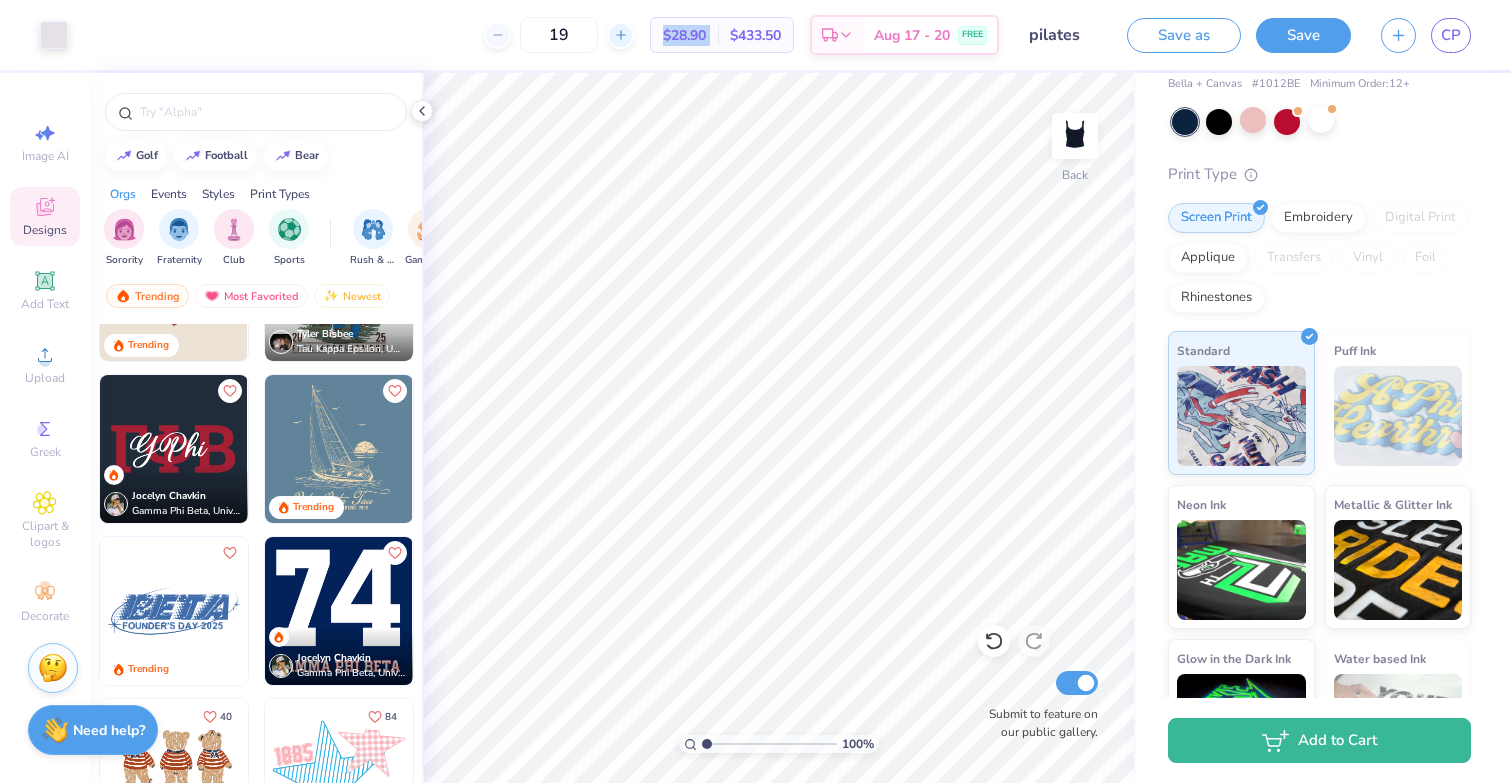 click 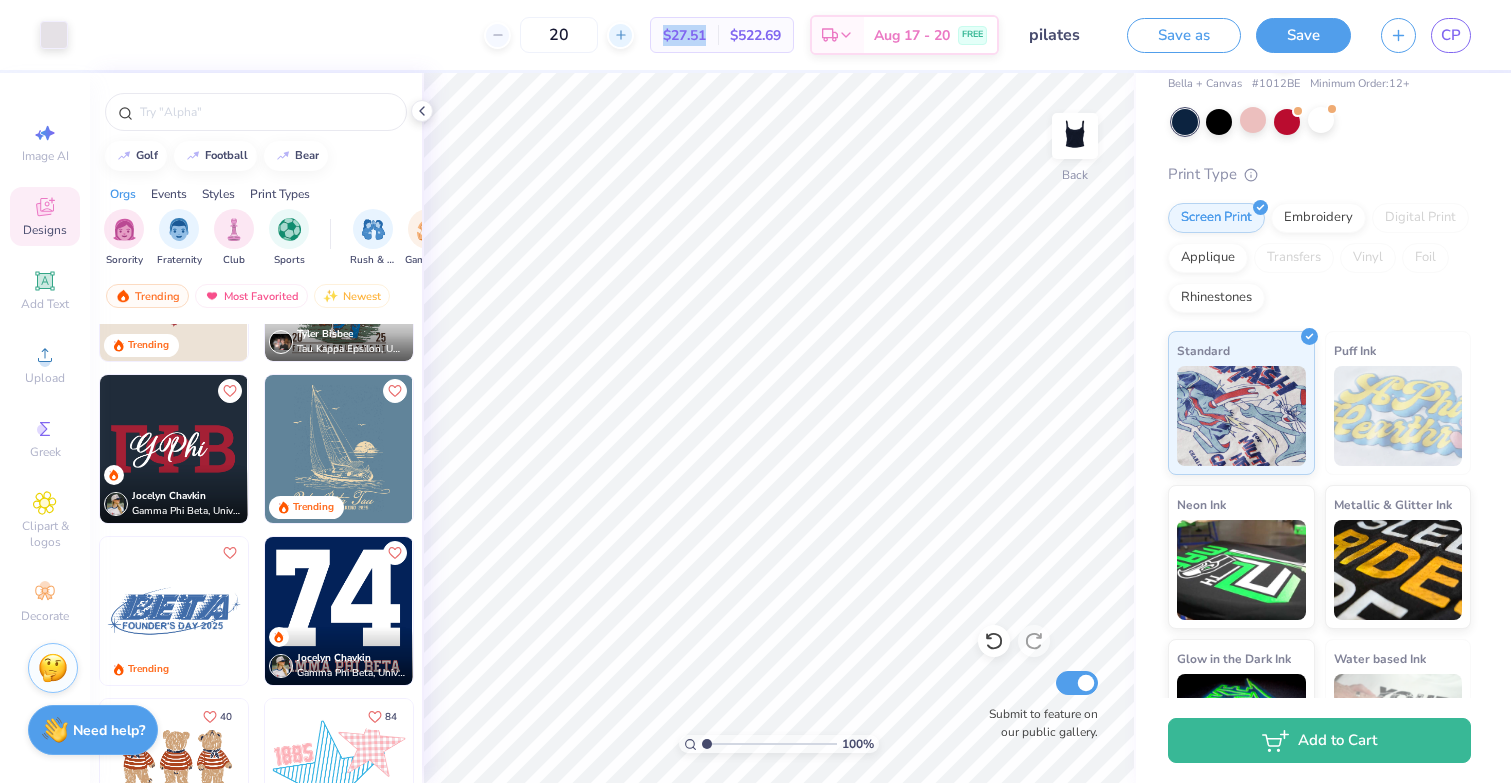 click 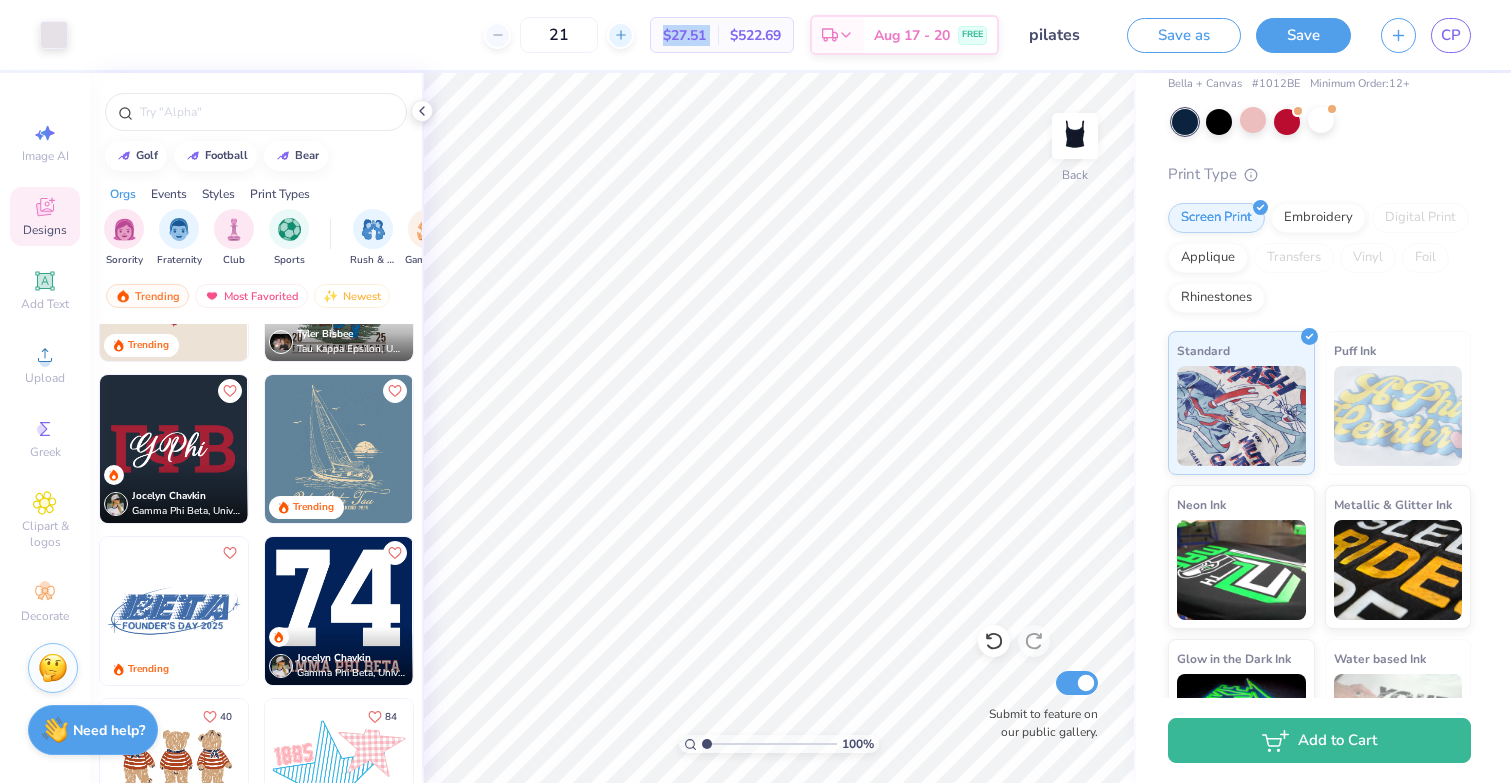 click 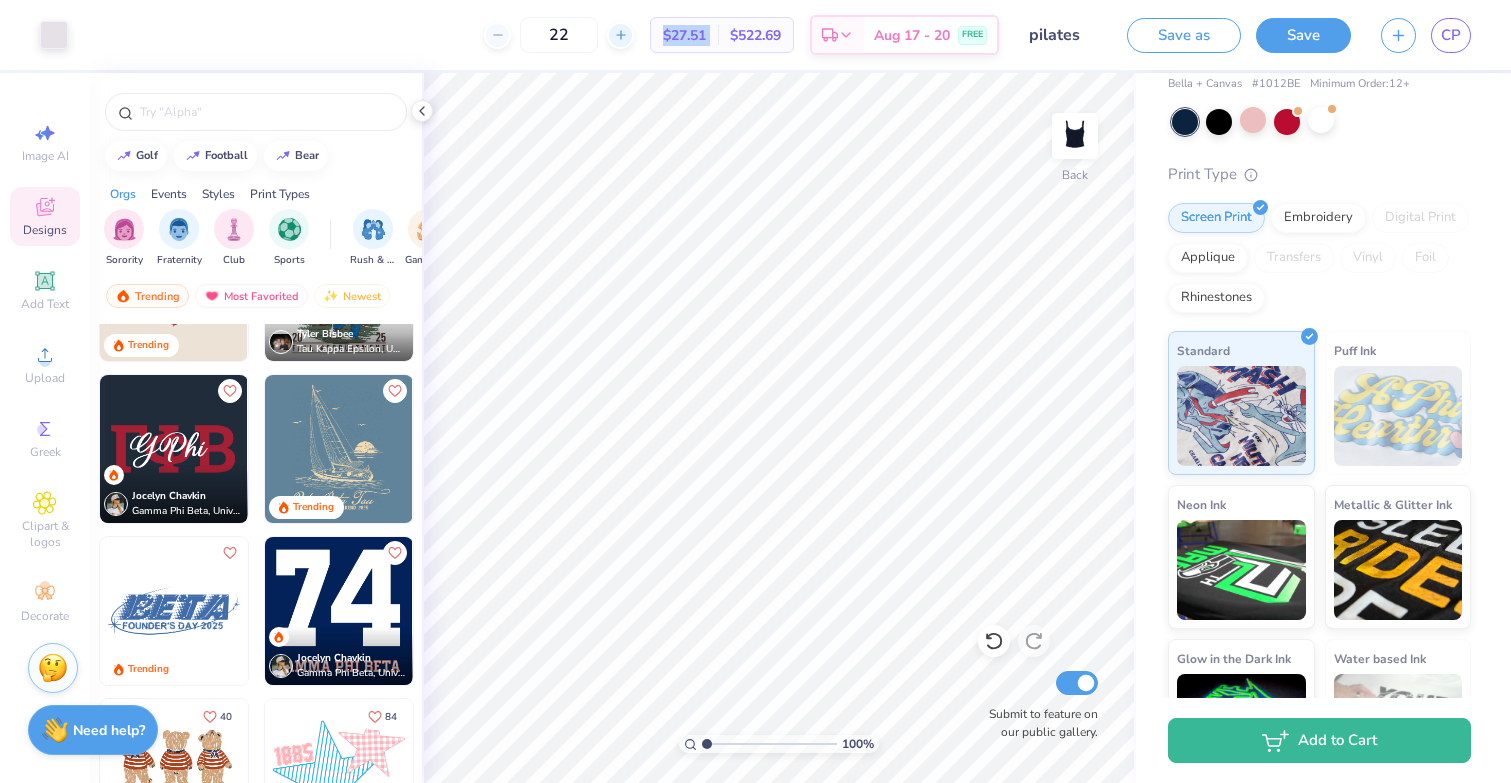 click 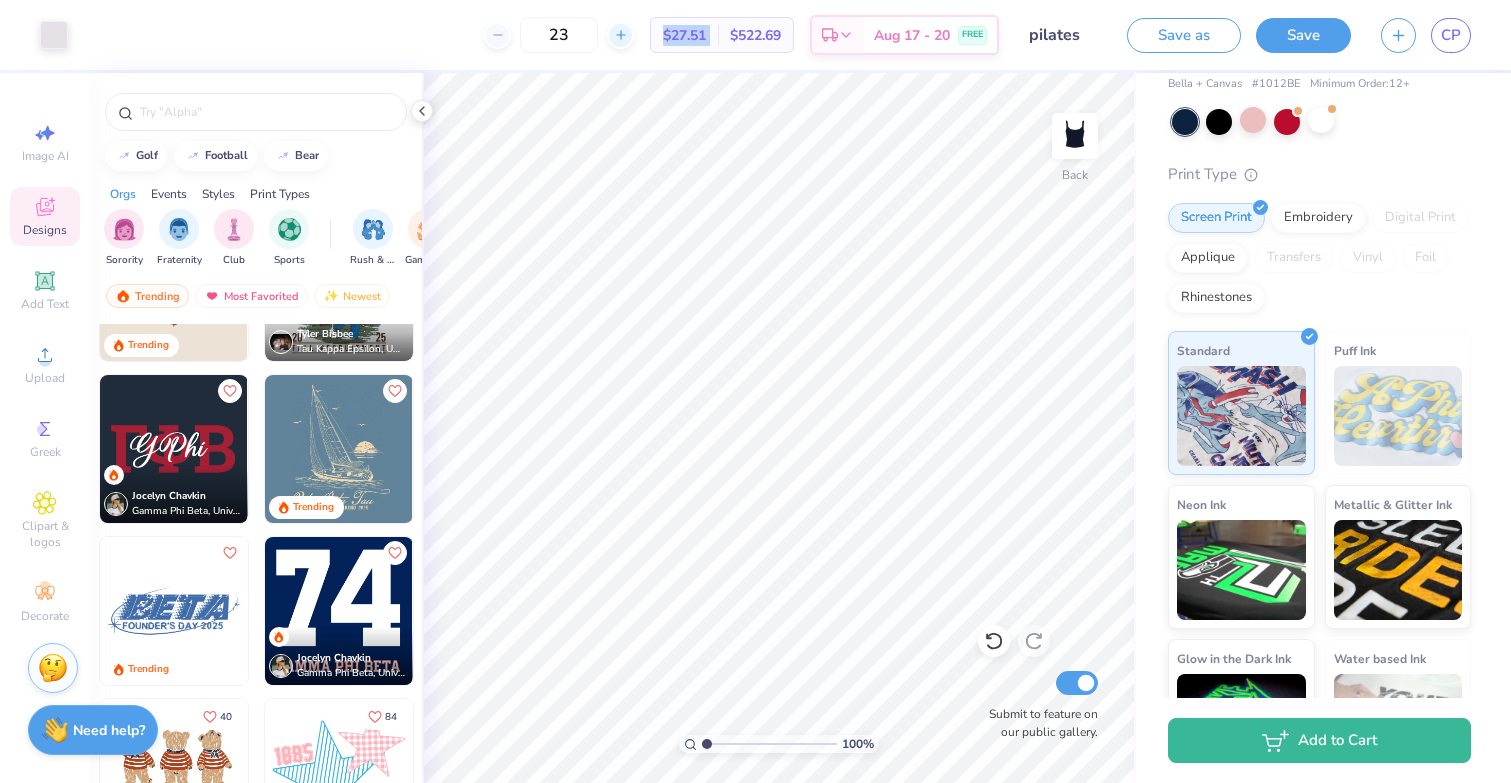 click 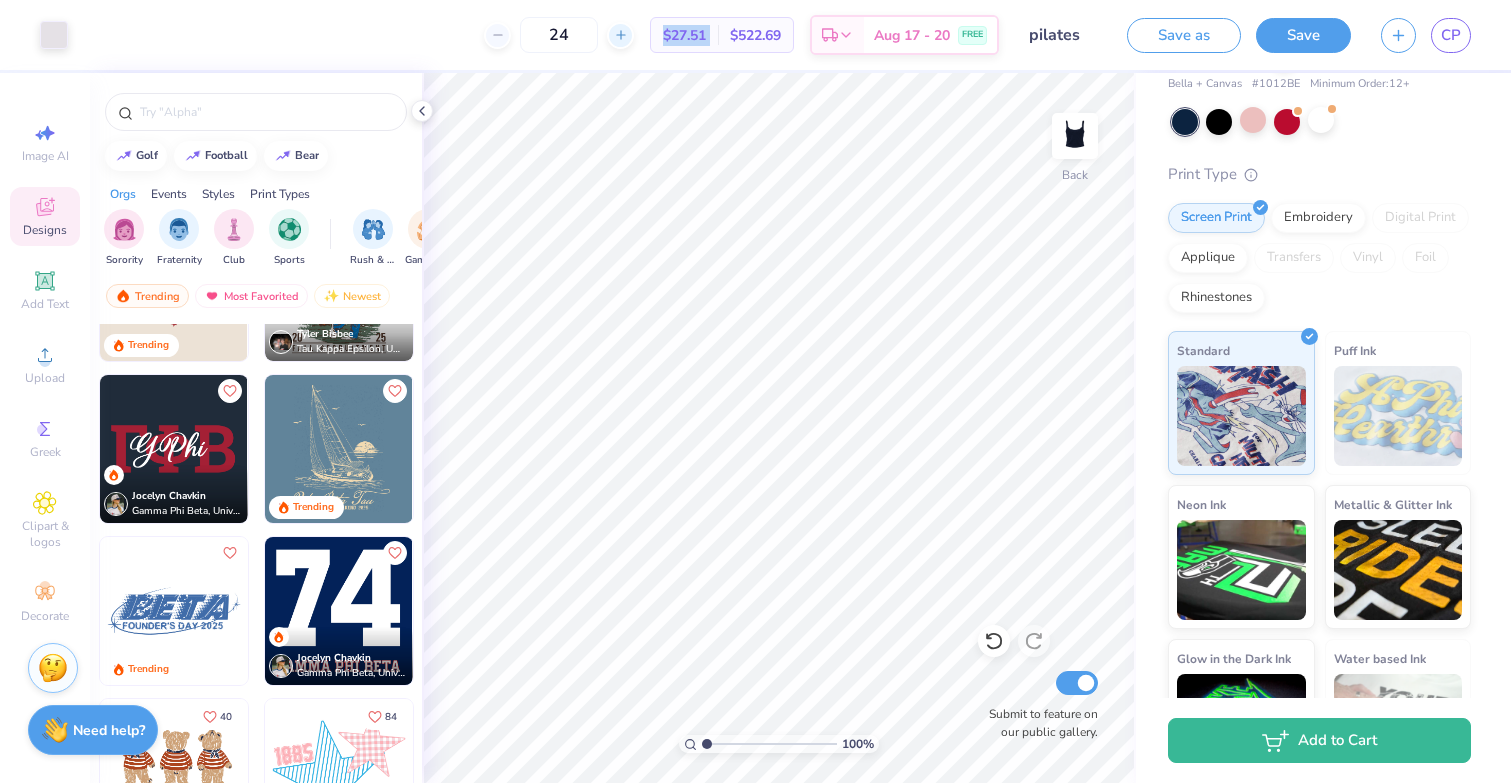 click 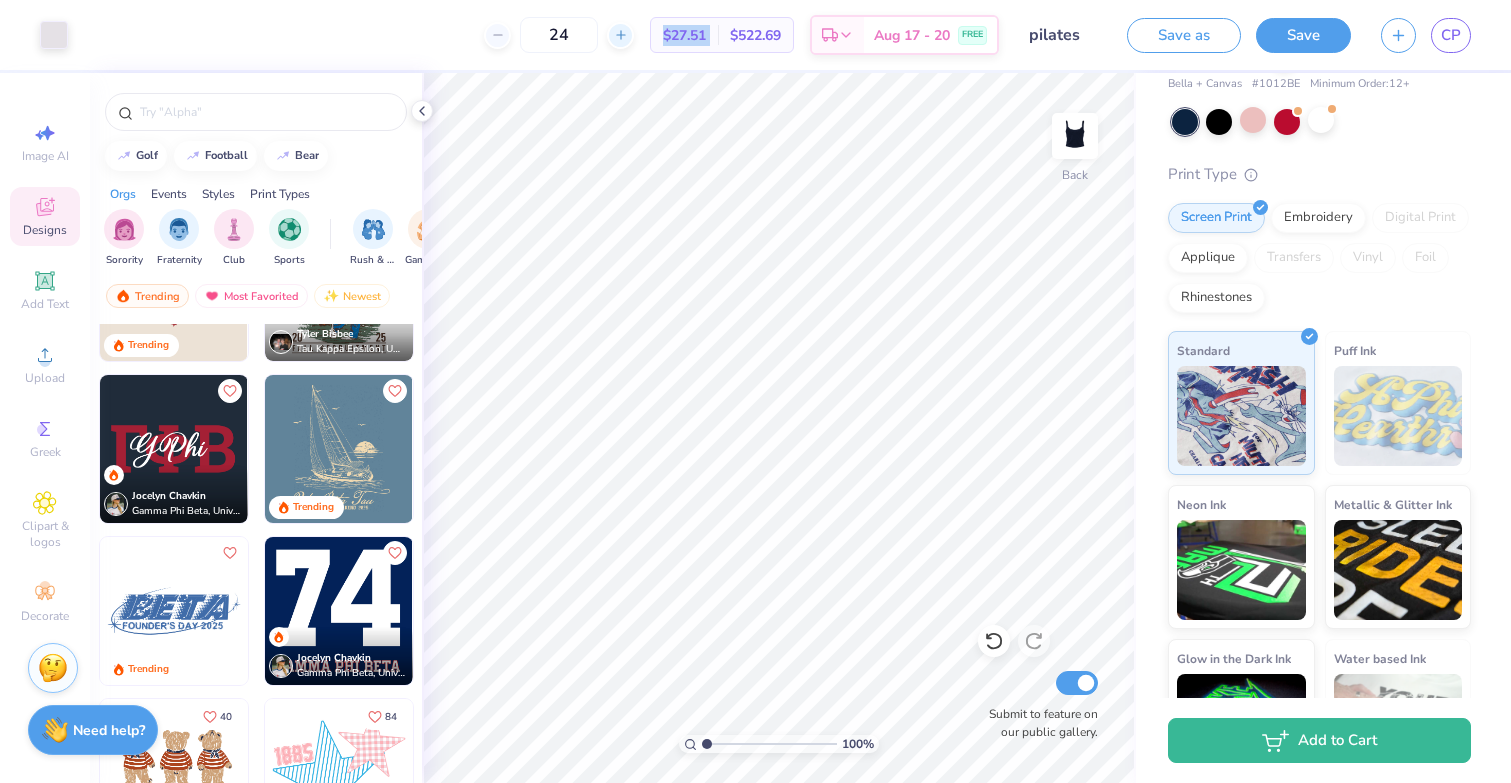 type on "25" 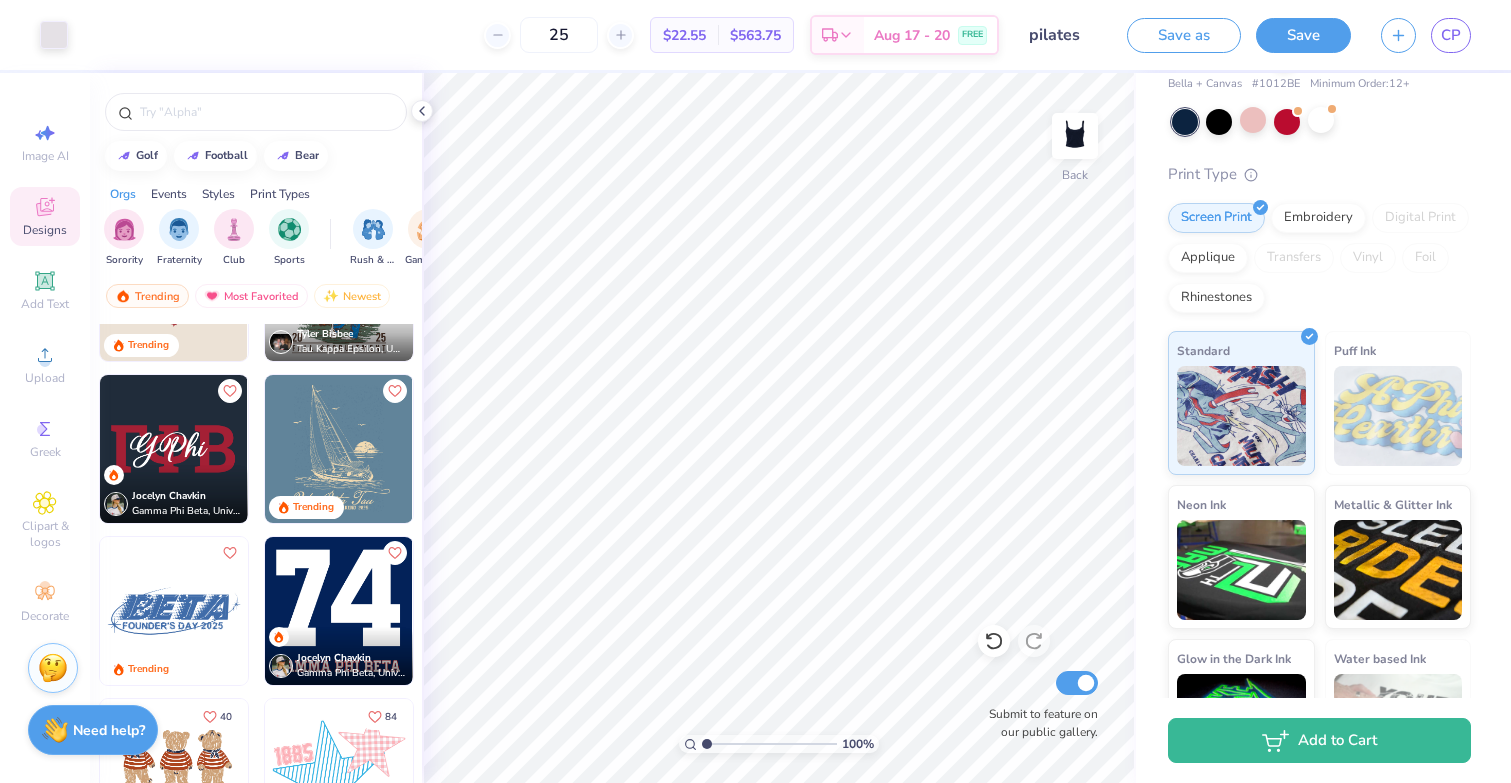 click on "[NUMBER] $[PRICE] Per Item $[PRICE] Total Est. Delivery Aug 17 - 20 FREE" at bounding box center [541, 35] 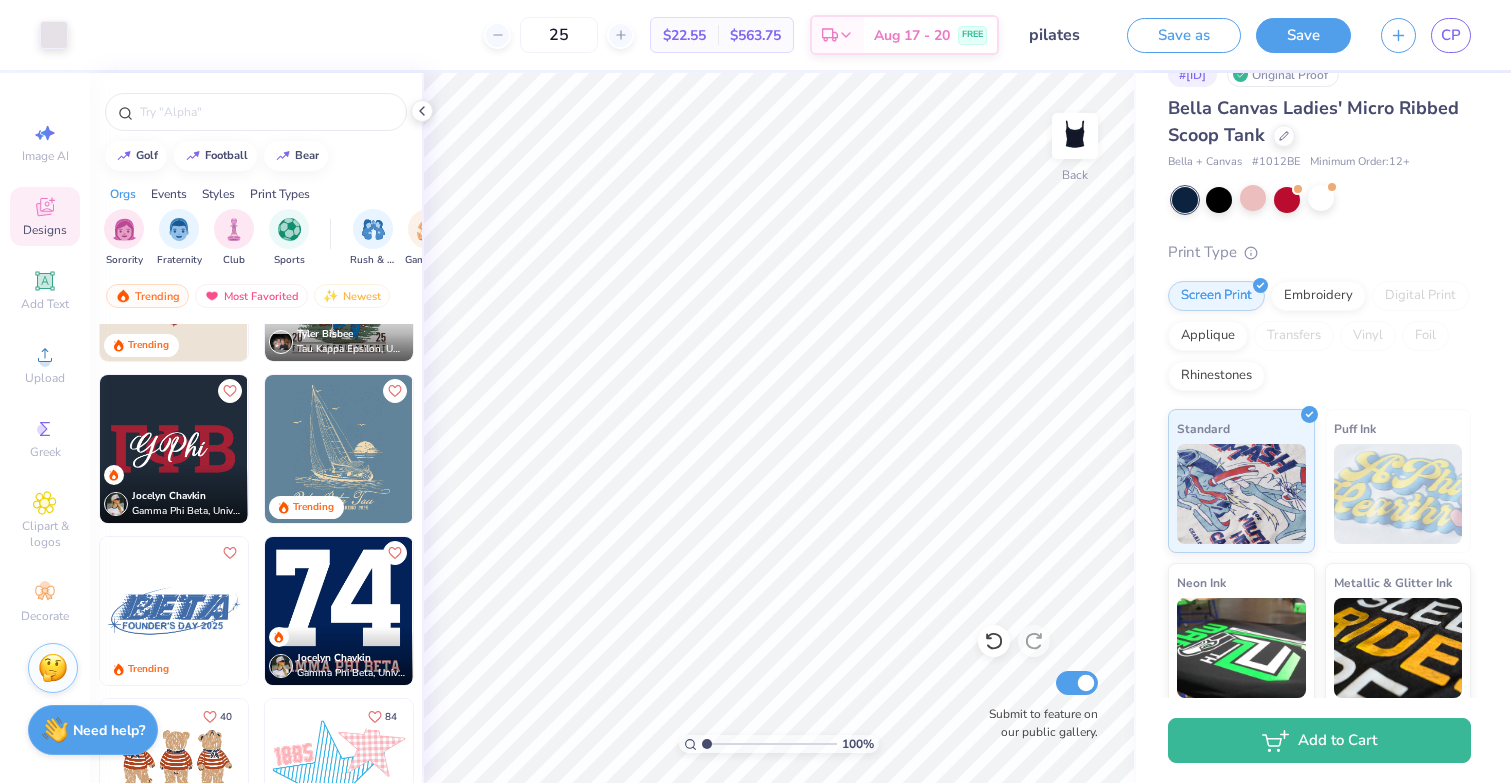 scroll, scrollTop: 0, scrollLeft: 0, axis: both 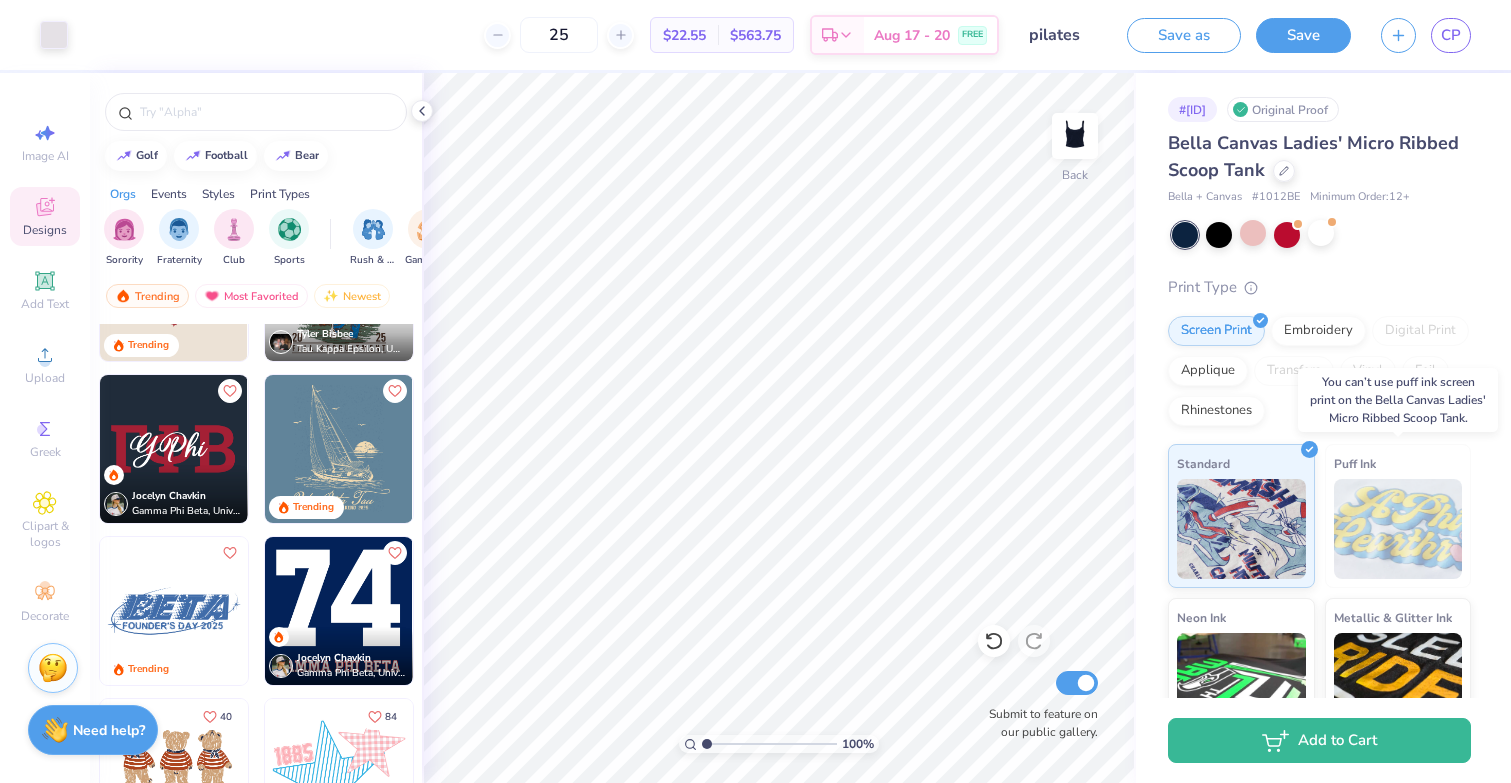 click at bounding box center (1398, 529) 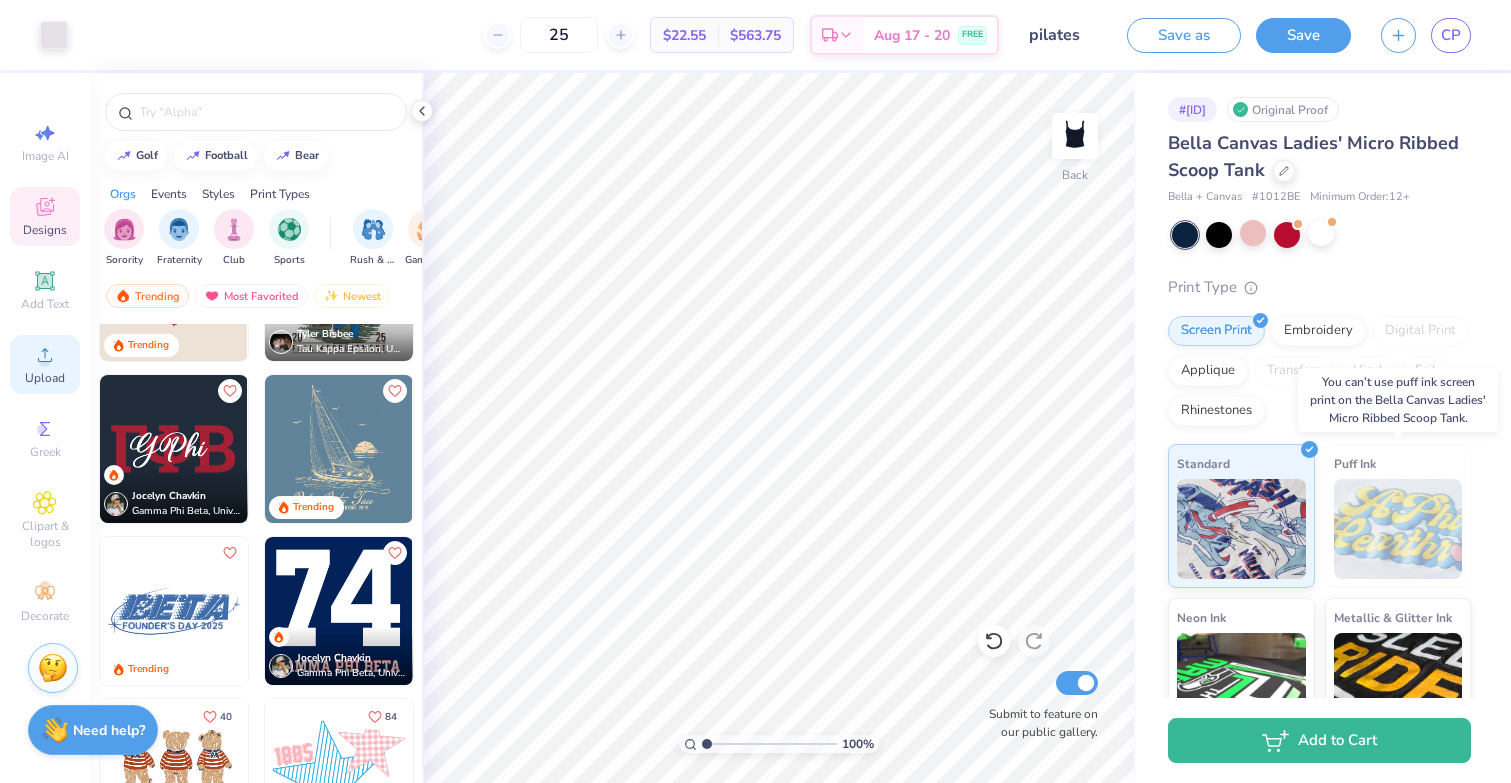 click on "Upload" at bounding box center (45, 378) 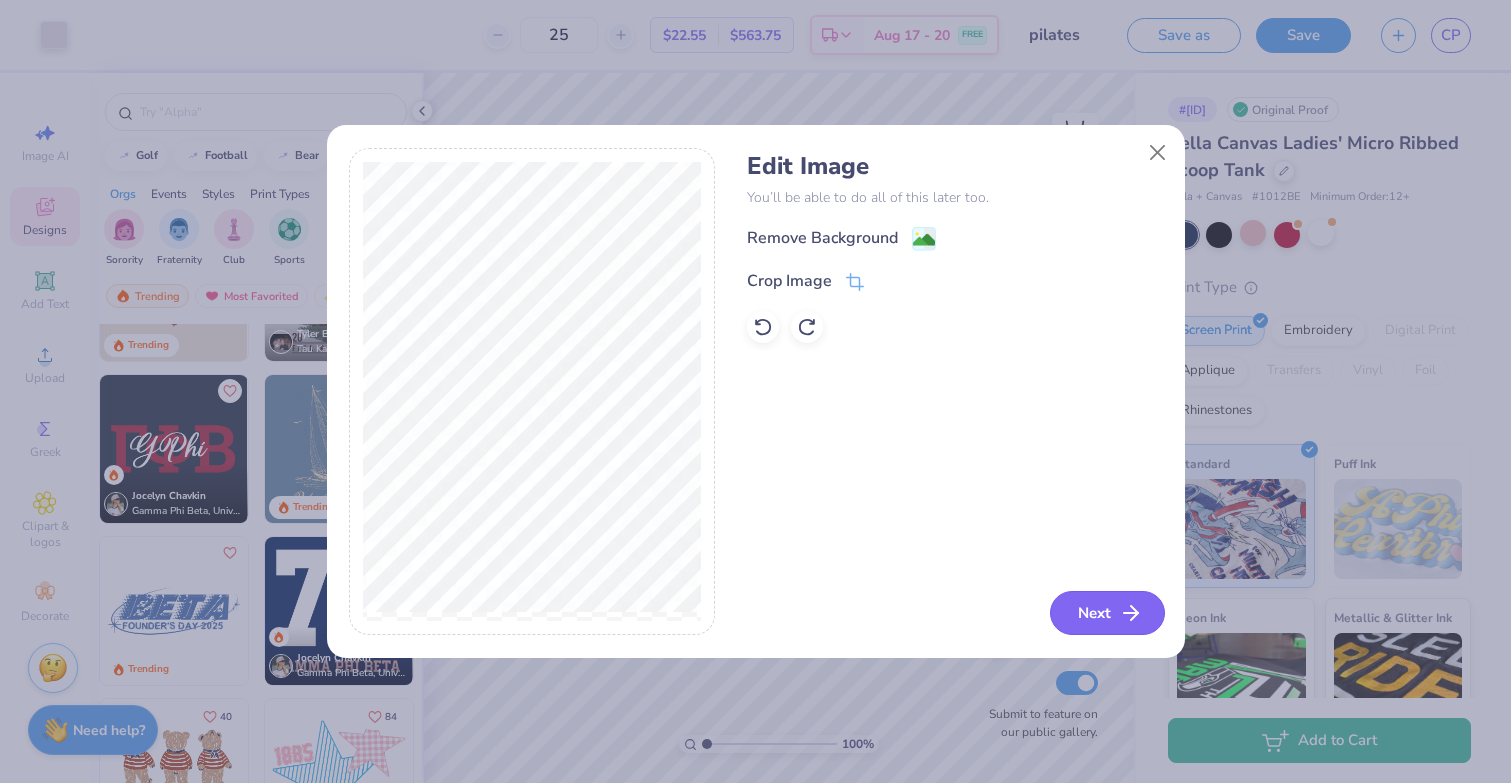click on "Next" at bounding box center (1107, 613) 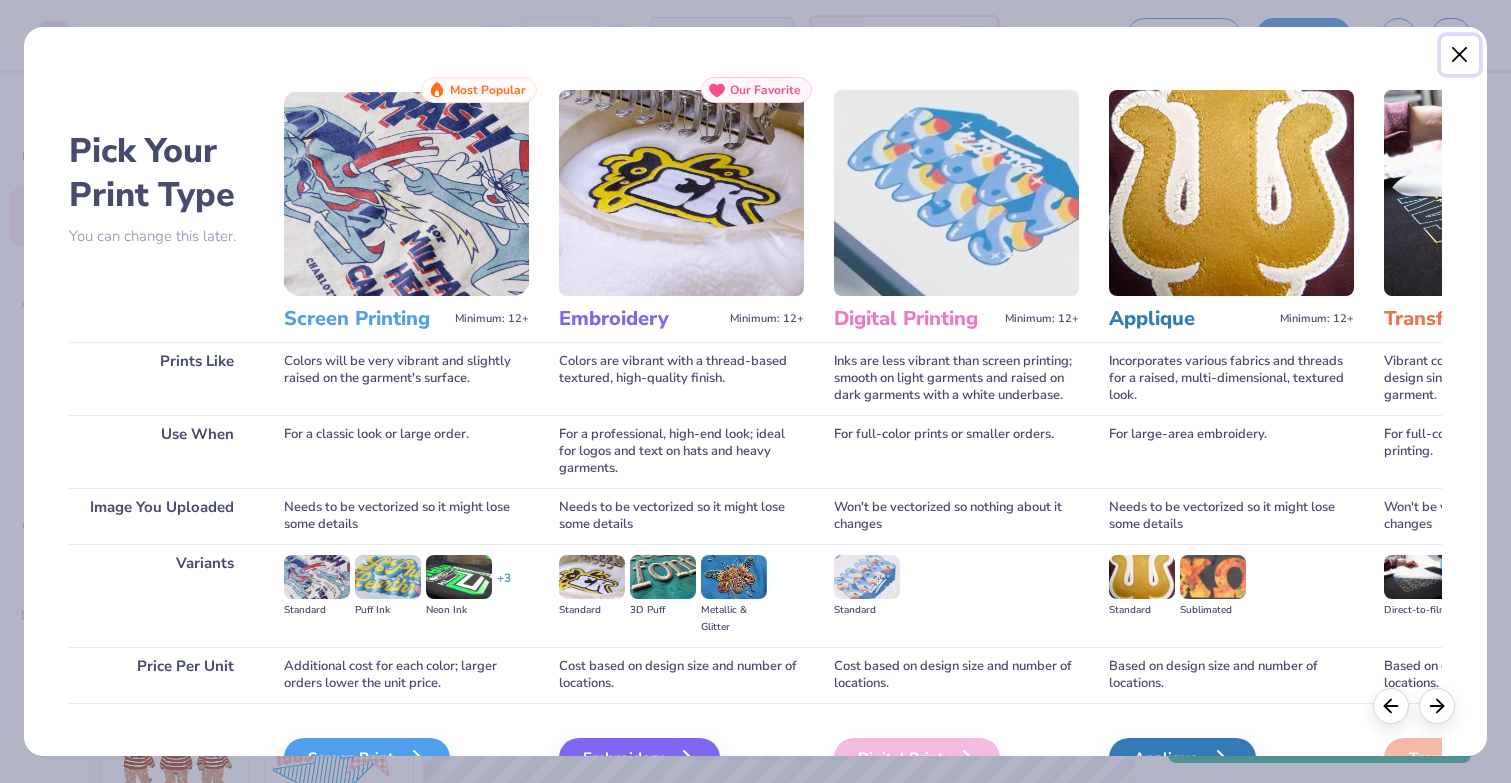 click at bounding box center (1460, 55) 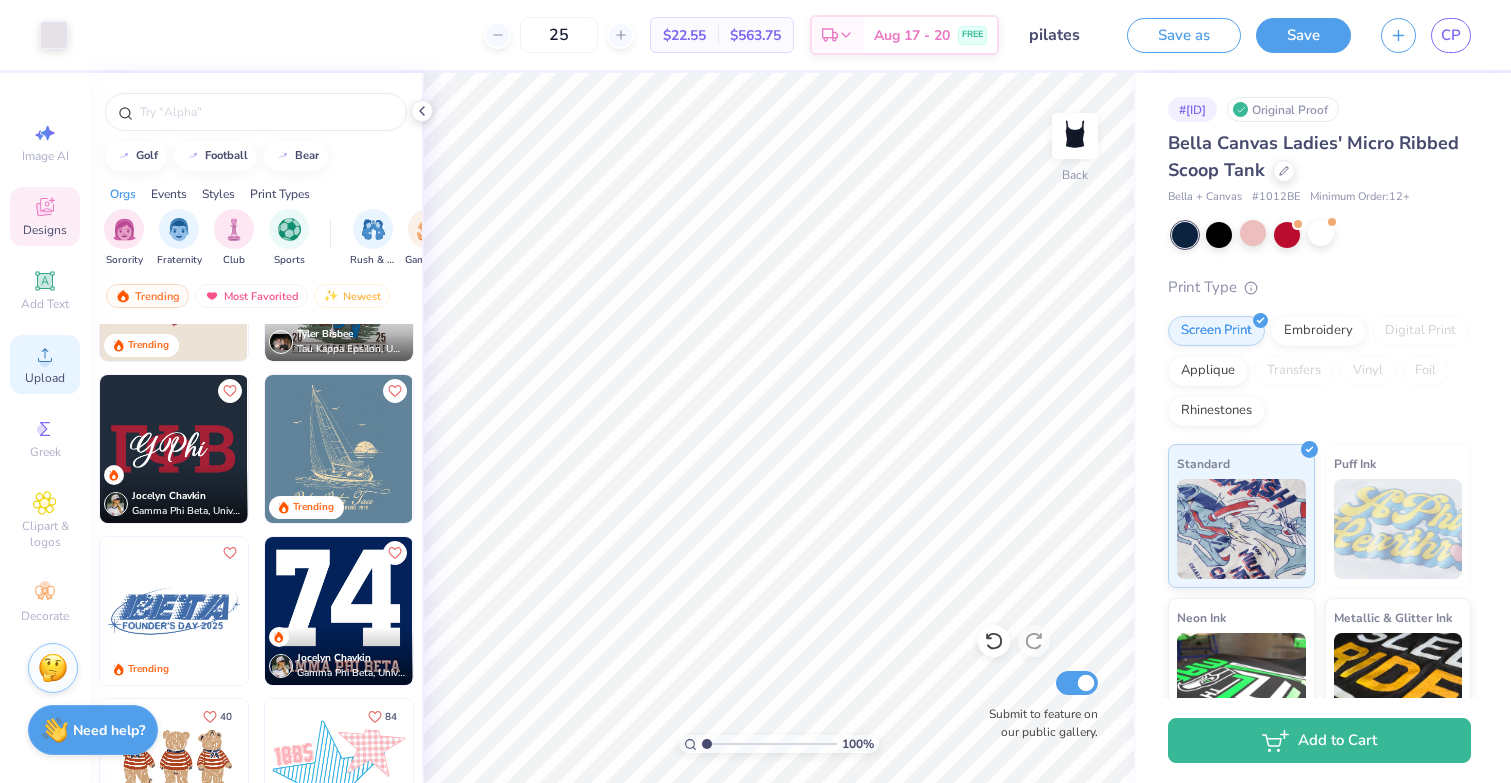 click on "Upload" at bounding box center [45, 378] 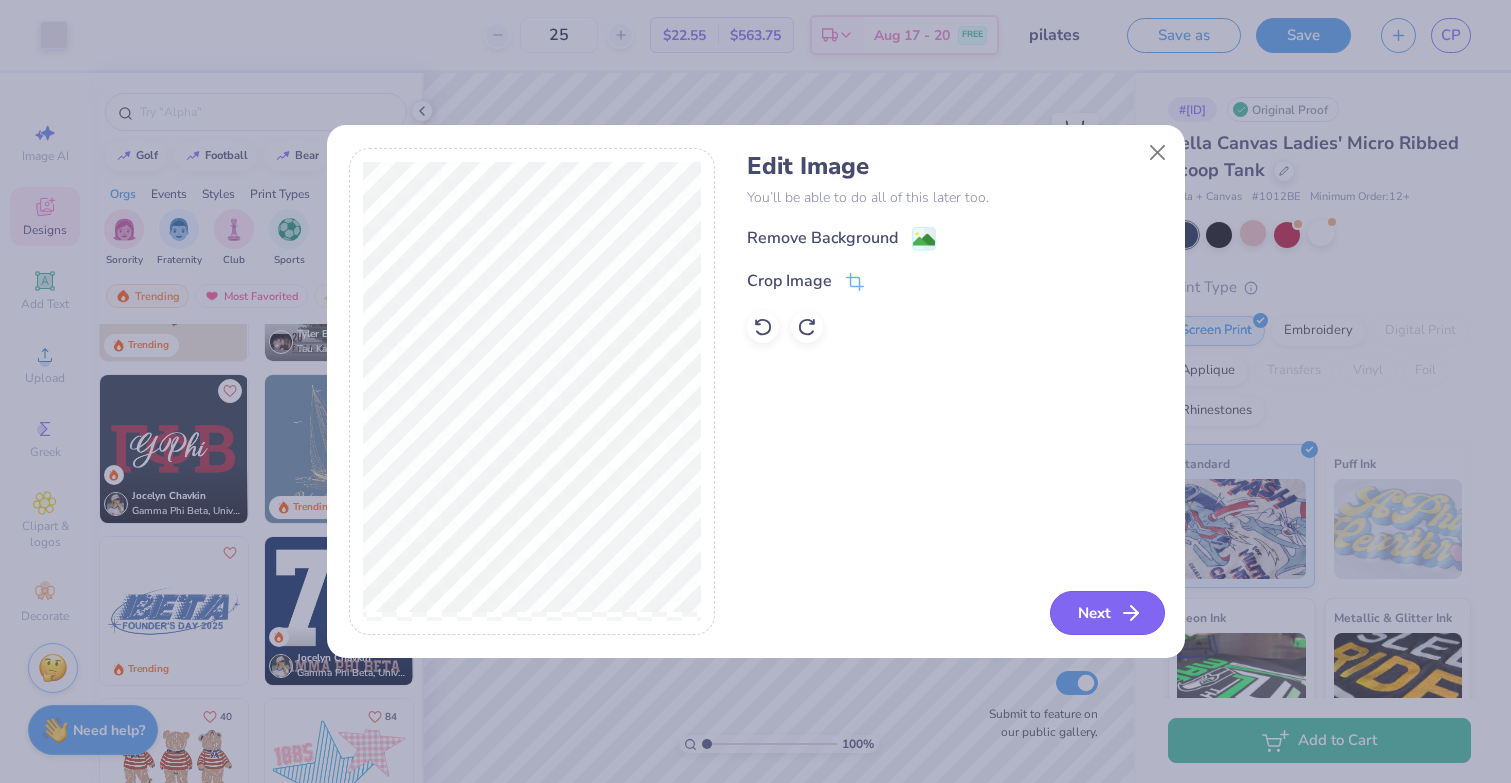 click on "Next" at bounding box center [1107, 613] 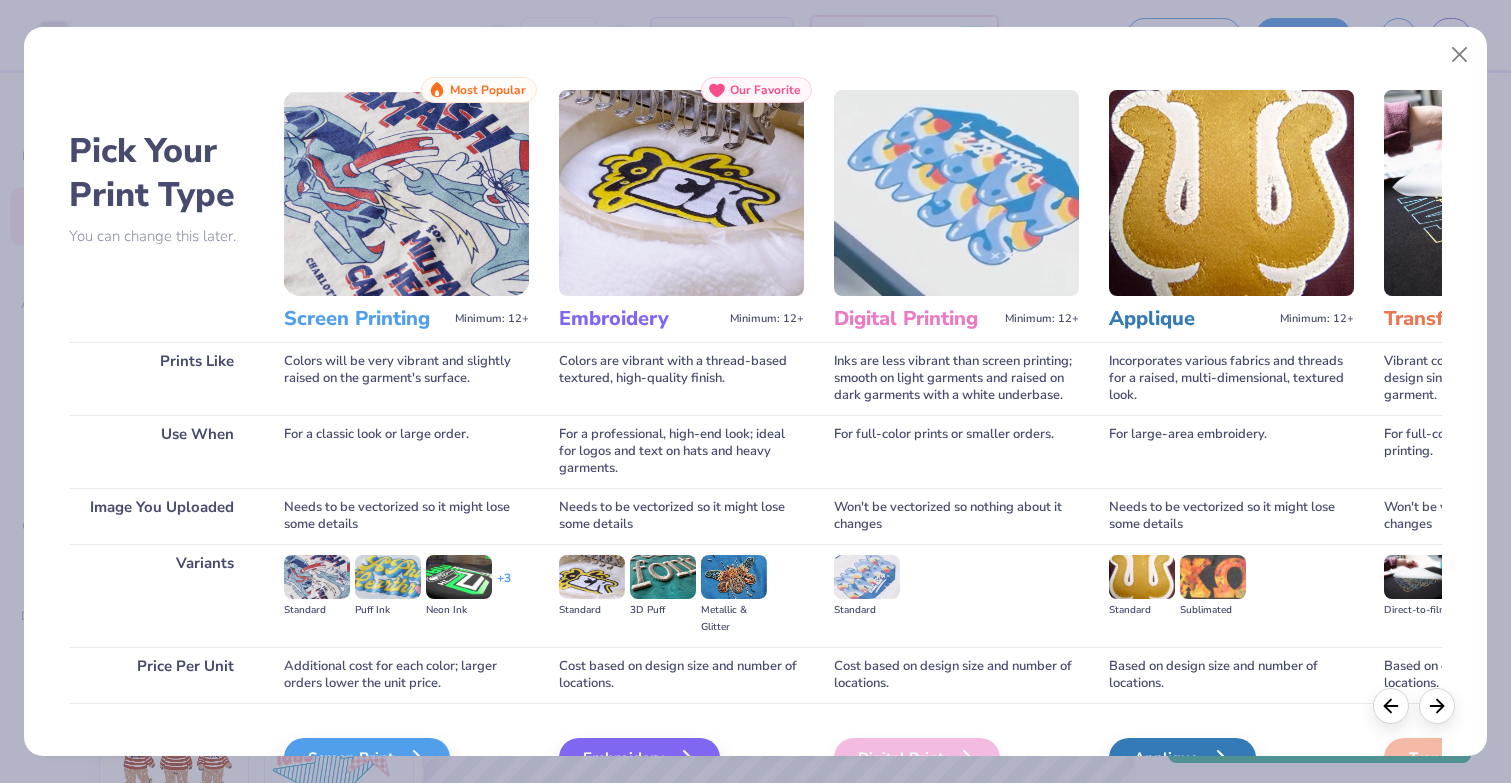 scroll, scrollTop: 114, scrollLeft: 0, axis: vertical 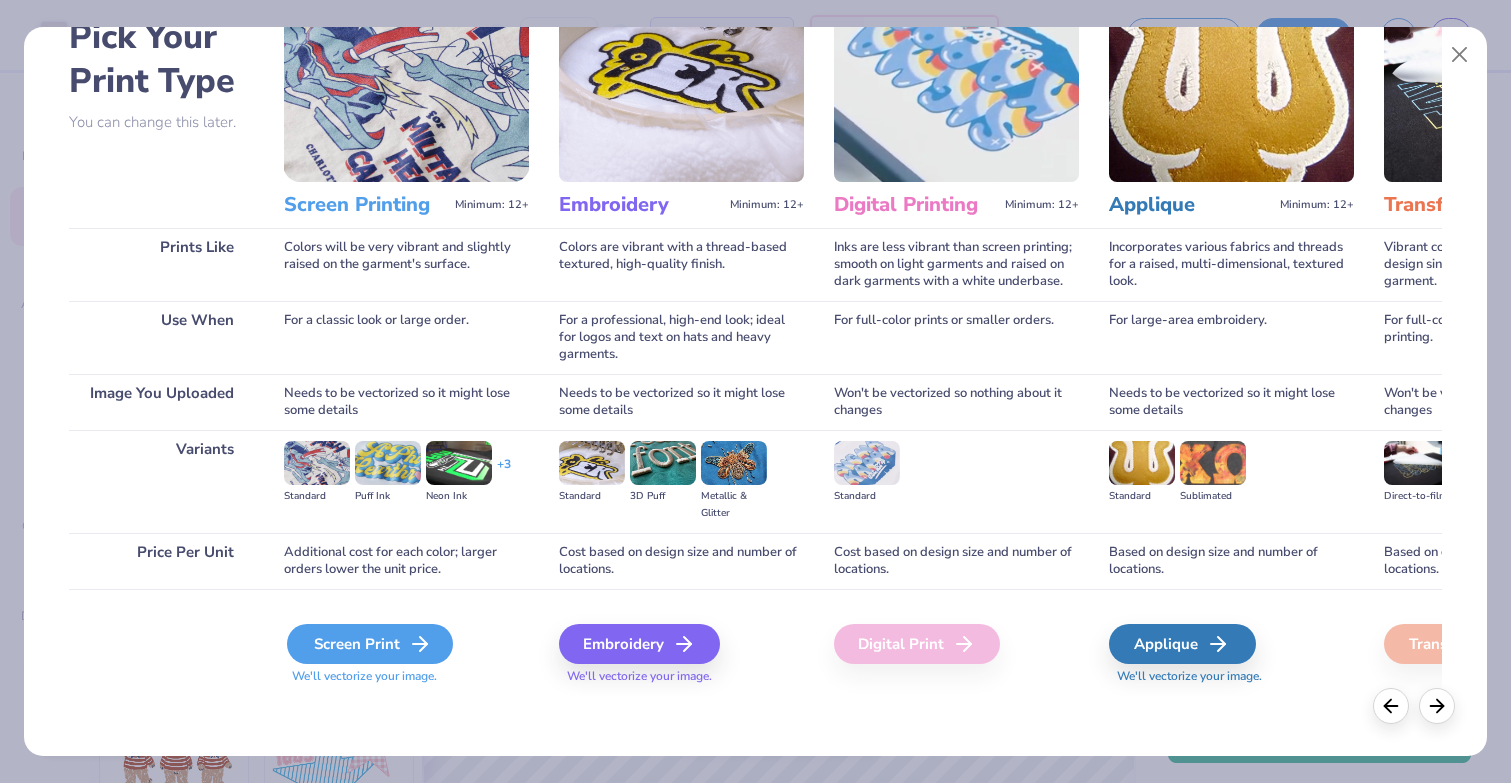 click on "Screen Print" at bounding box center (370, 644) 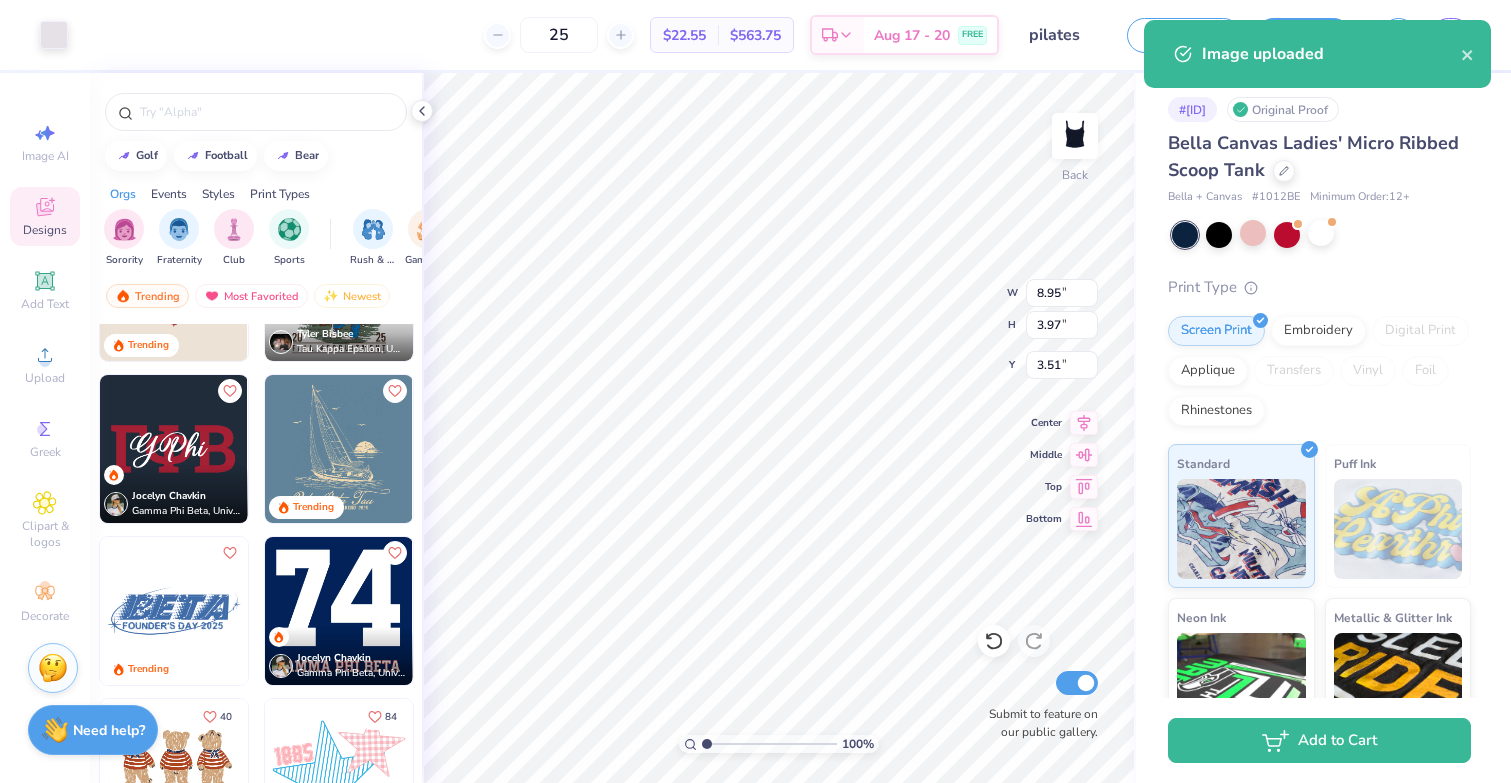 type on "4.05" 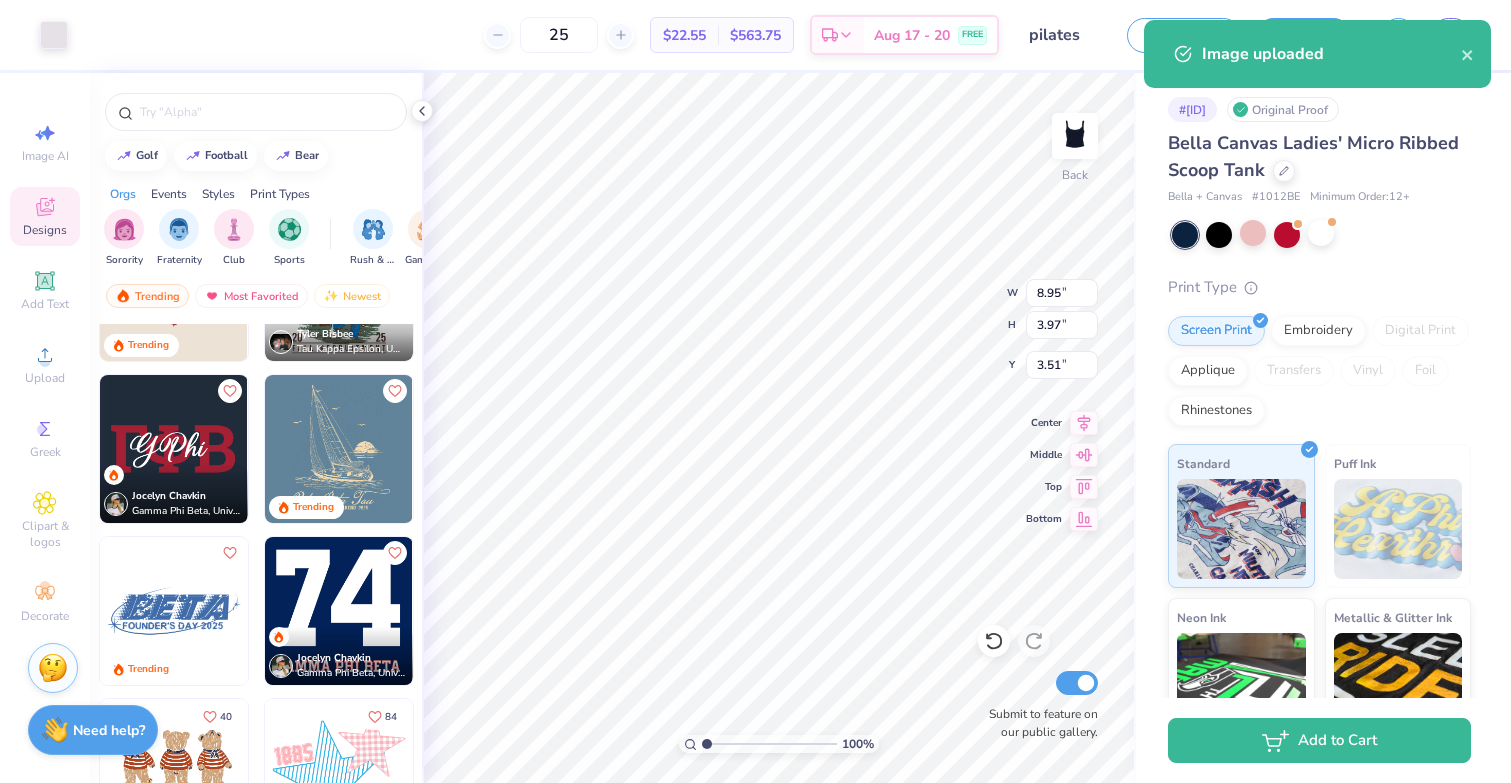 type on "2.00" 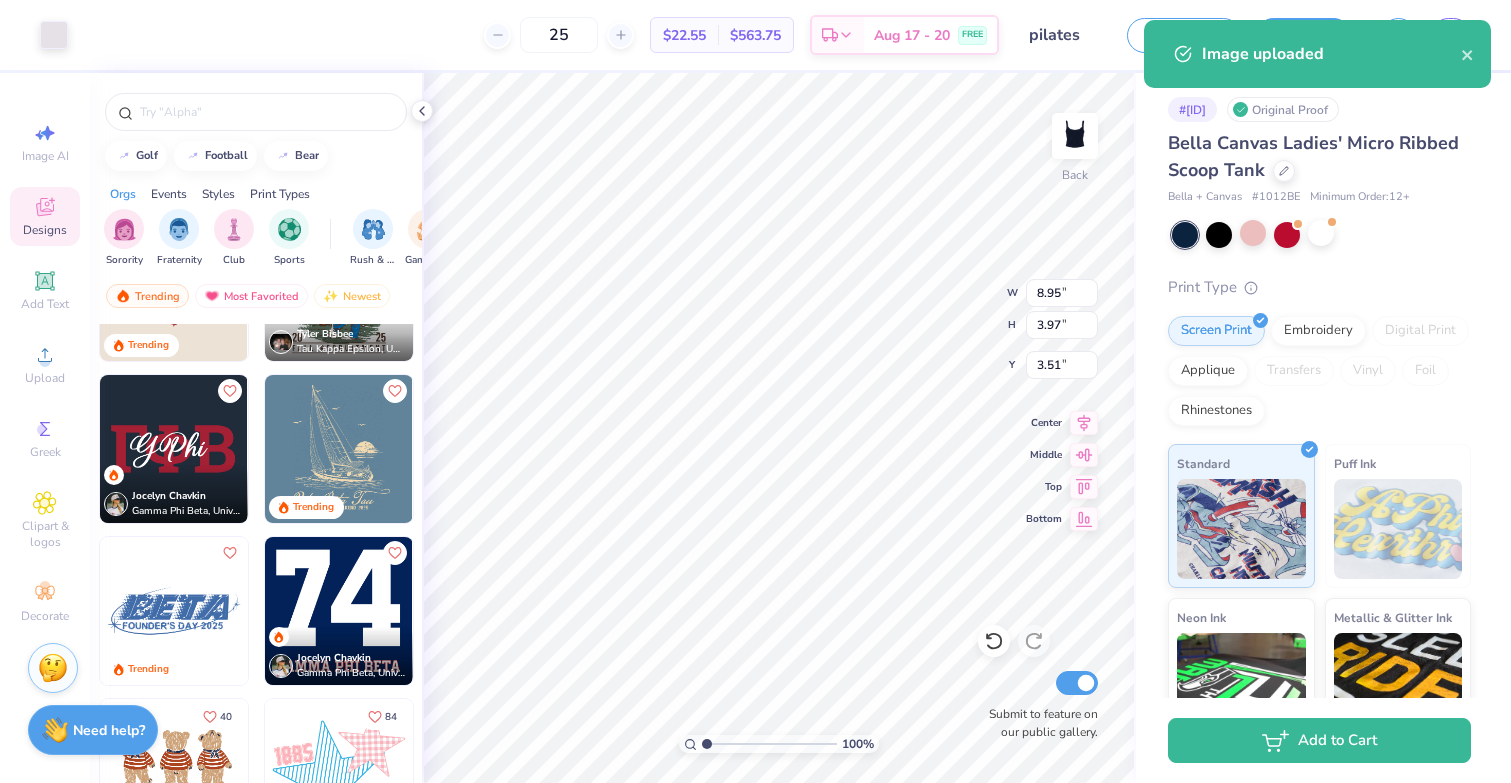 type on "1.19" 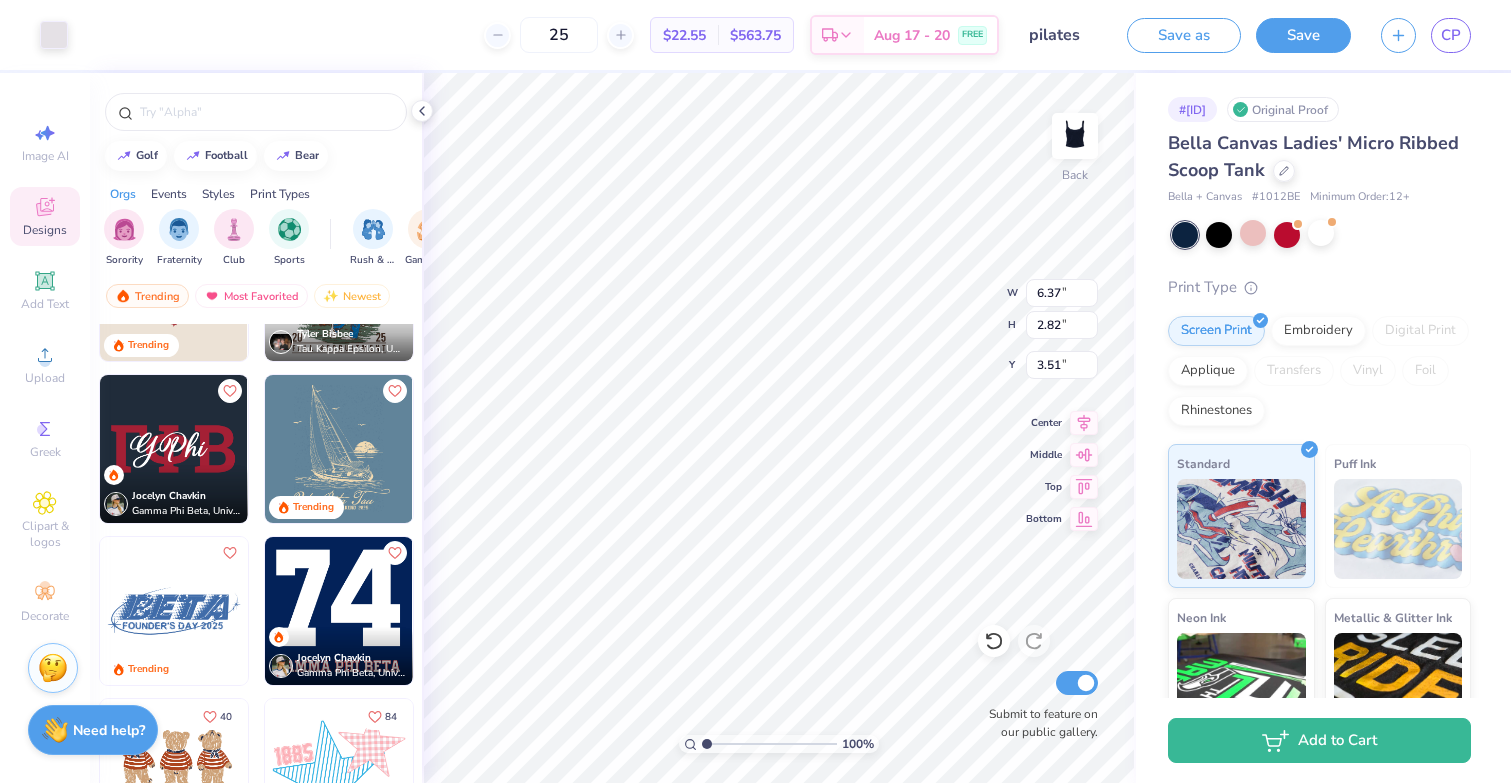 type on "6.37" 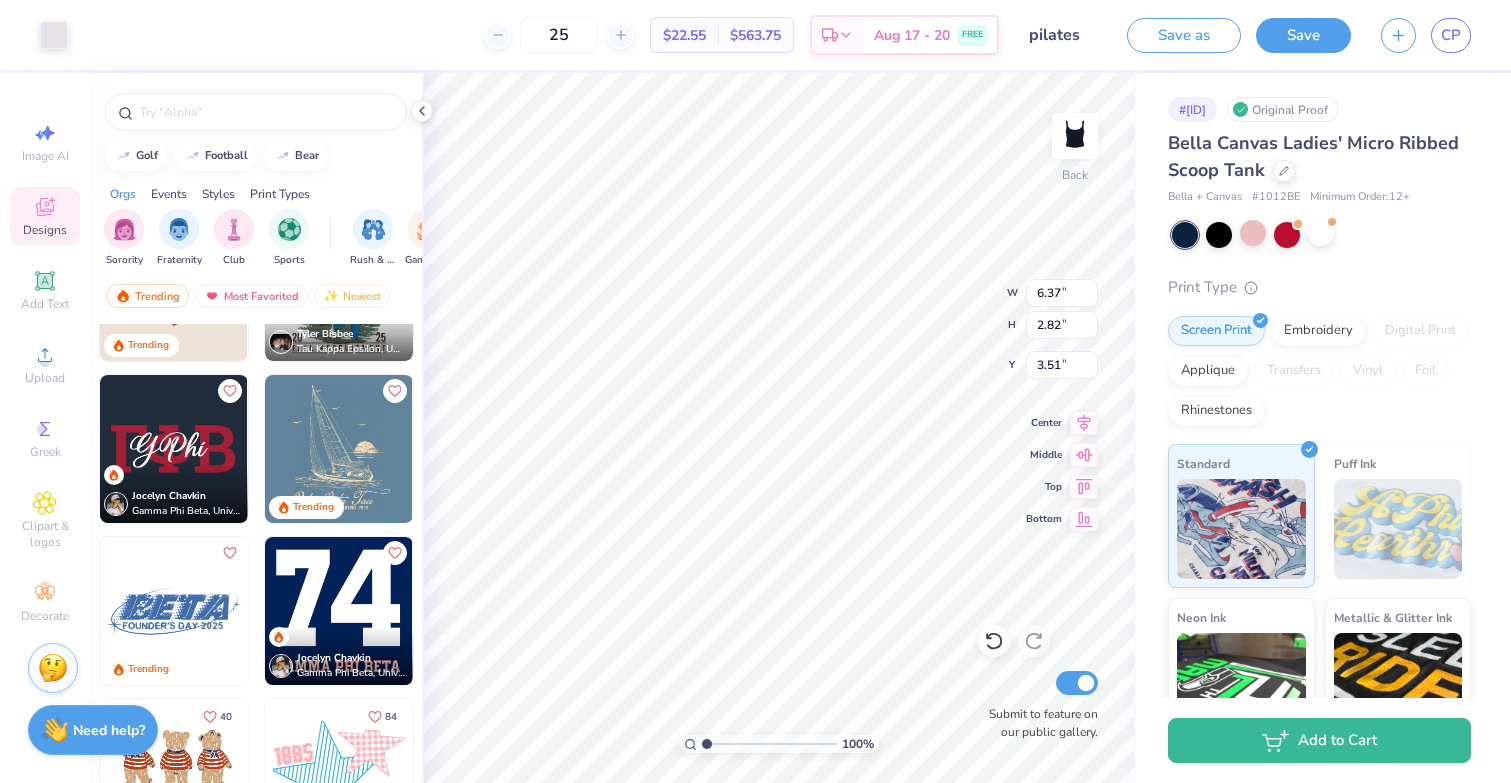 type on "2.82" 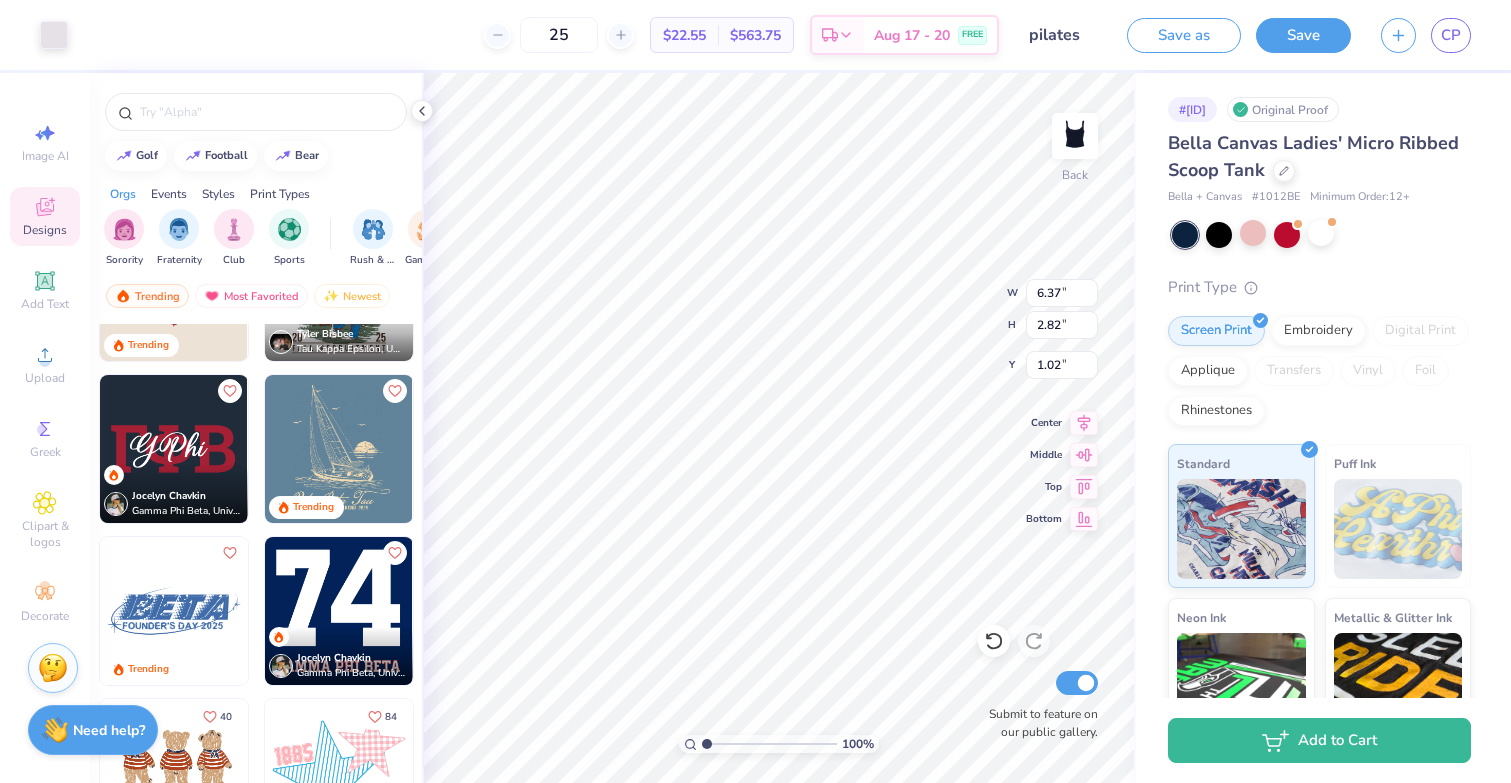 type on "1.02" 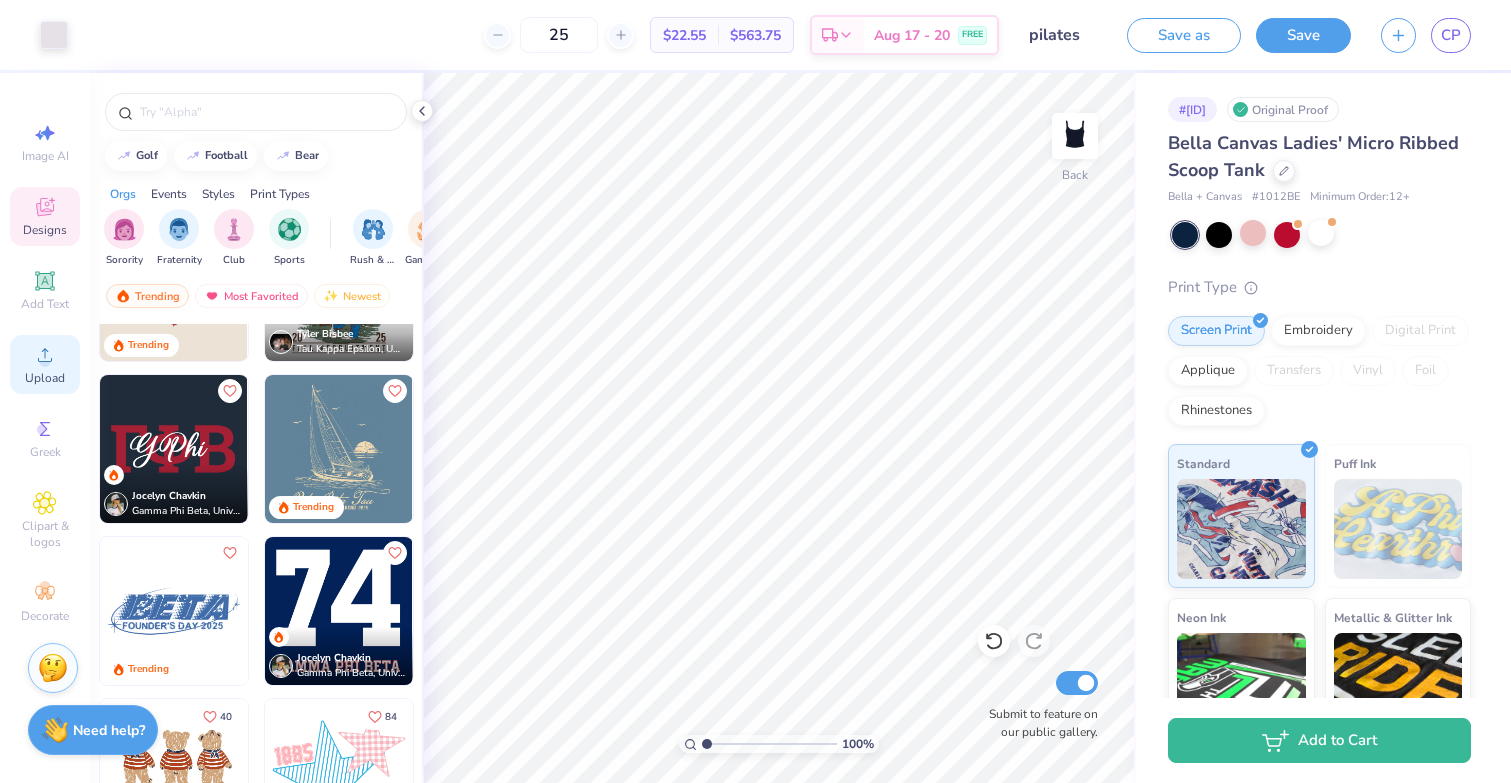 click on "Upload" at bounding box center [45, 364] 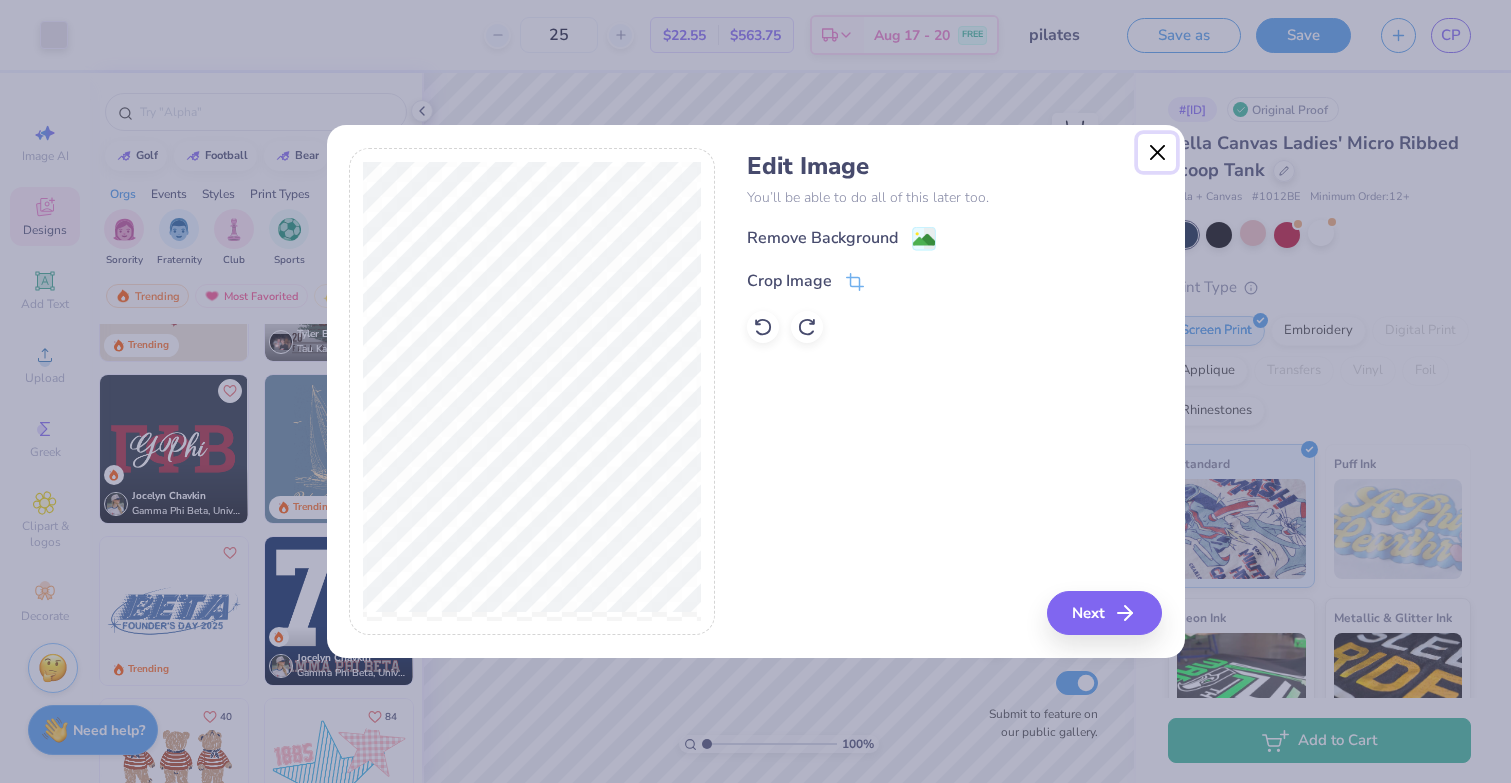 click at bounding box center [1157, 153] 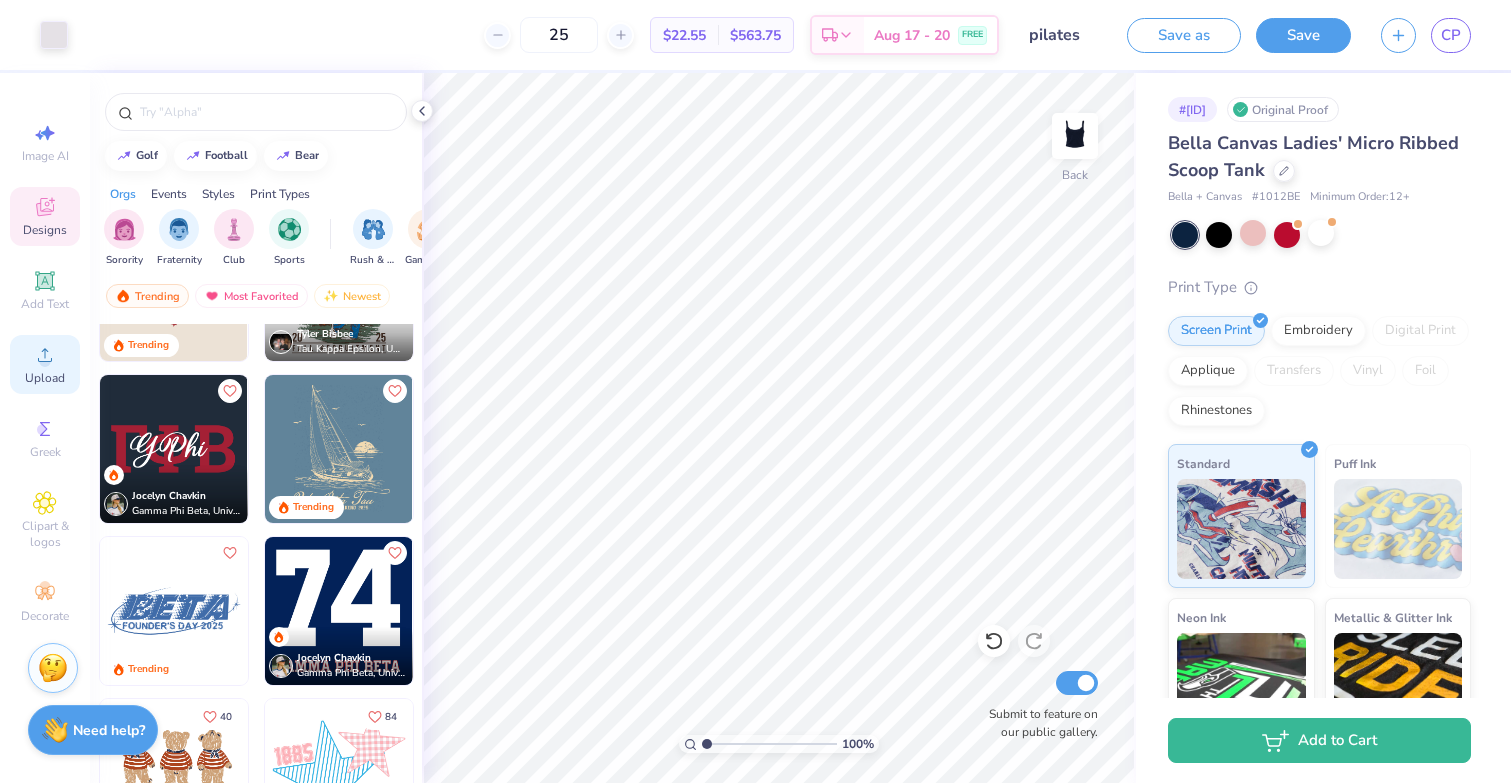 click on "Upload" at bounding box center [45, 364] 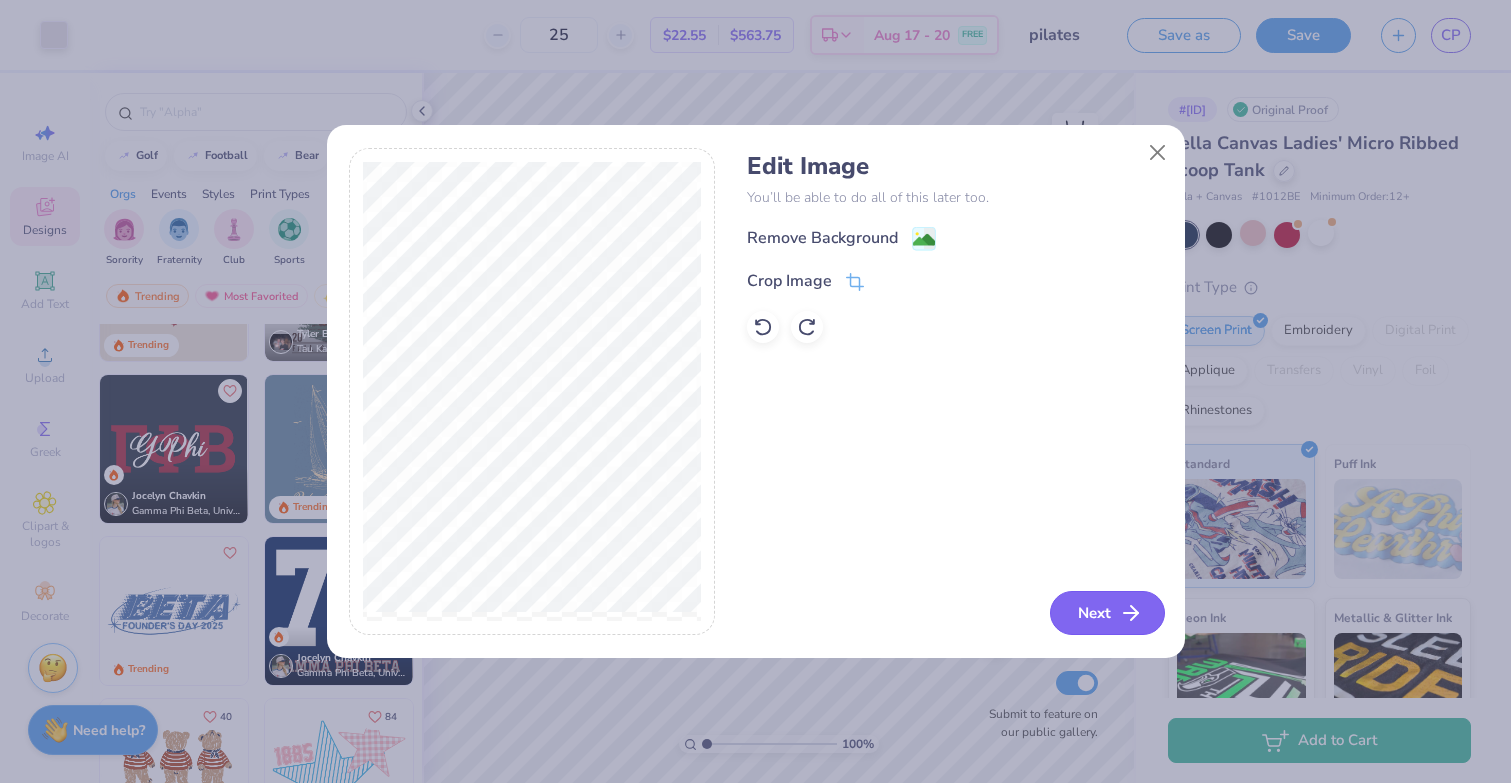 click on "Next" at bounding box center [1107, 613] 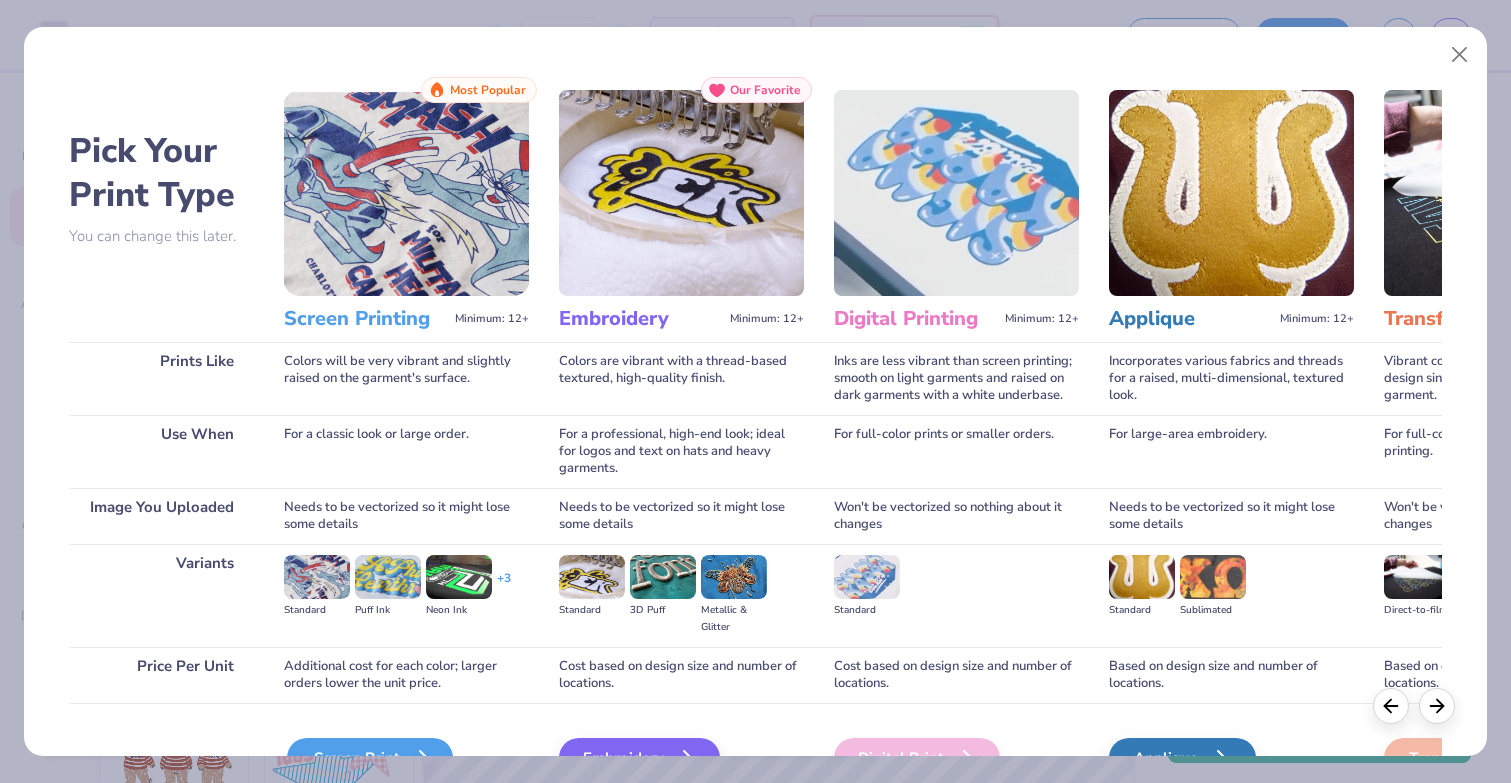 click on "Screen Print" at bounding box center (370, 758) 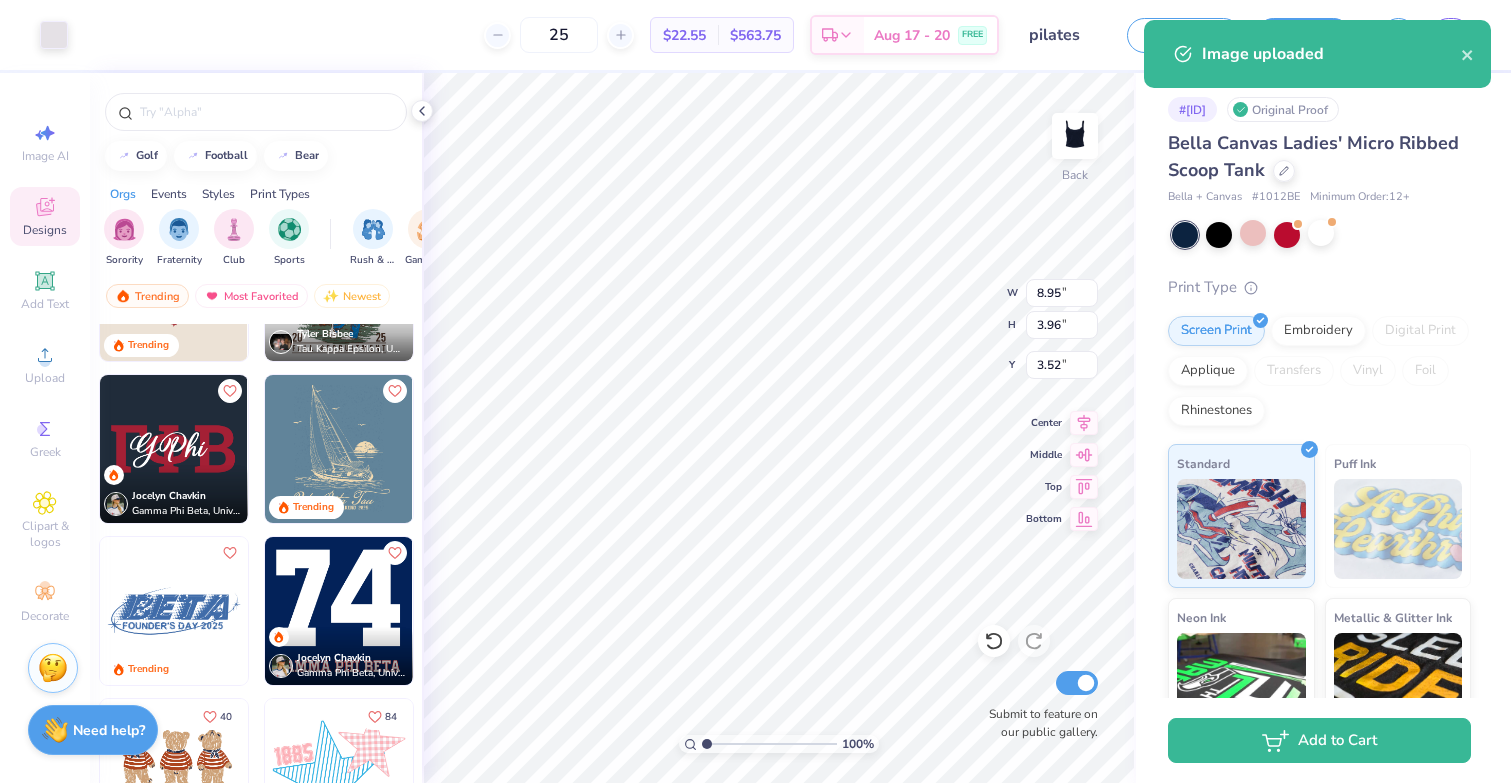 type on "6.37" 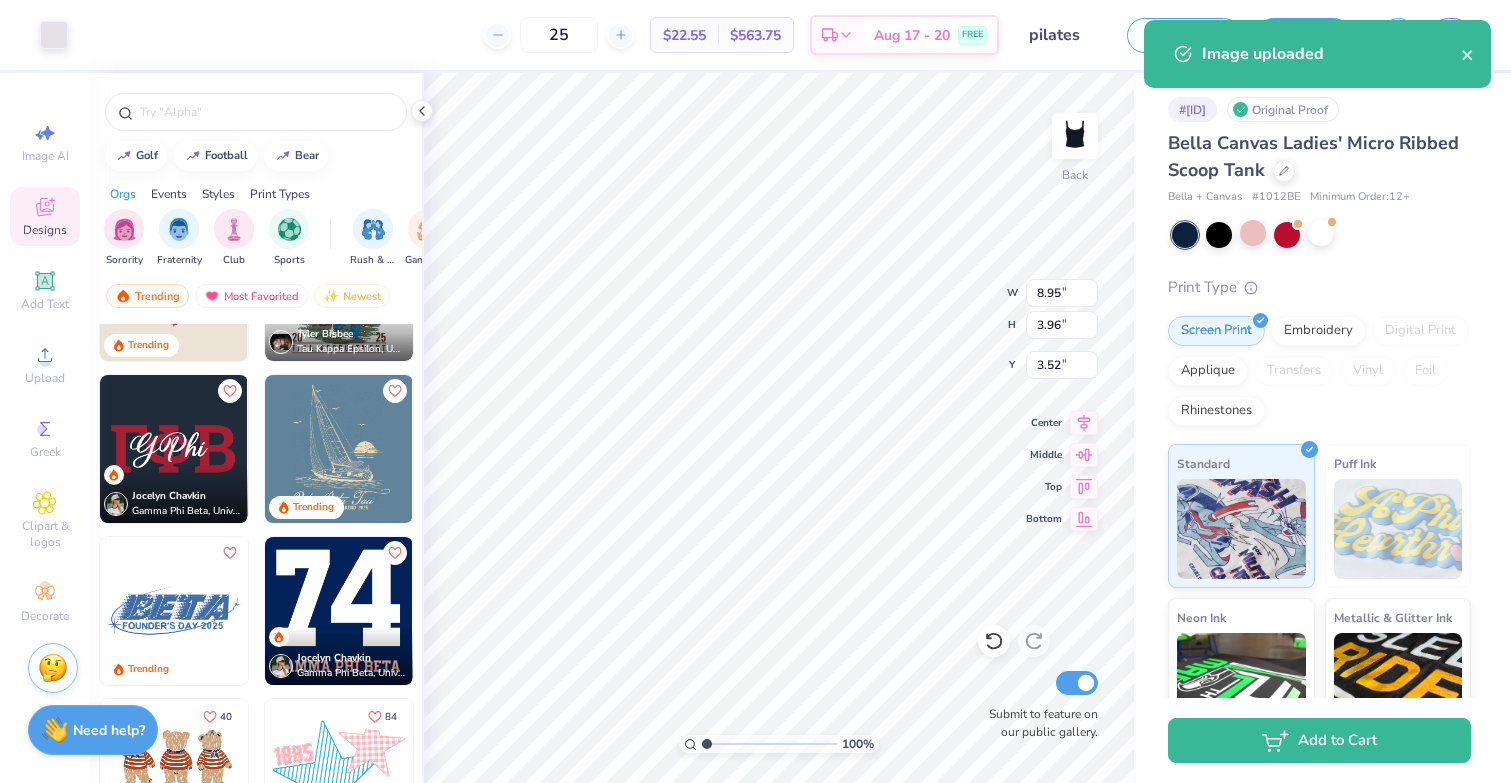 type on "2.82" 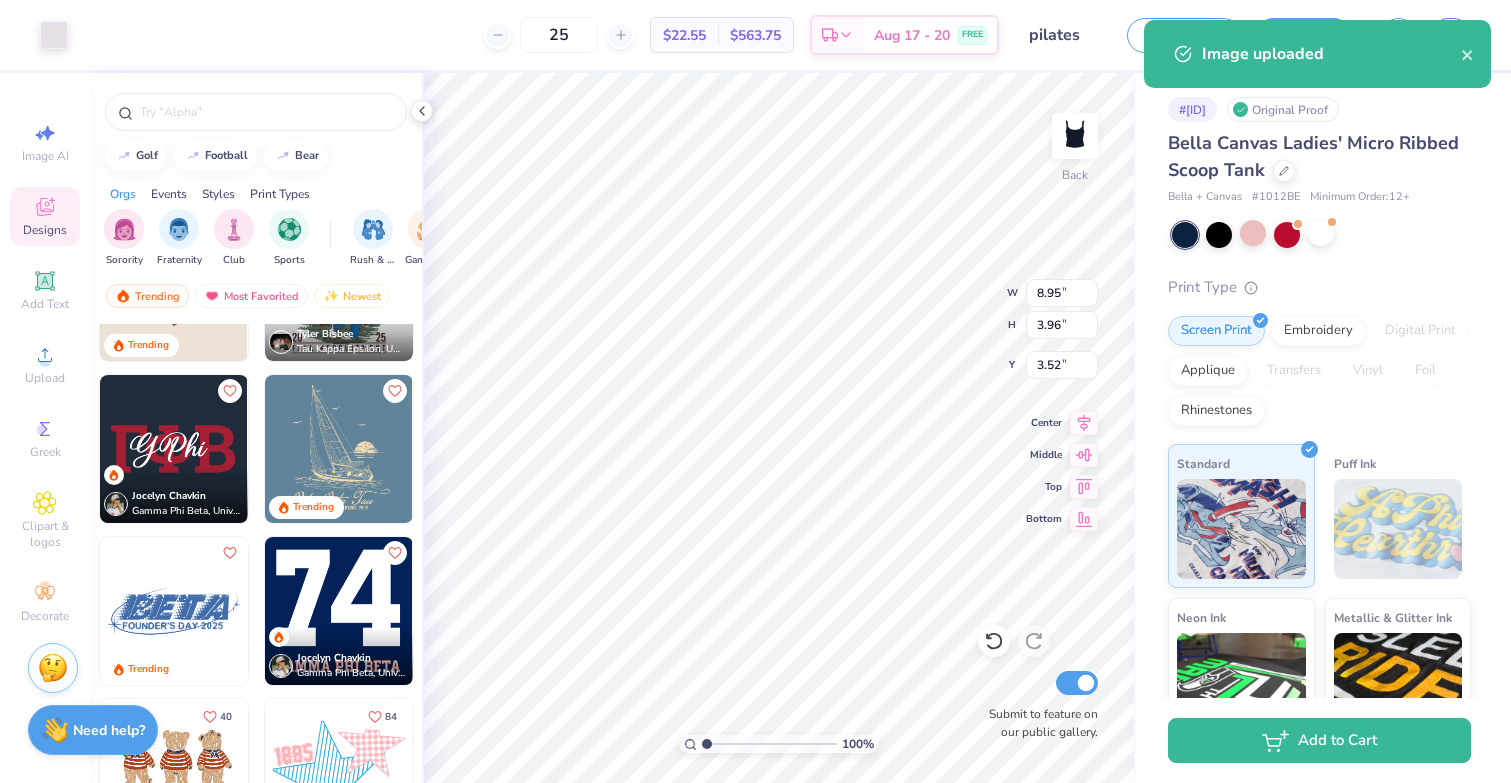 type on "1.02" 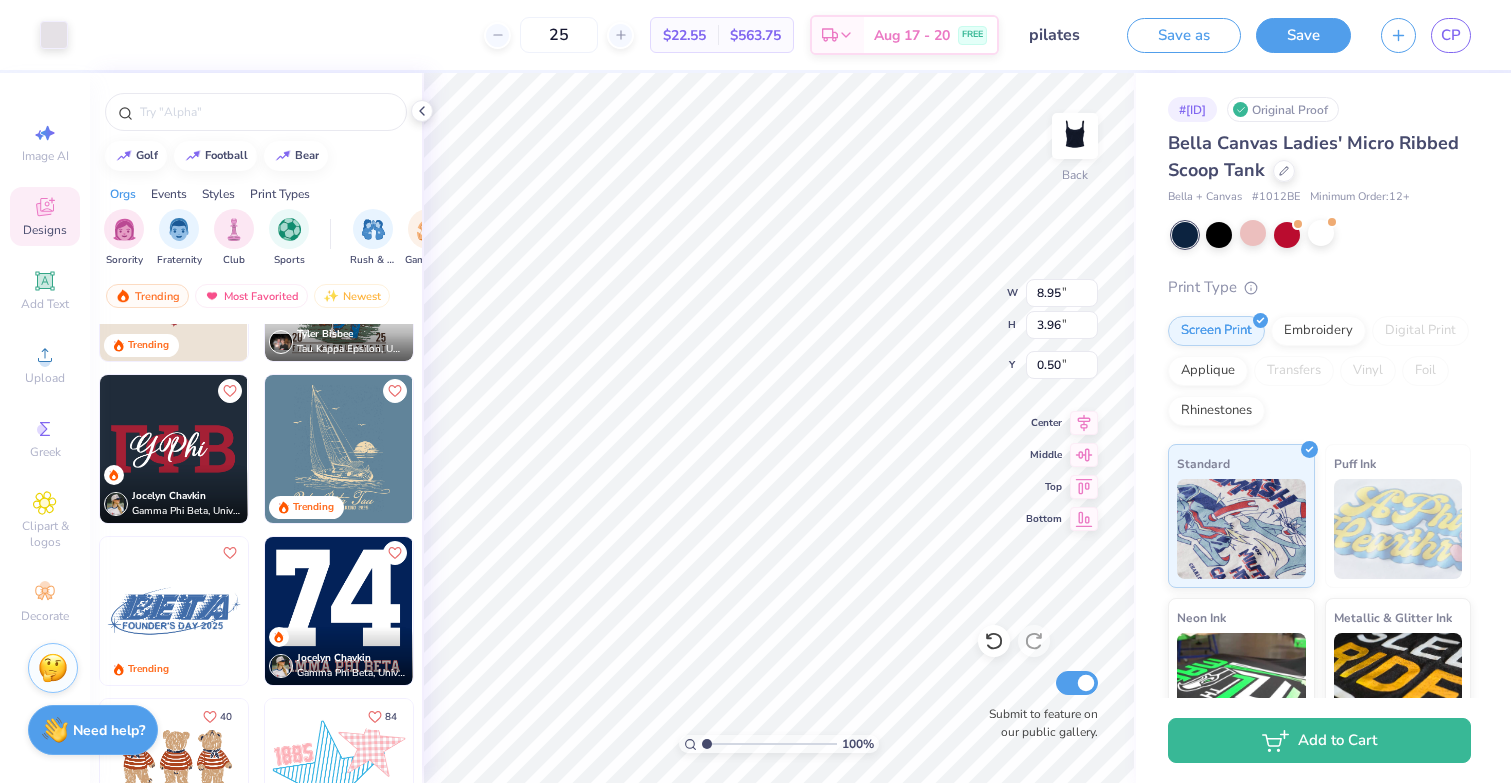 type on "0.50" 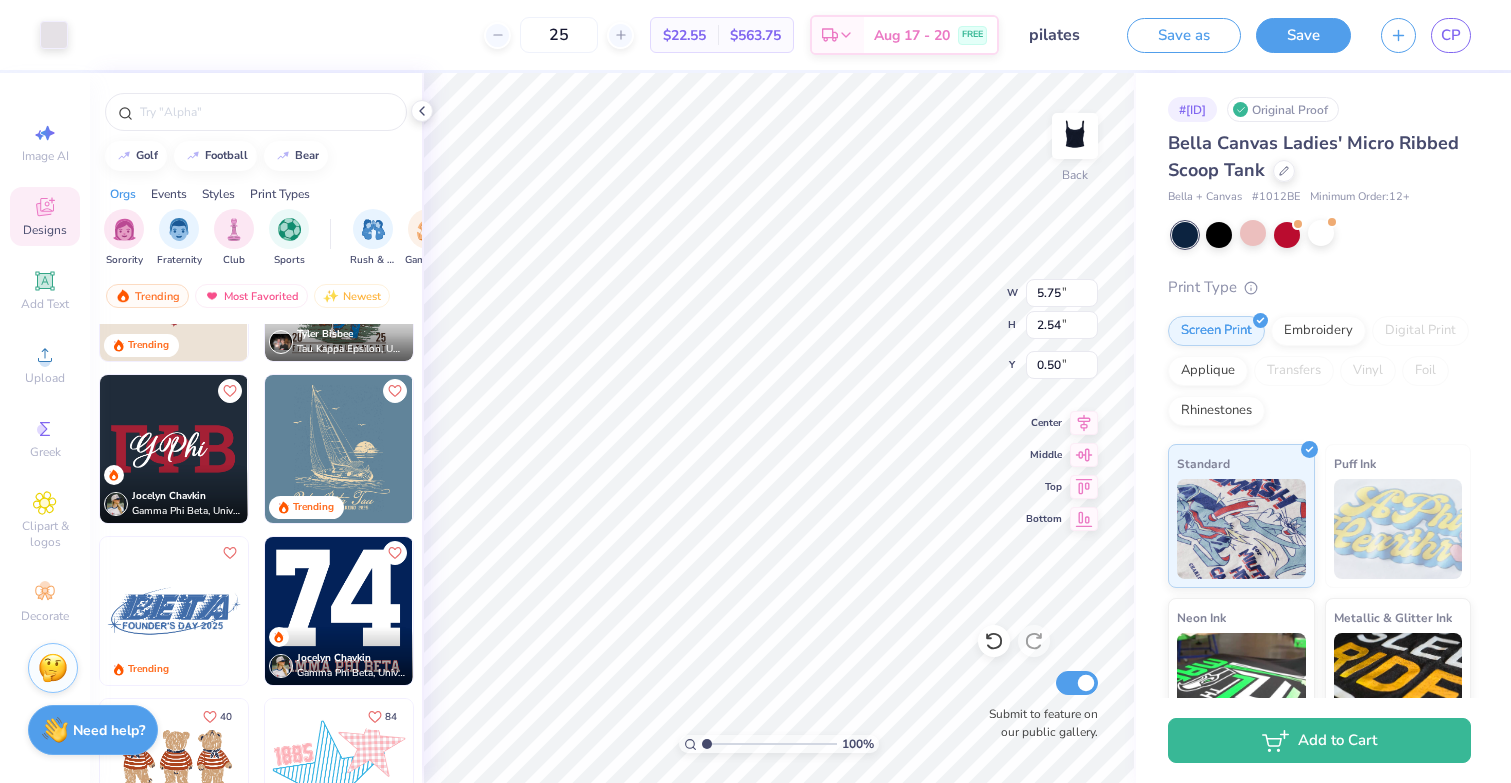 type on "5.75" 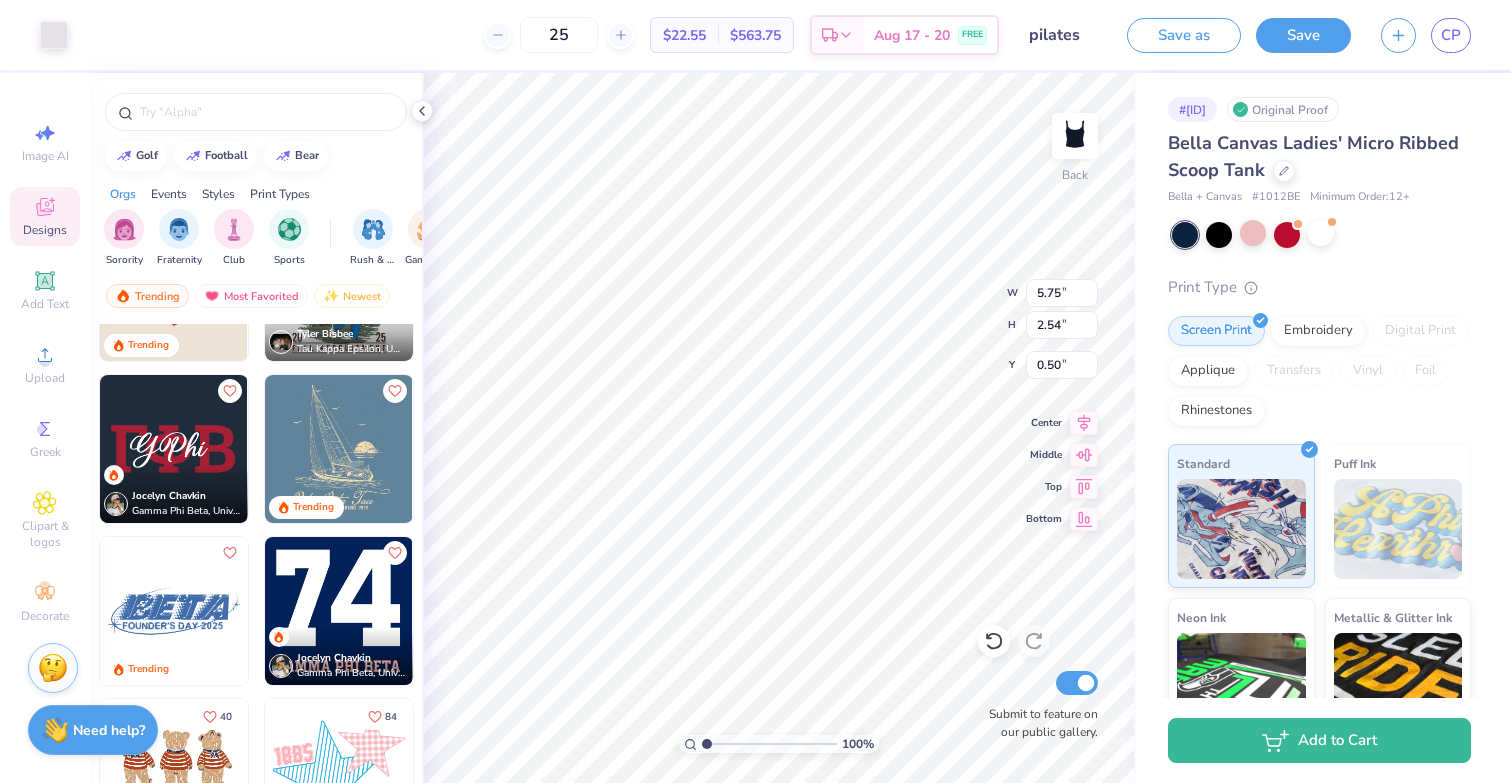 type on "2.54" 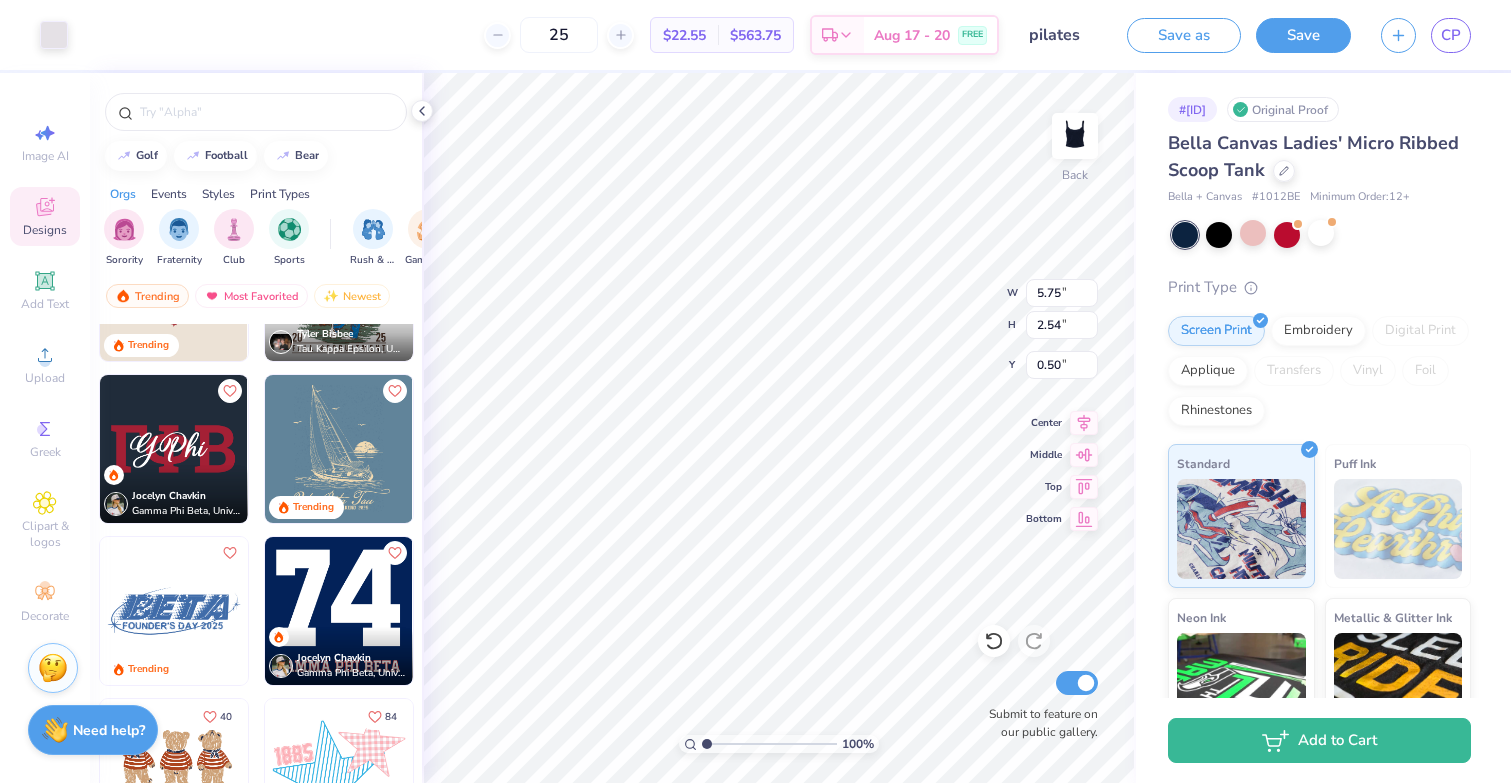type on "0.73" 